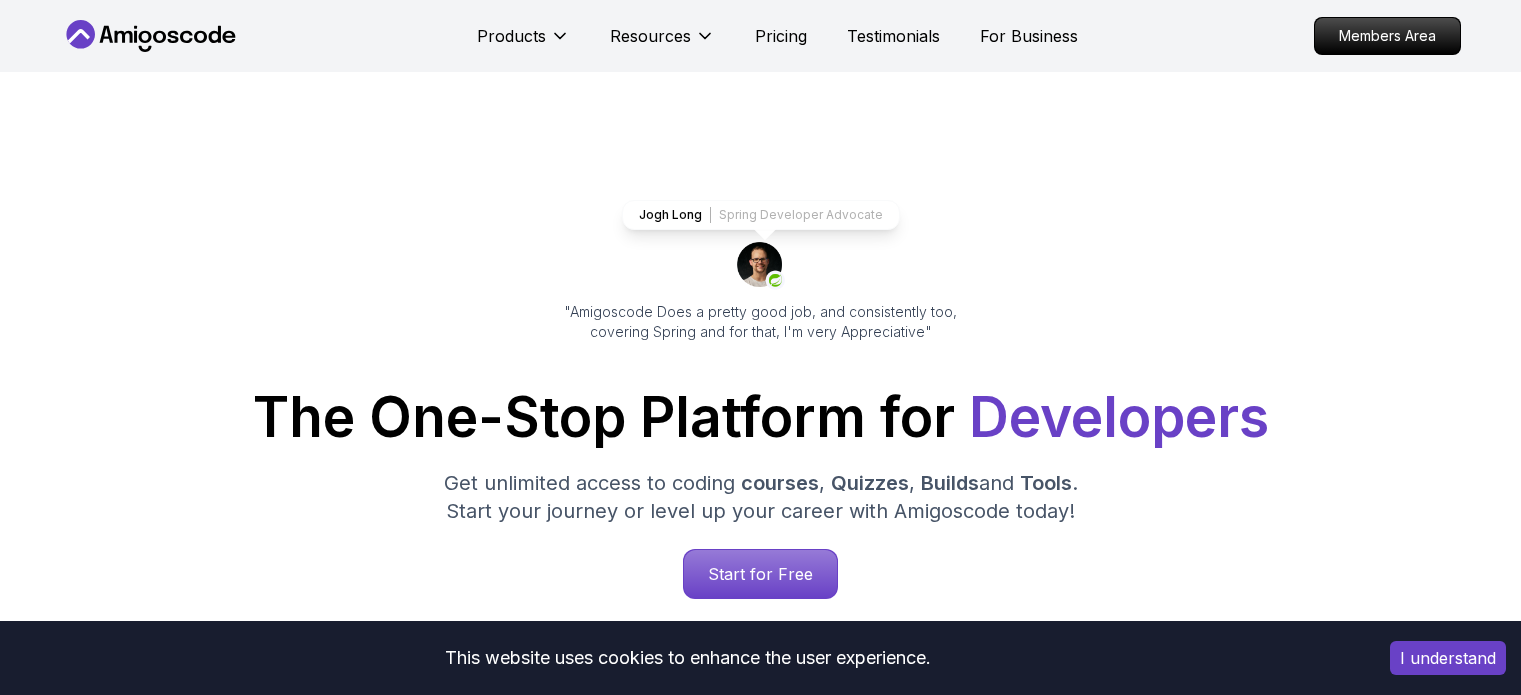scroll, scrollTop: 0, scrollLeft: 0, axis: both 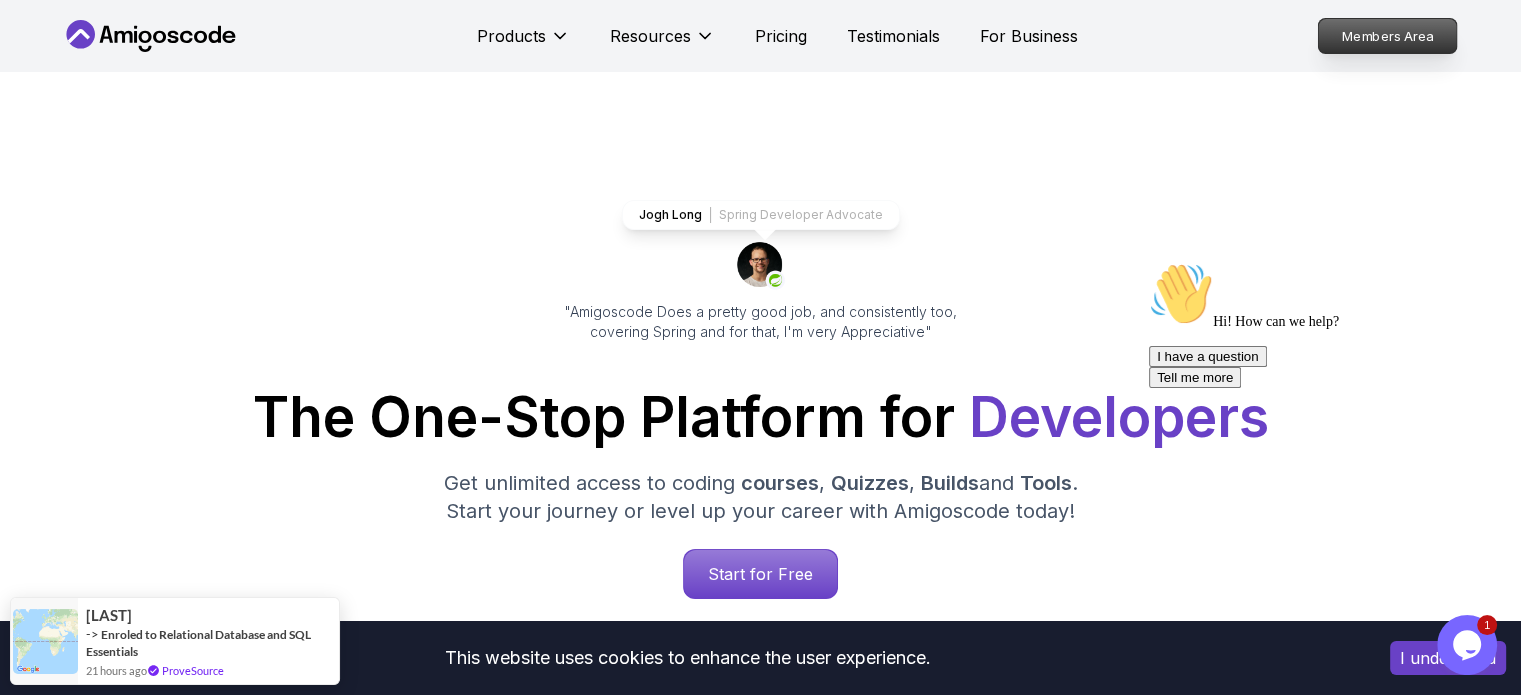 click on "Members Area" at bounding box center [1387, 36] 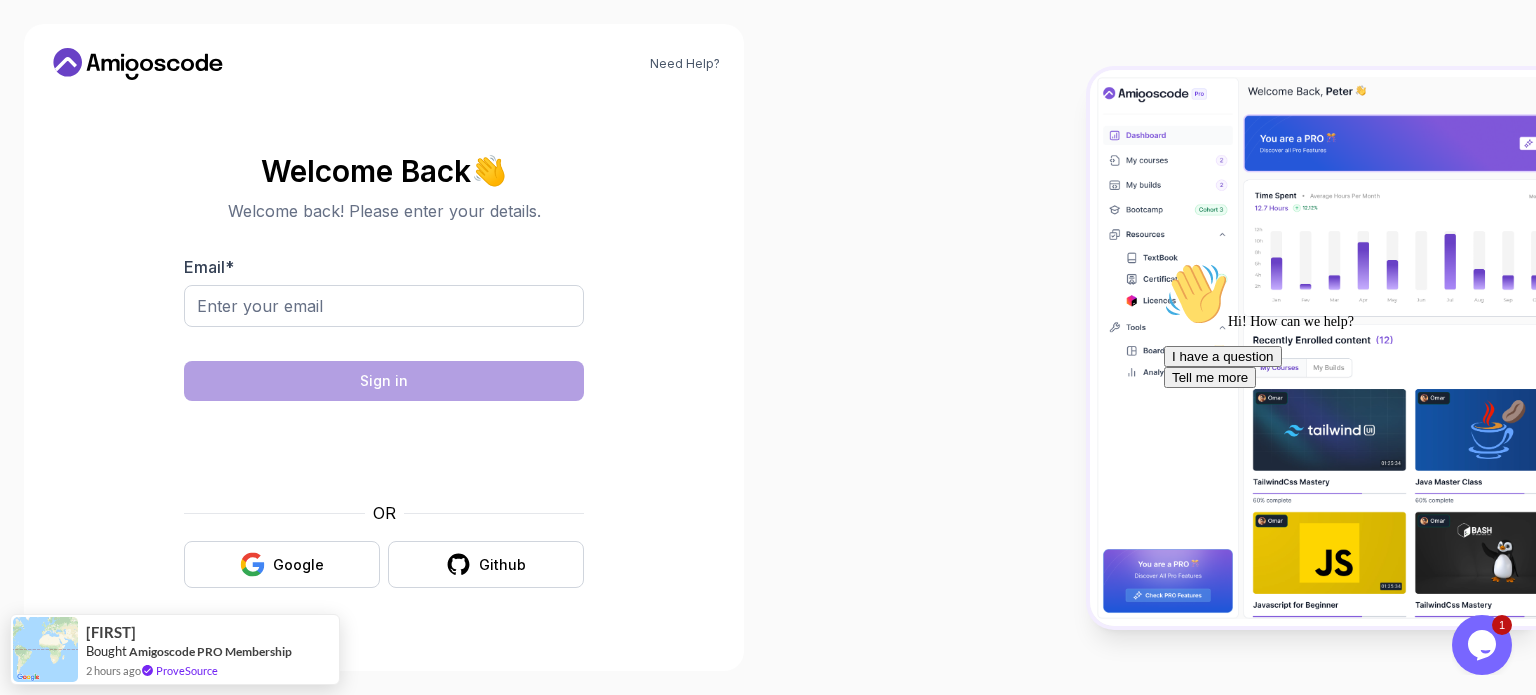 click on "Need Help? Welcome Back 👋 Welcome back! Please enter your details. Email * Sign in OR Google Github
[FIRST] Bought   Amigoscode PRO Membership 2 hours ago     ProveSource" at bounding box center [768, 347] 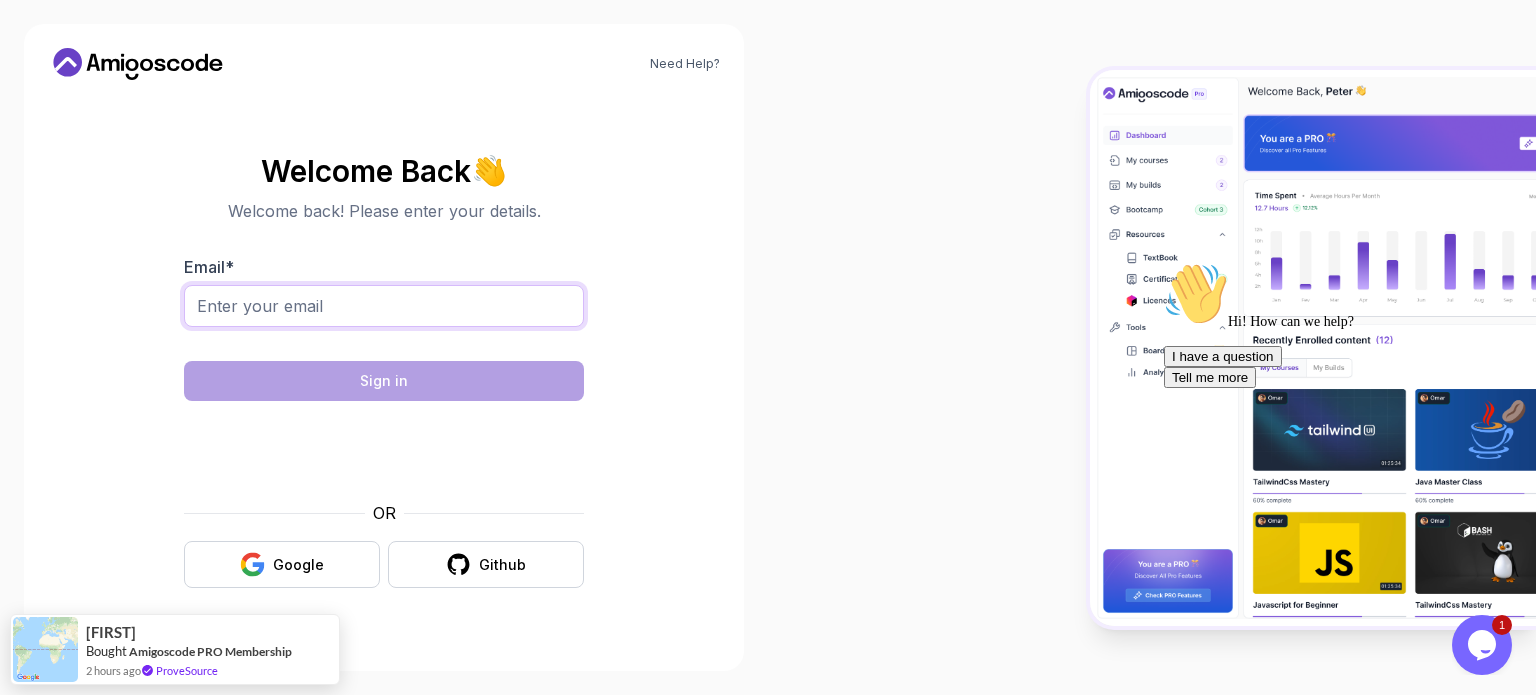 click on "Email *" at bounding box center [384, 306] 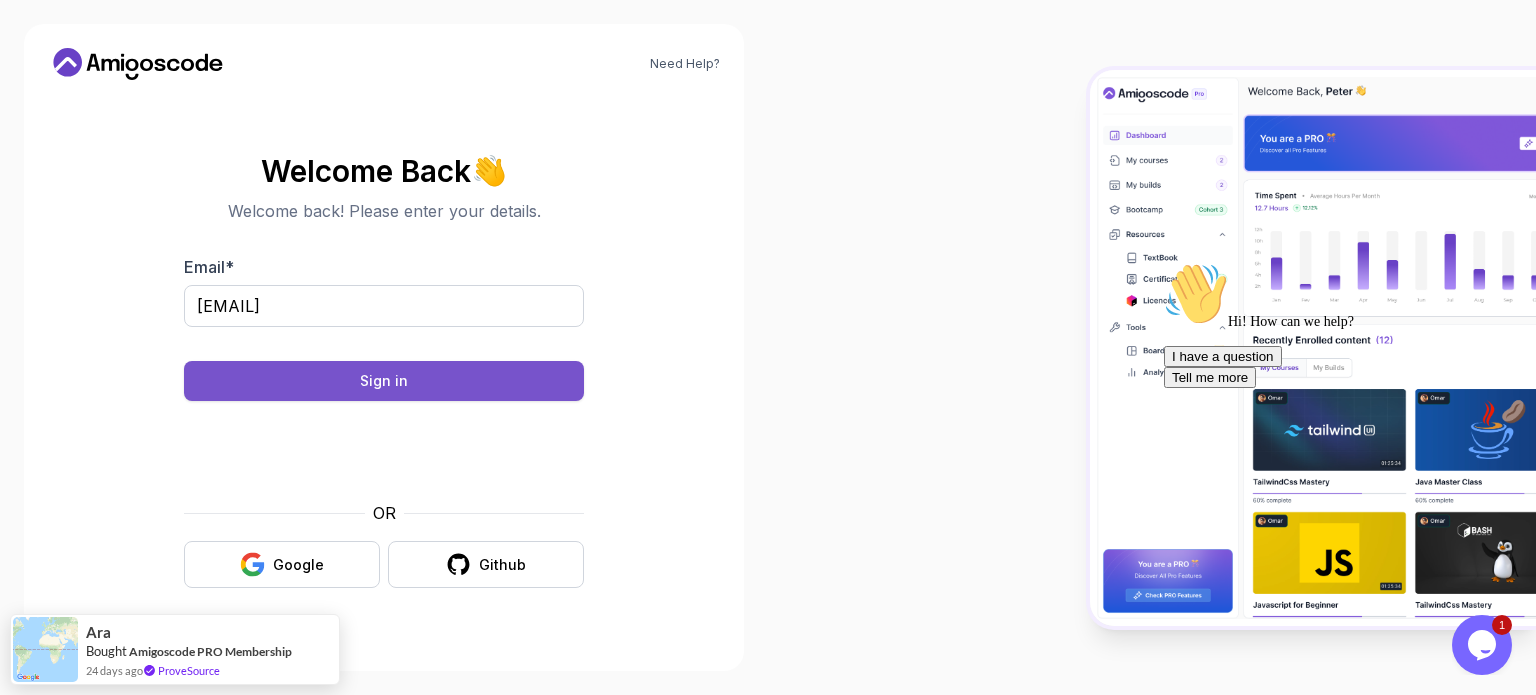 click on "Sign in" at bounding box center [384, 381] 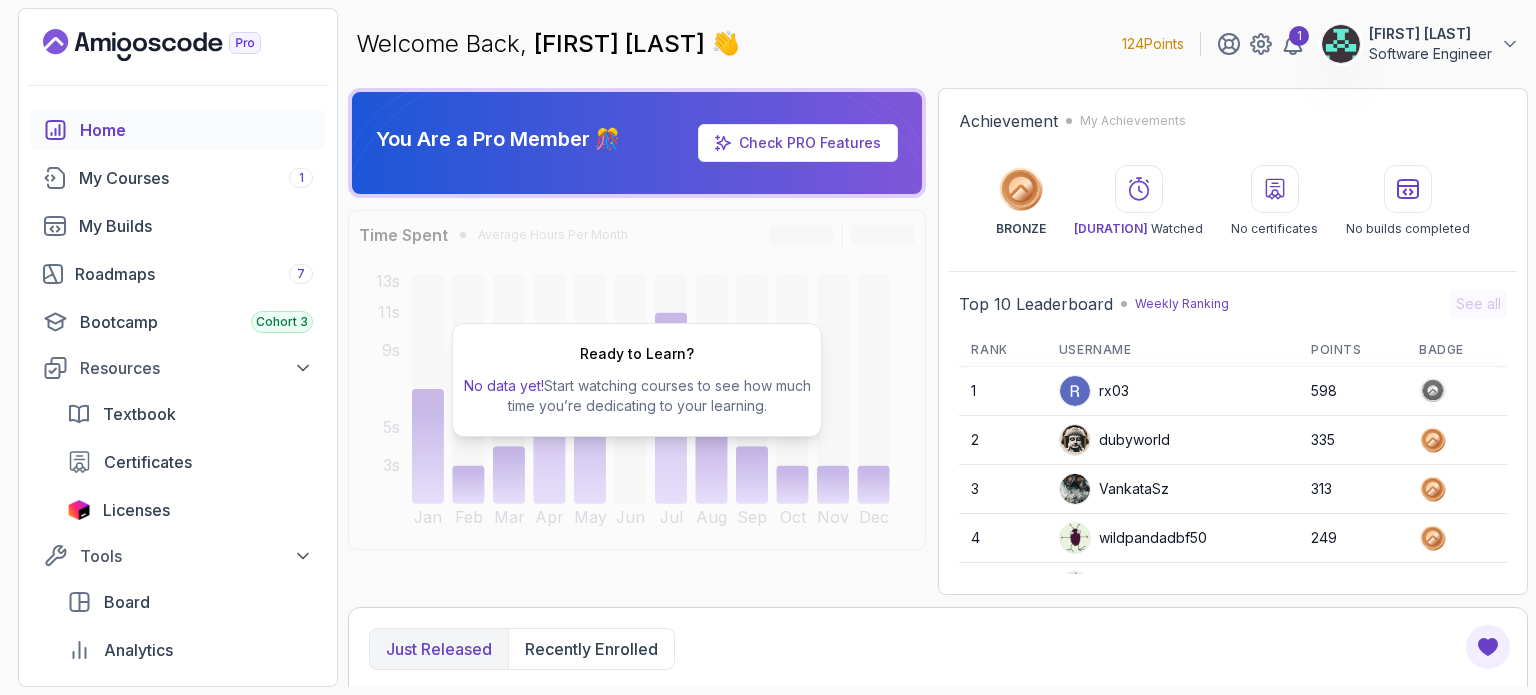 scroll, scrollTop: 0, scrollLeft: 0, axis: both 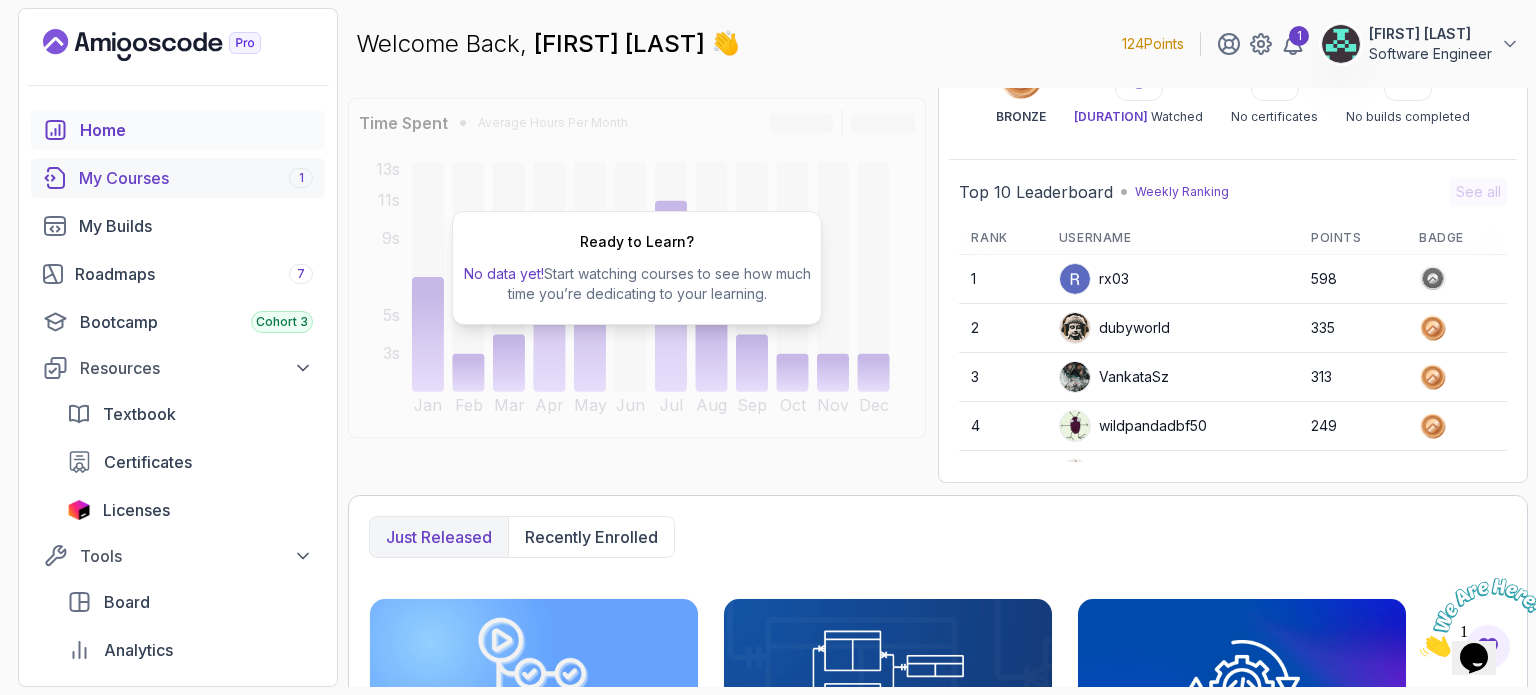 click on "My Courses 1" at bounding box center [178, 178] 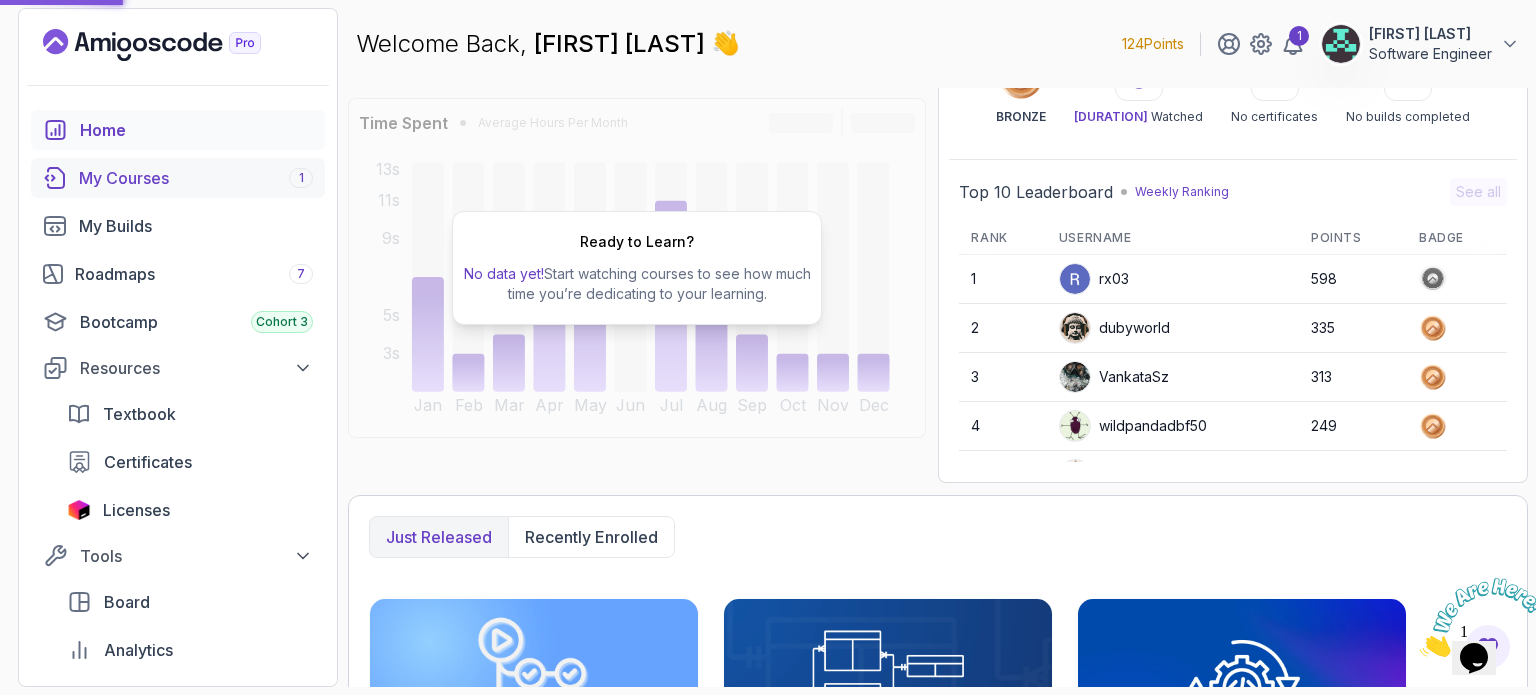 scroll, scrollTop: 0, scrollLeft: 0, axis: both 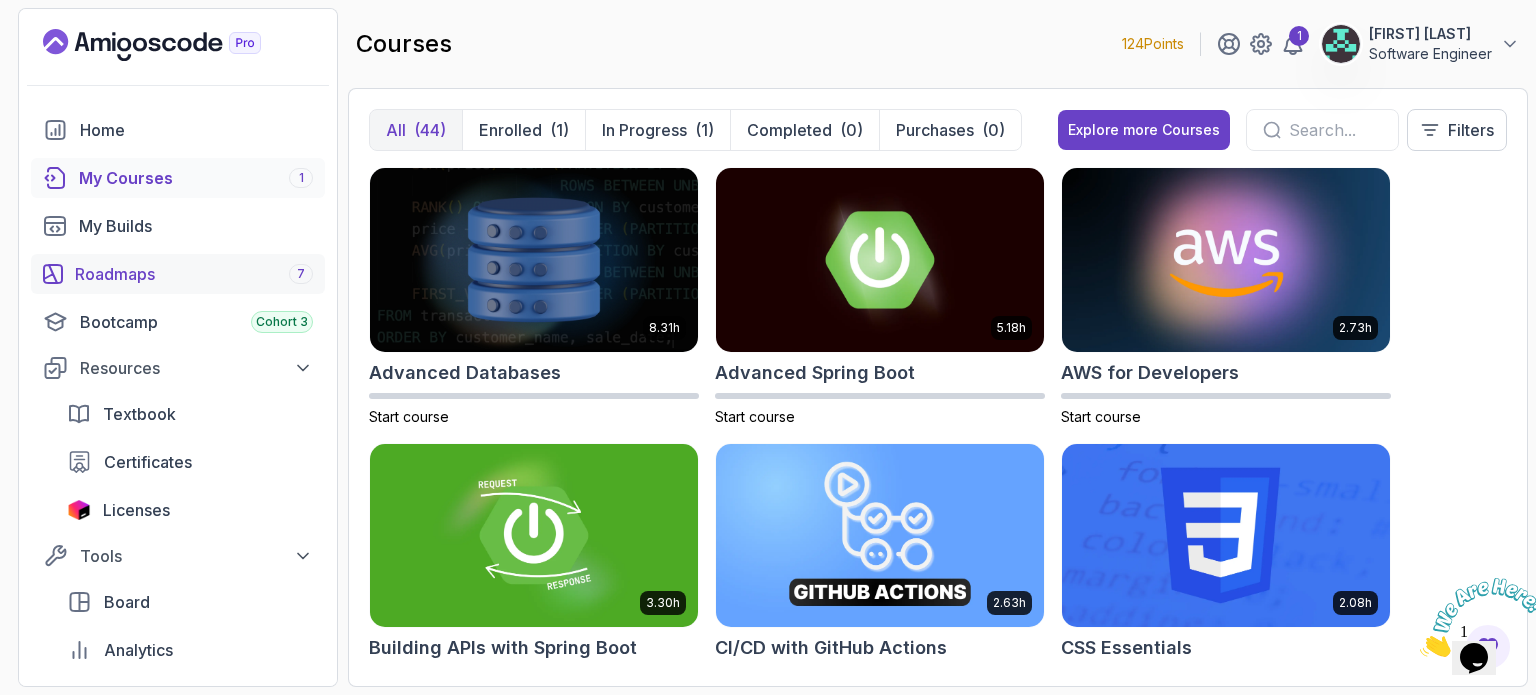 click on "Roadmaps 7" at bounding box center (178, 274) 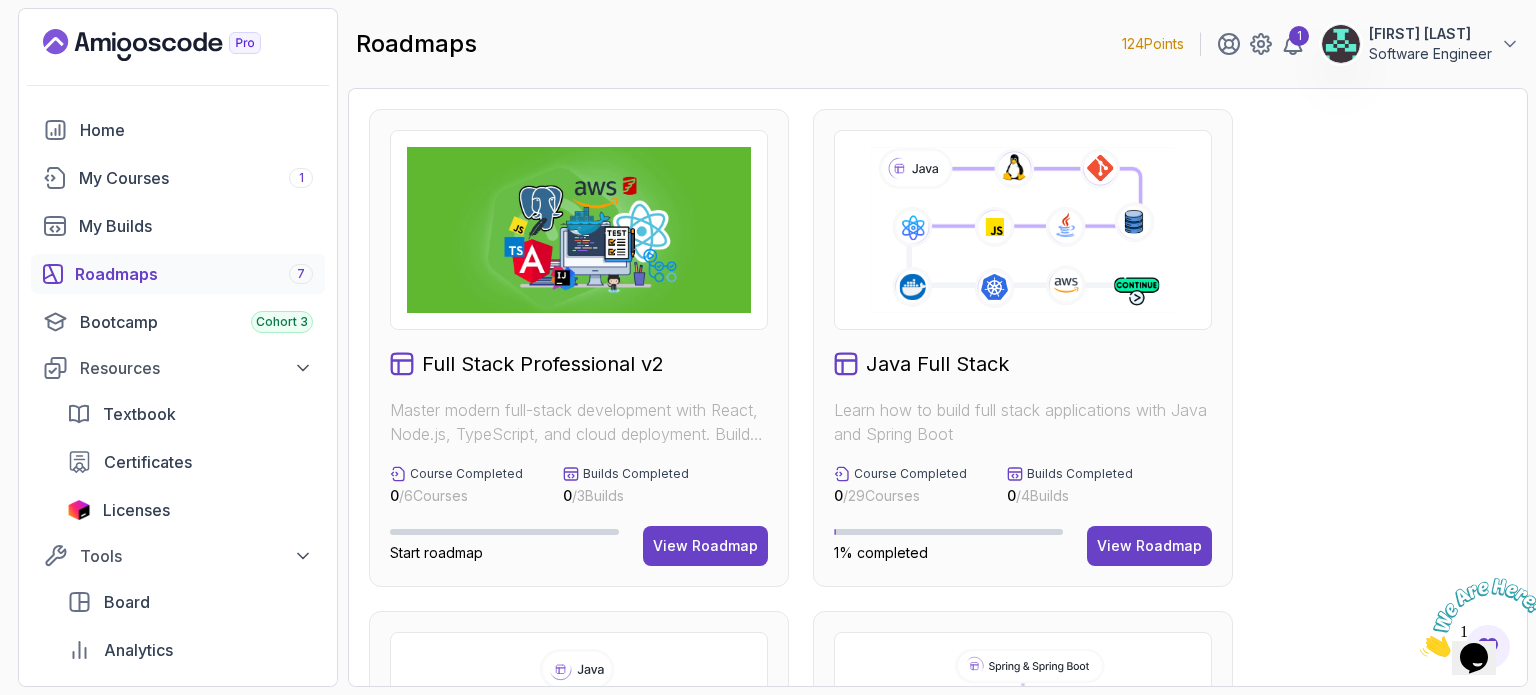 click at bounding box center [579, 230] 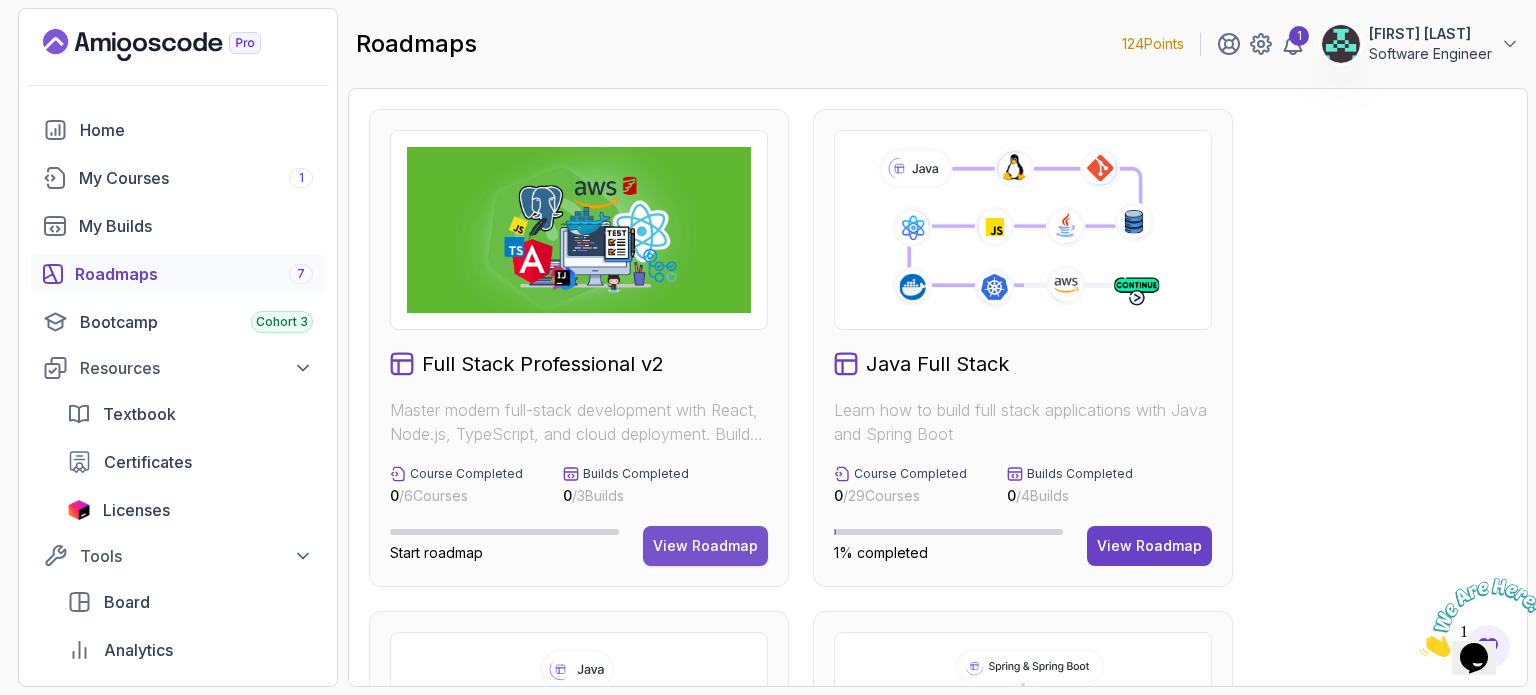 click on "View Roadmap" at bounding box center (705, 546) 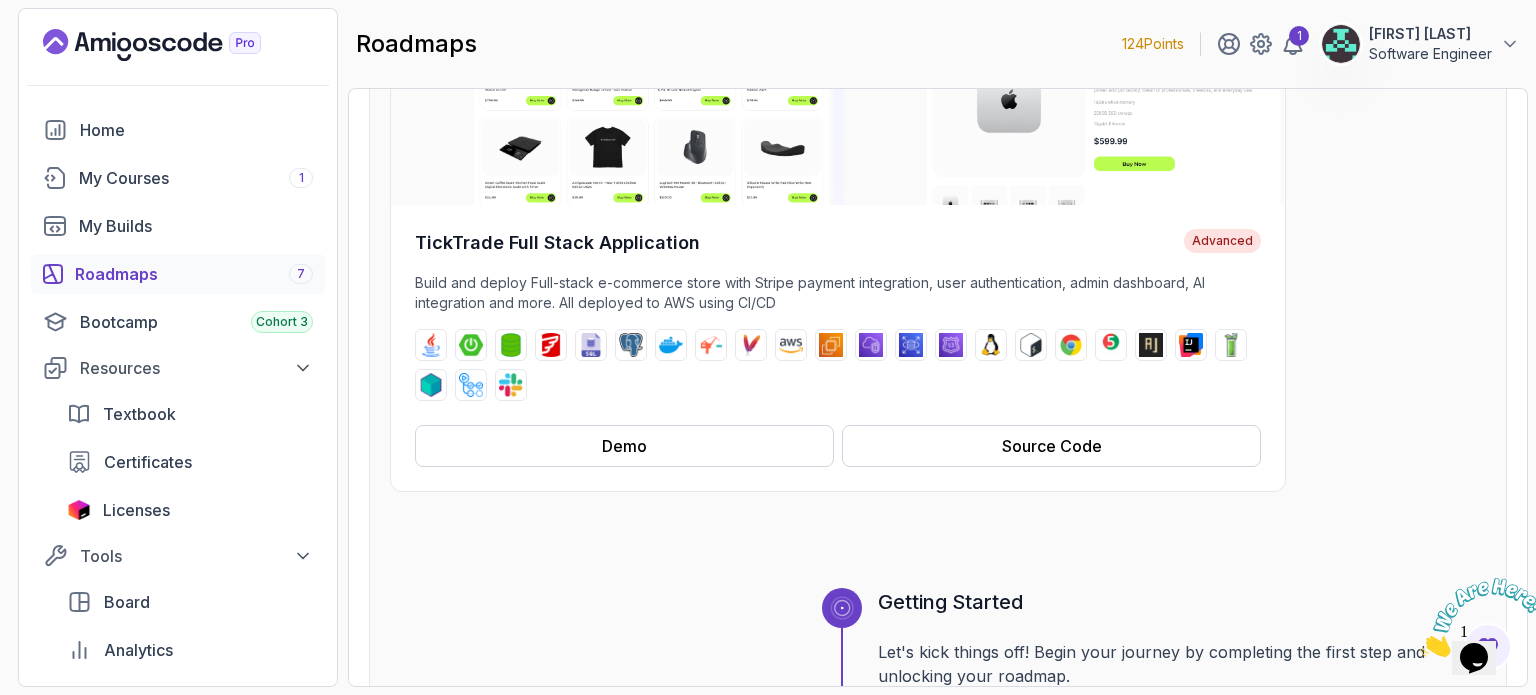 scroll, scrollTop: 0, scrollLeft: 0, axis: both 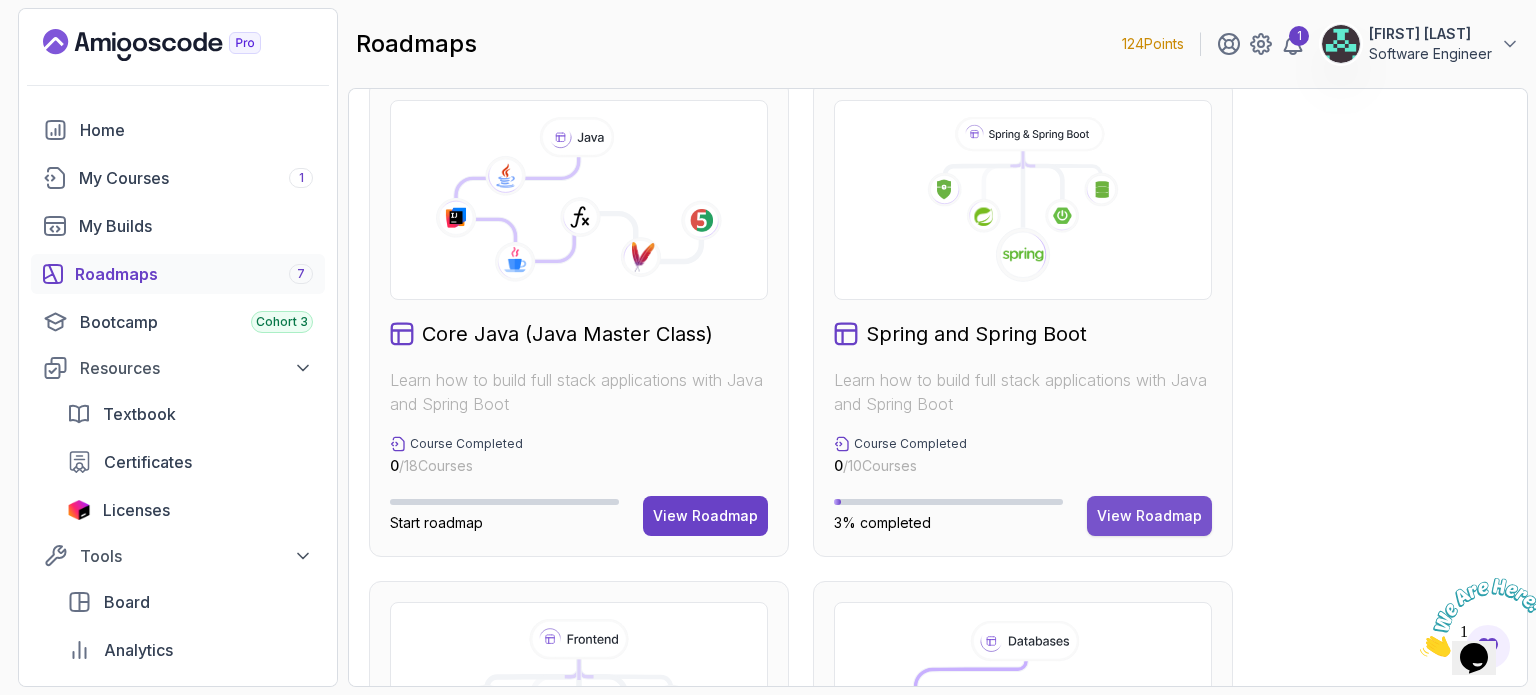 click on "View Roadmap" at bounding box center (1149, 516) 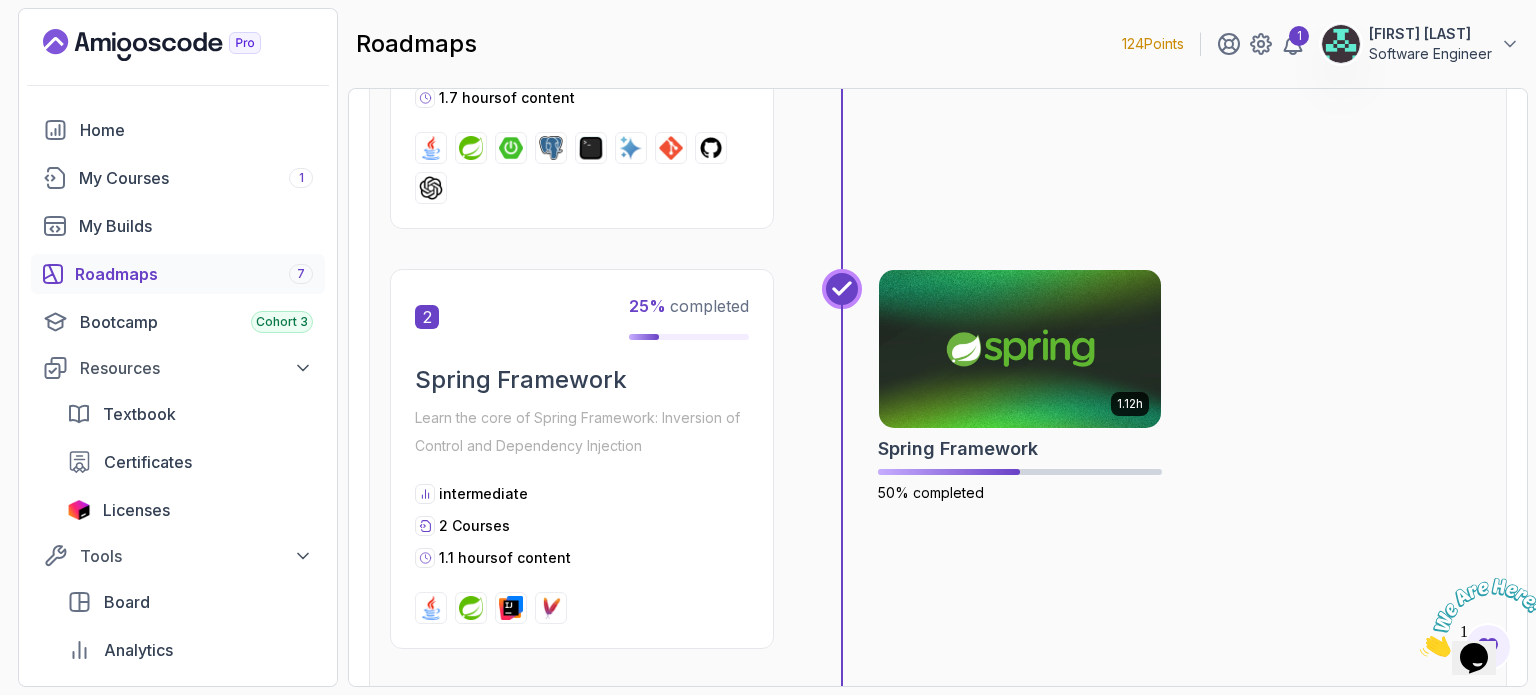 scroll, scrollTop: 710, scrollLeft: 0, axis: vertical 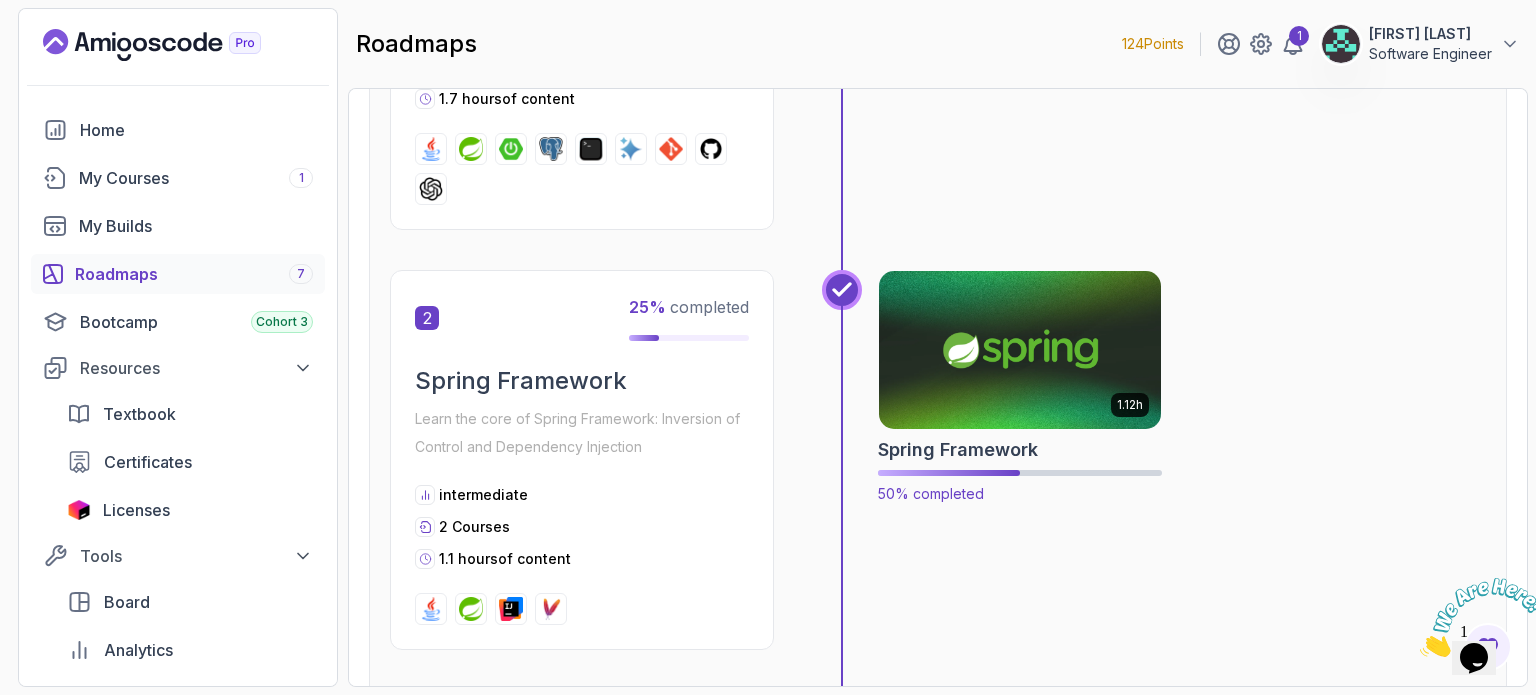 click at bounding box center [1020, 350] 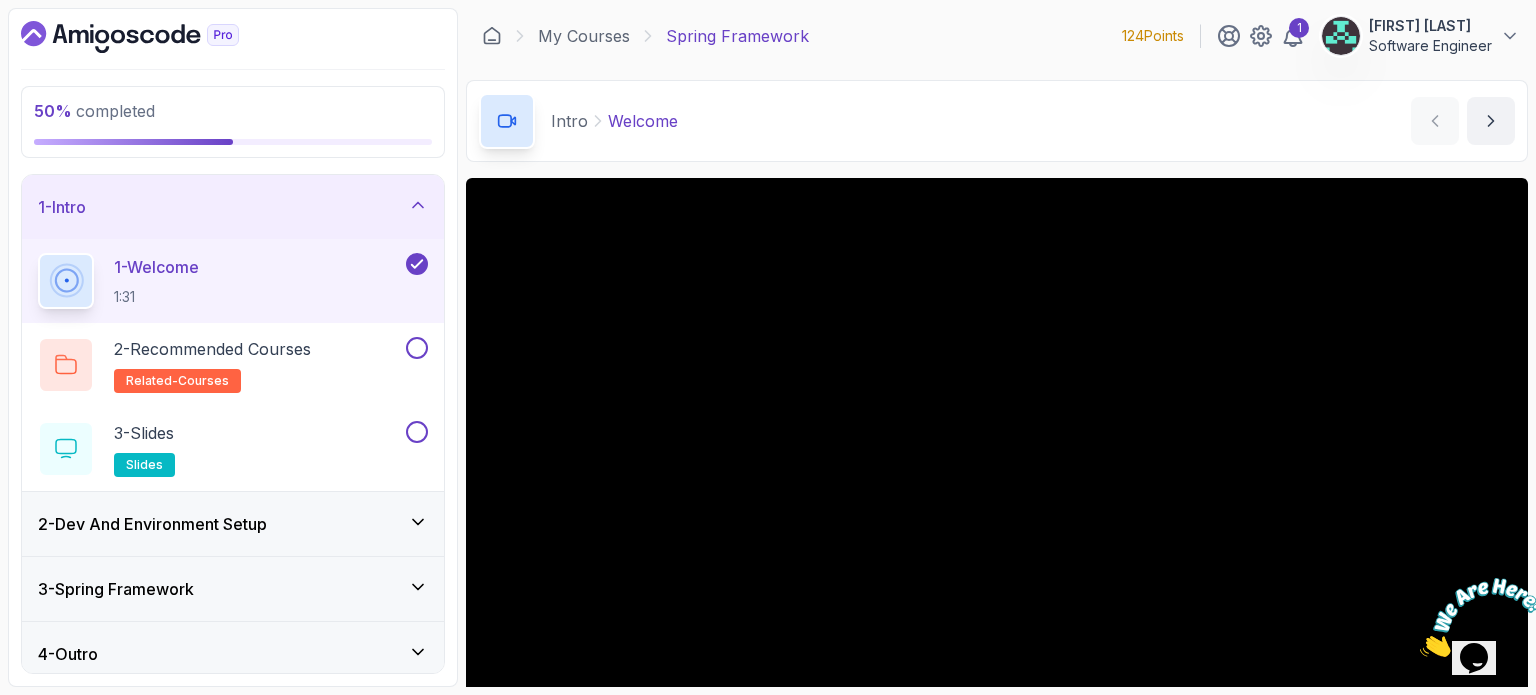 click on "2  -  Dev And Environment Setup" at bounding box center (233, 524) 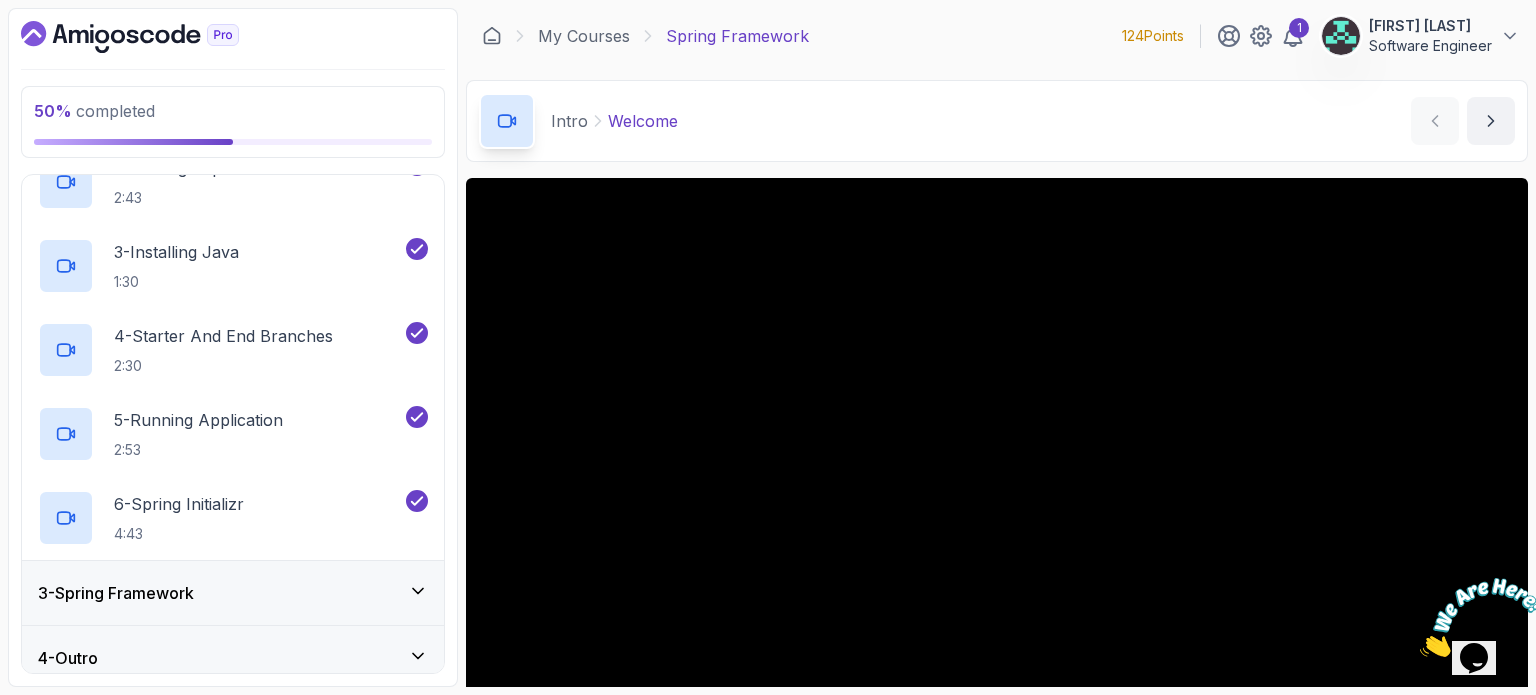 scroll, scrollTop: 262, scrollLeft: 0, axis: vertical 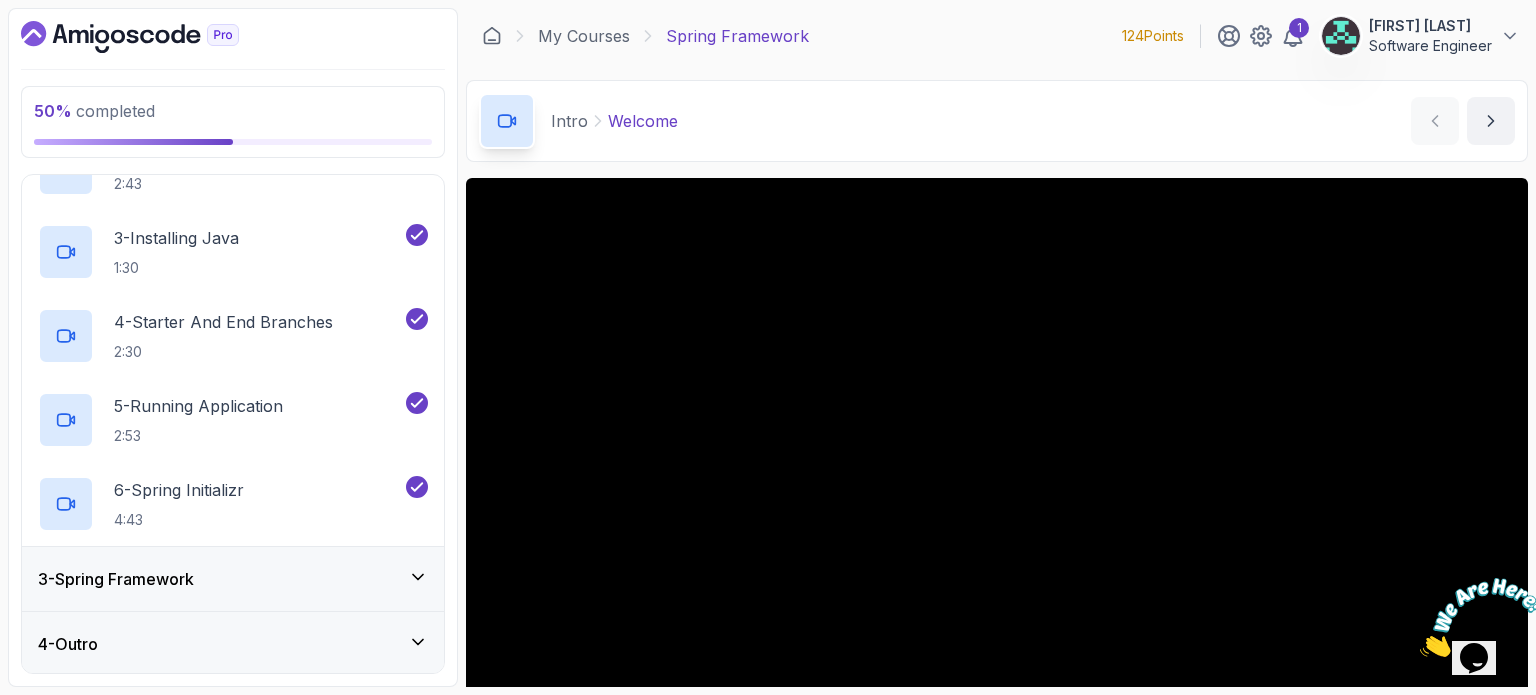click on "3  -  Spring Framework" at bounding box center (233, 579) 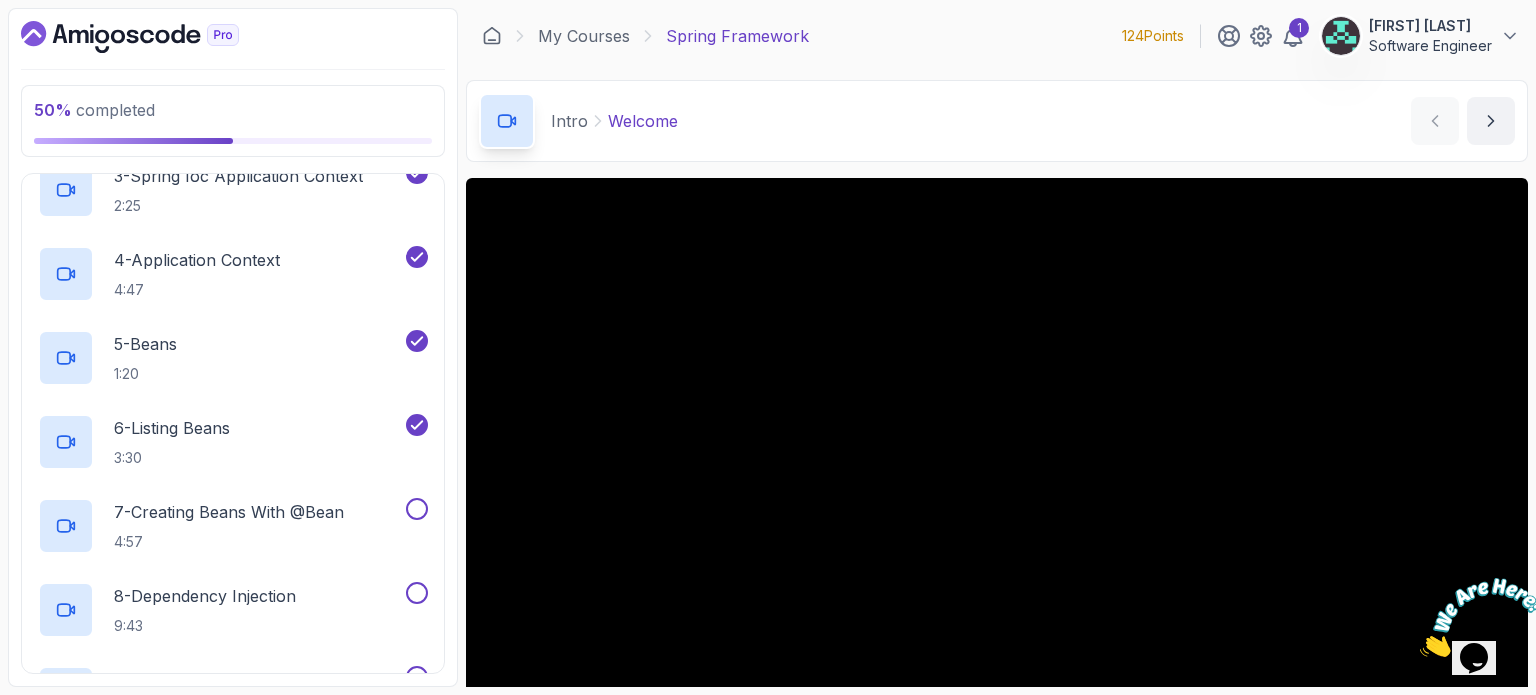 scroll, scrollTop: 396, scrollLeft: 0, axis: vertical 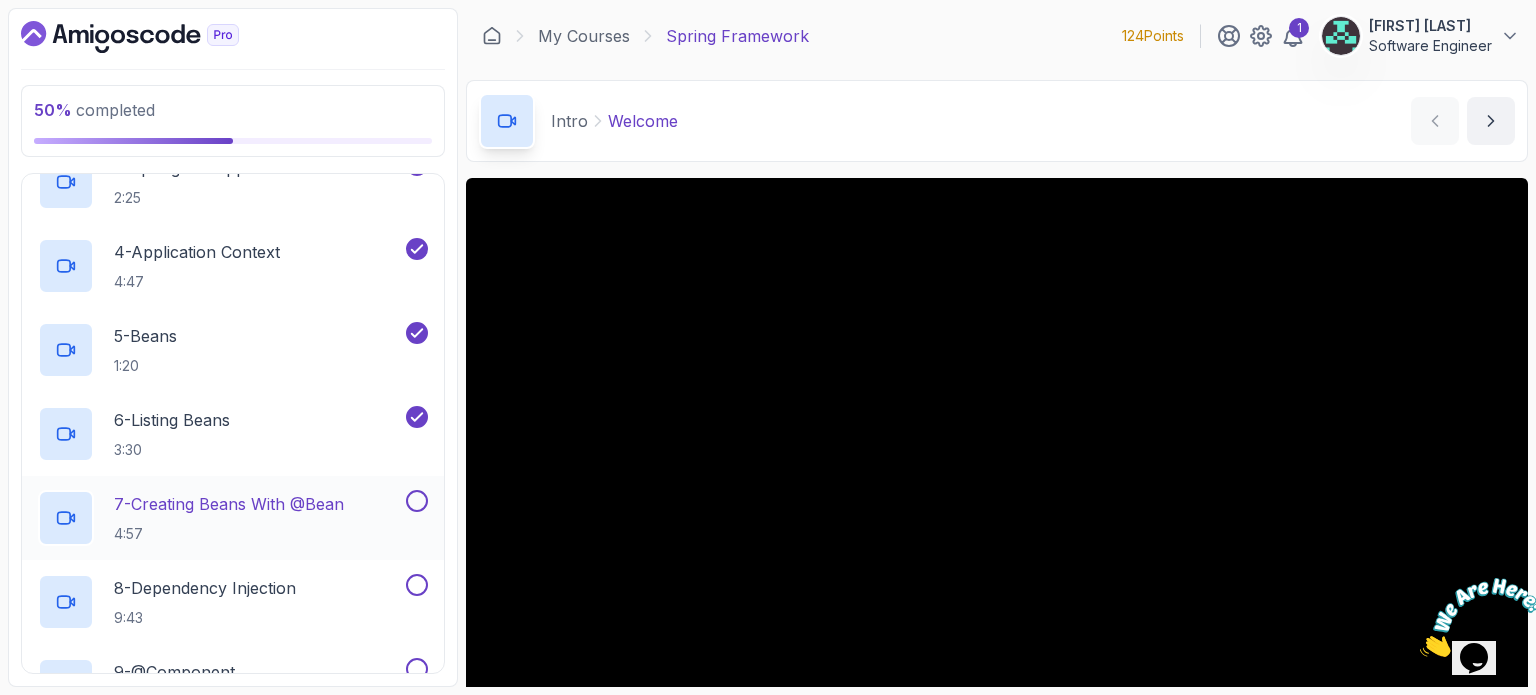 click on "7  -  Creating Beans With @Bean 4:57" at bounding box center [220, 518] 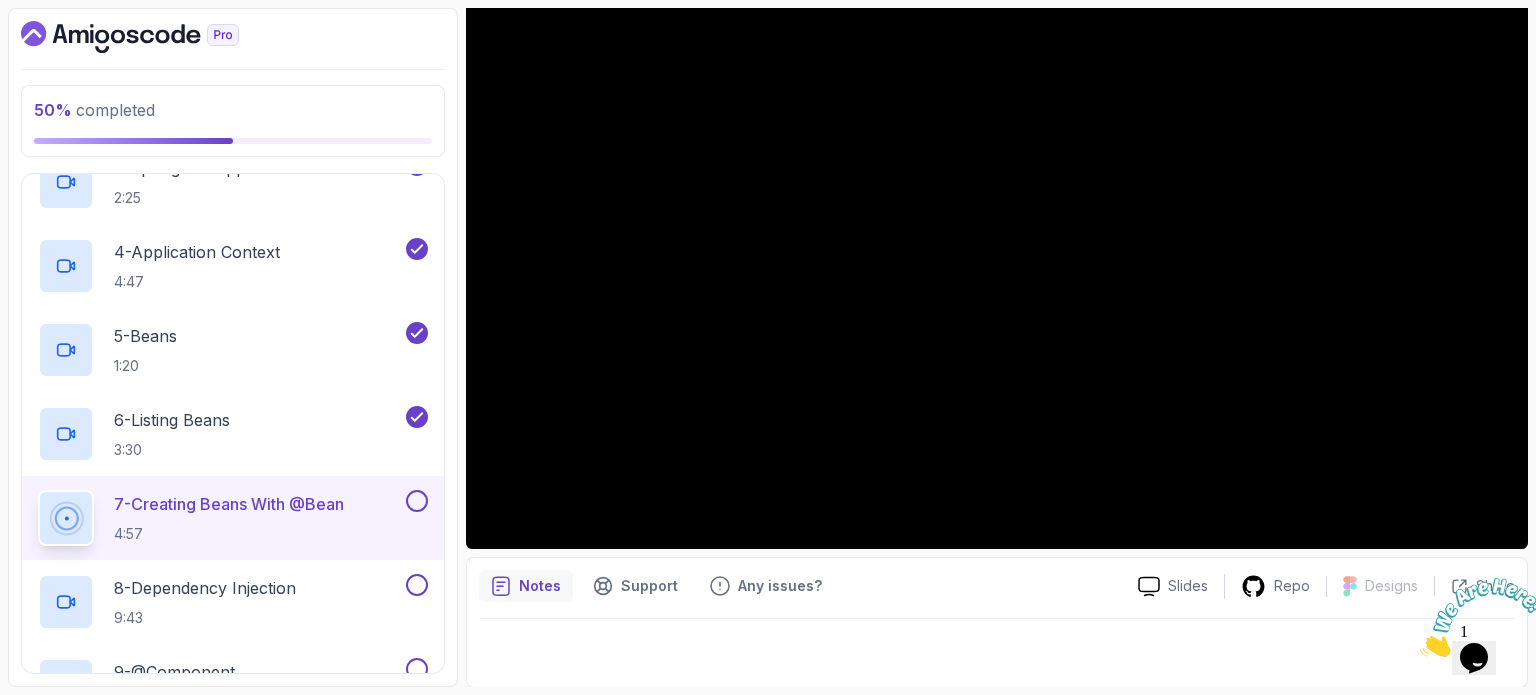 scroll, scrollTop: 57, scrollLeft: 0, axis: vertical 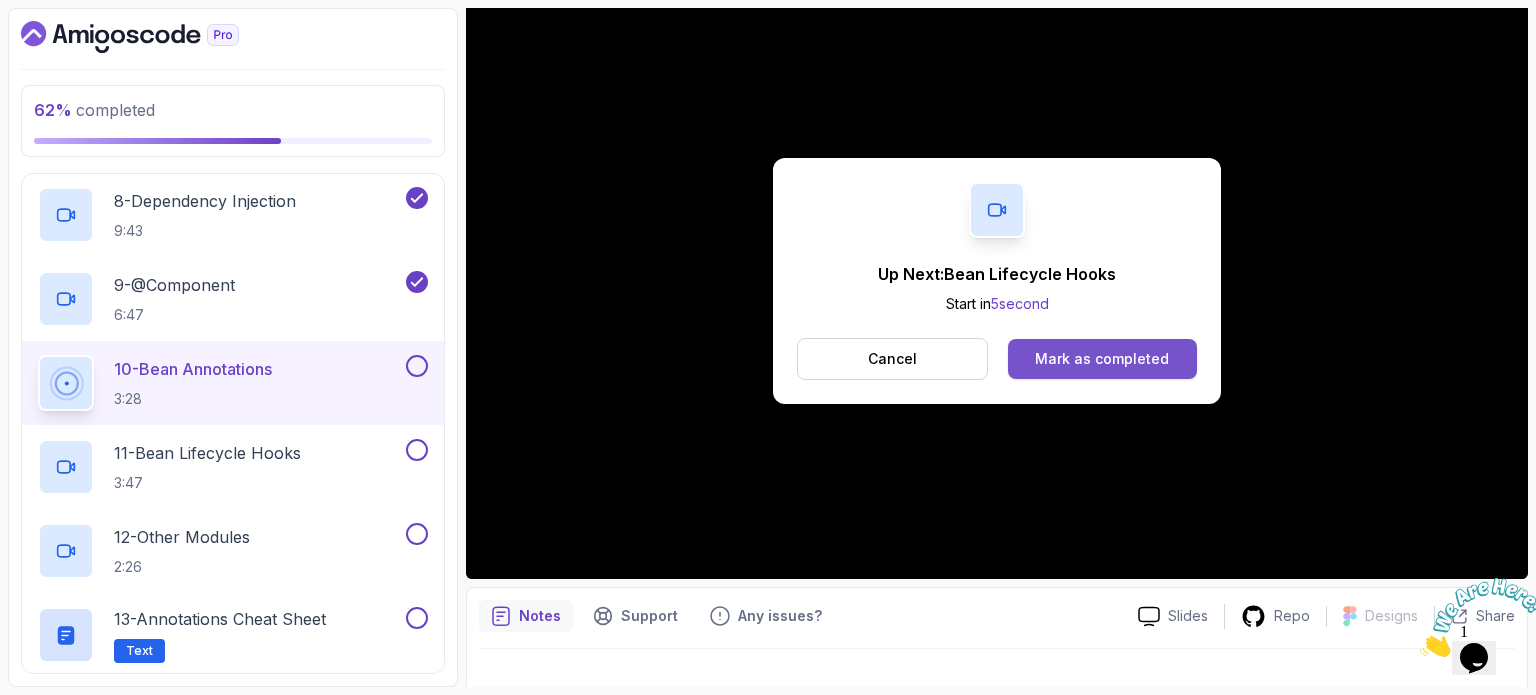 click on "Mark as completed" at bounding box center (1102, 359) 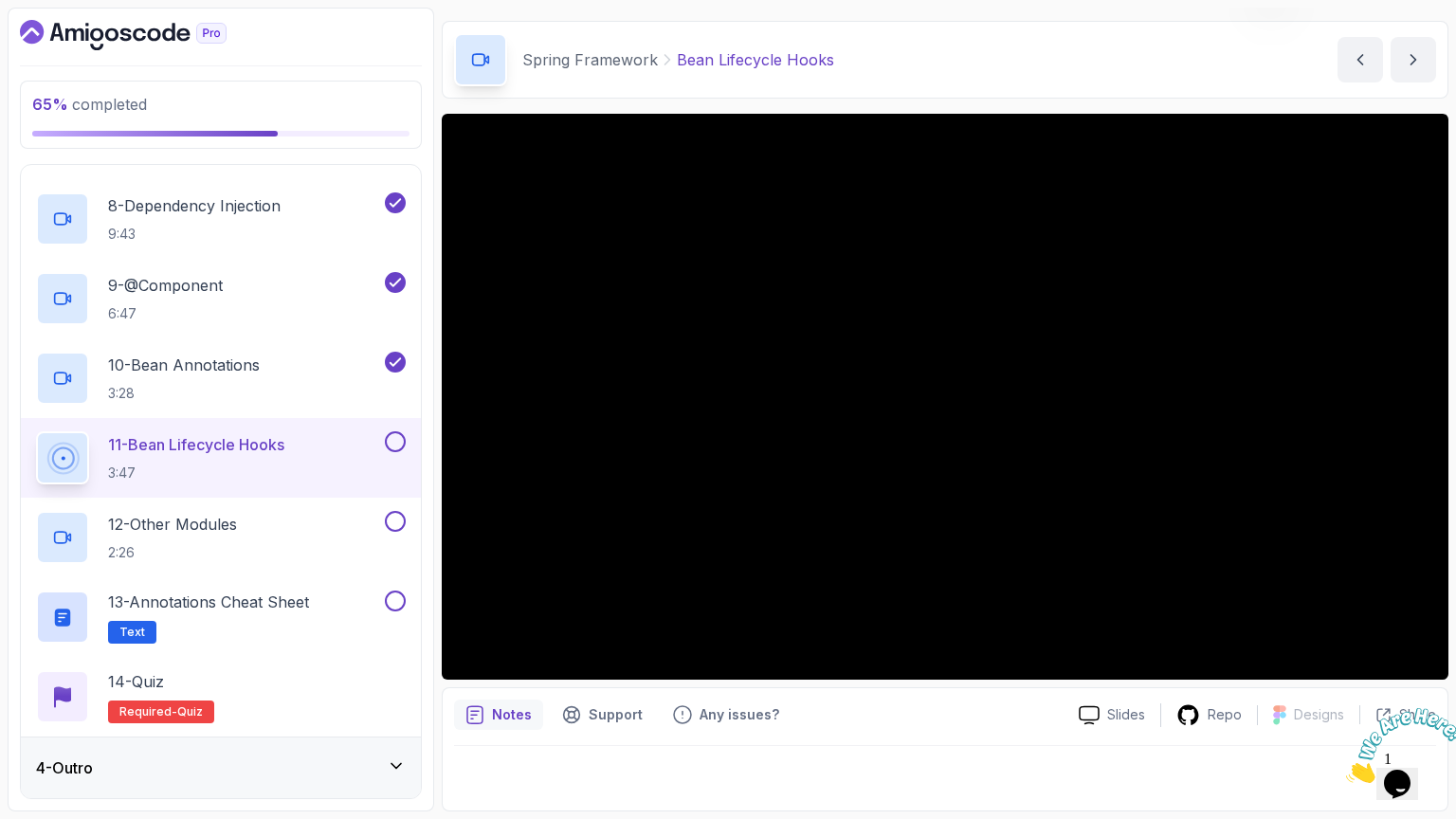 scroll, scrollTop: 725, scrollLeft: 0, axis: vertical 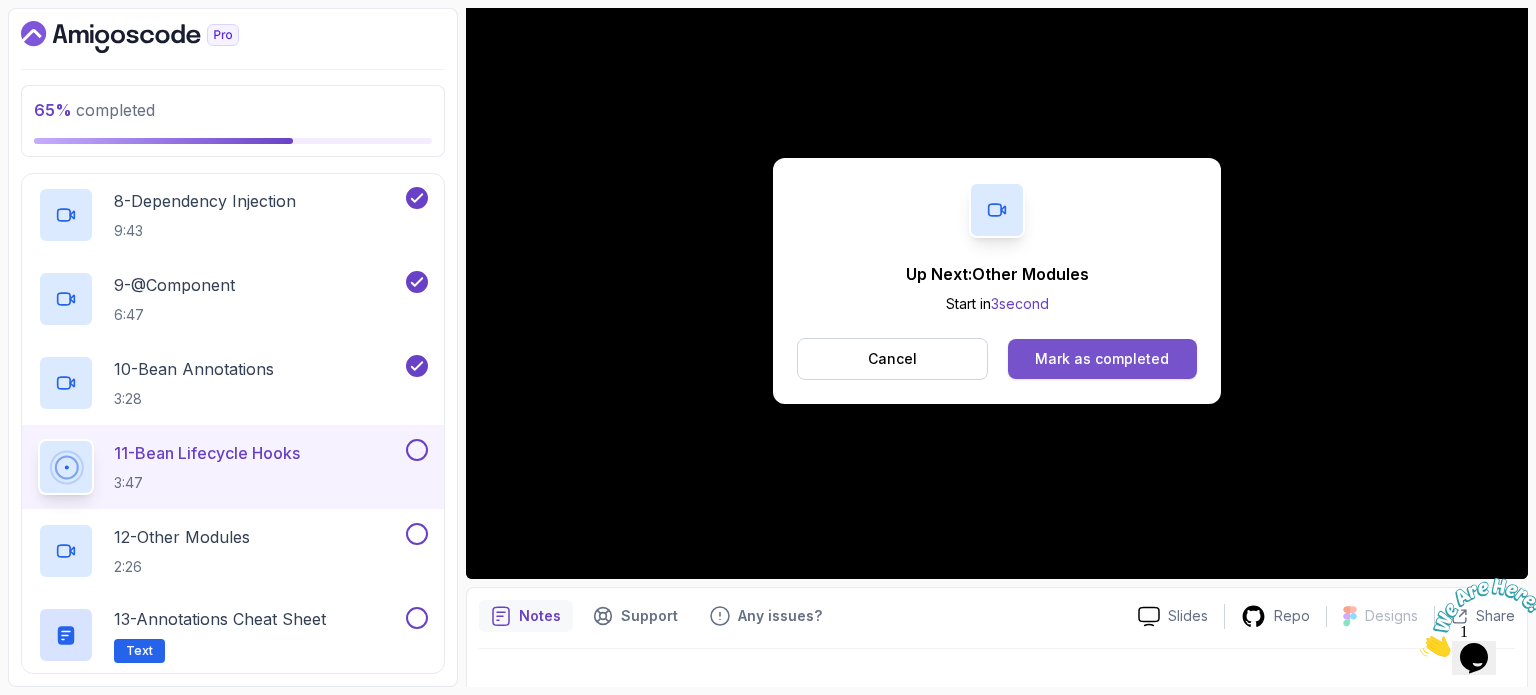 click on "Mark as completed" at bounding box center [1102, 359] 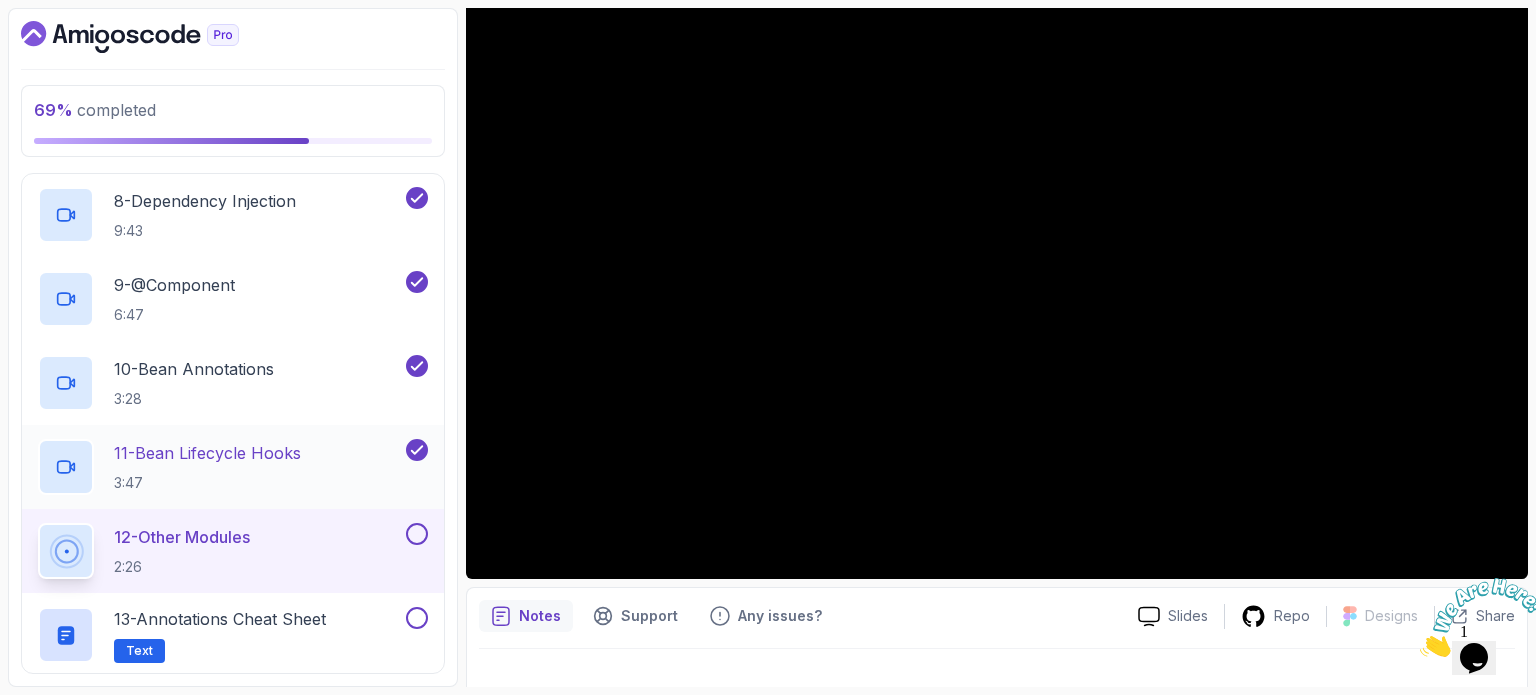 scroll, scrollTop: 934, scrollLeft: 0, axis: vertical 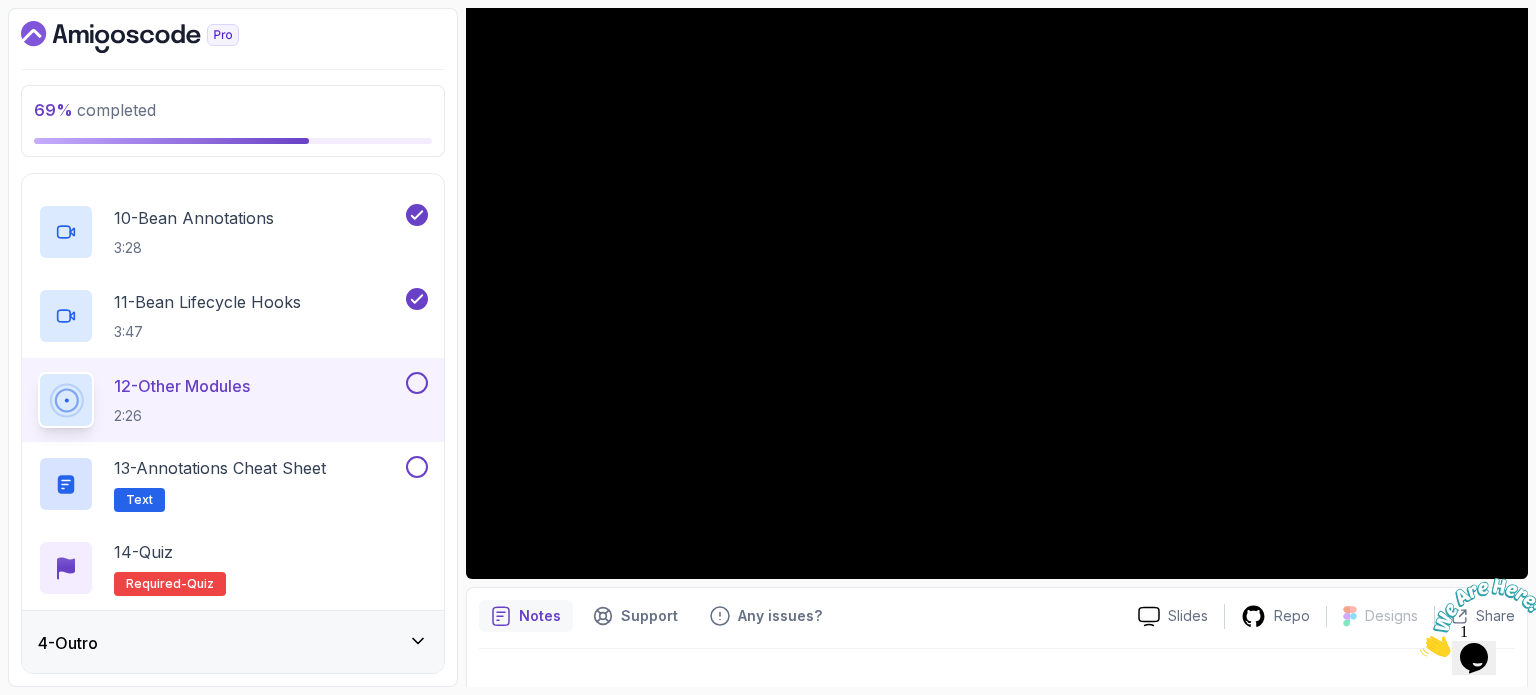 click on "4  -  Outro" at bounding box center (233, 643) 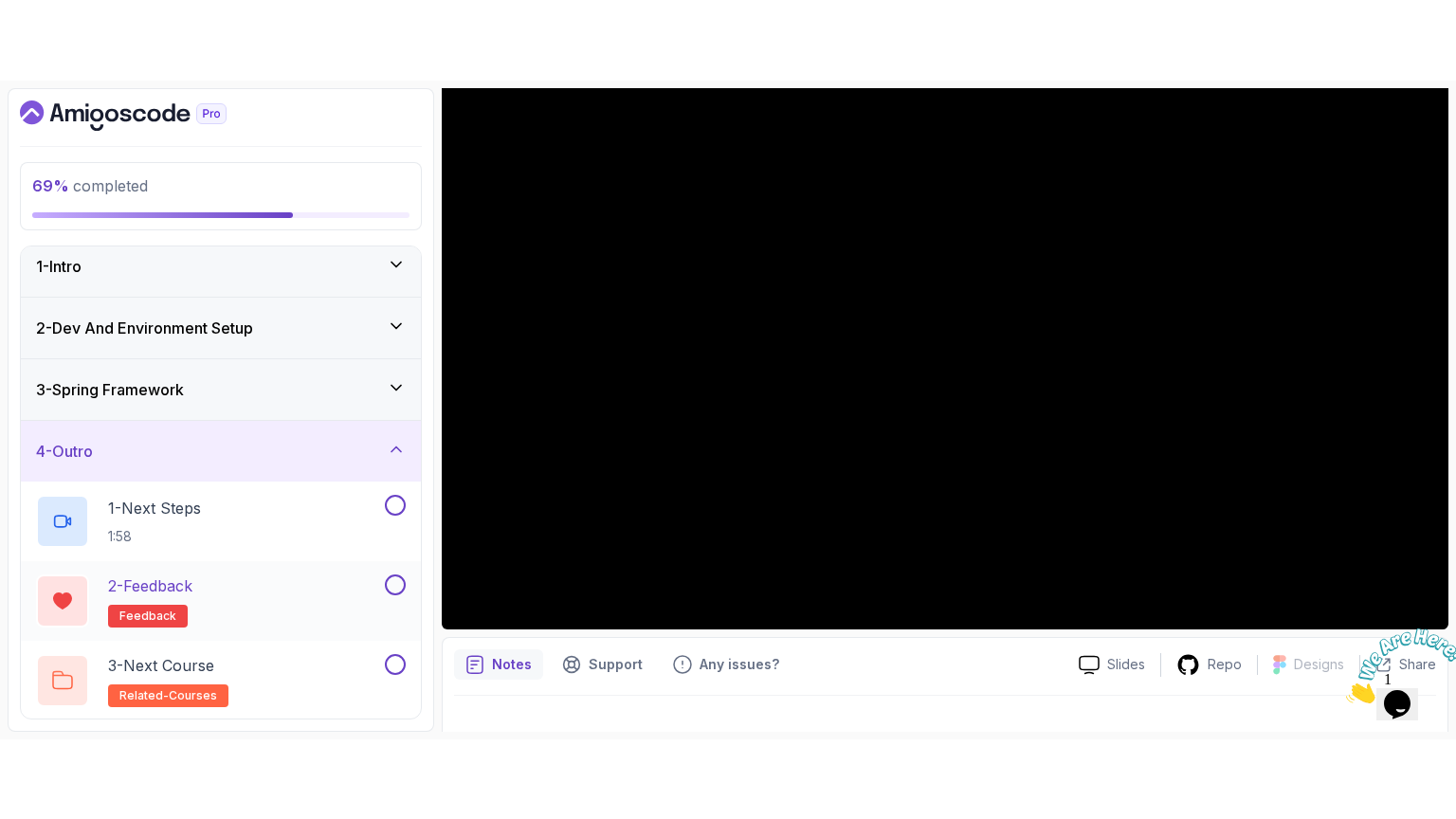 scroll, scrollTop: 0, scrollLeft: 0, axis: both 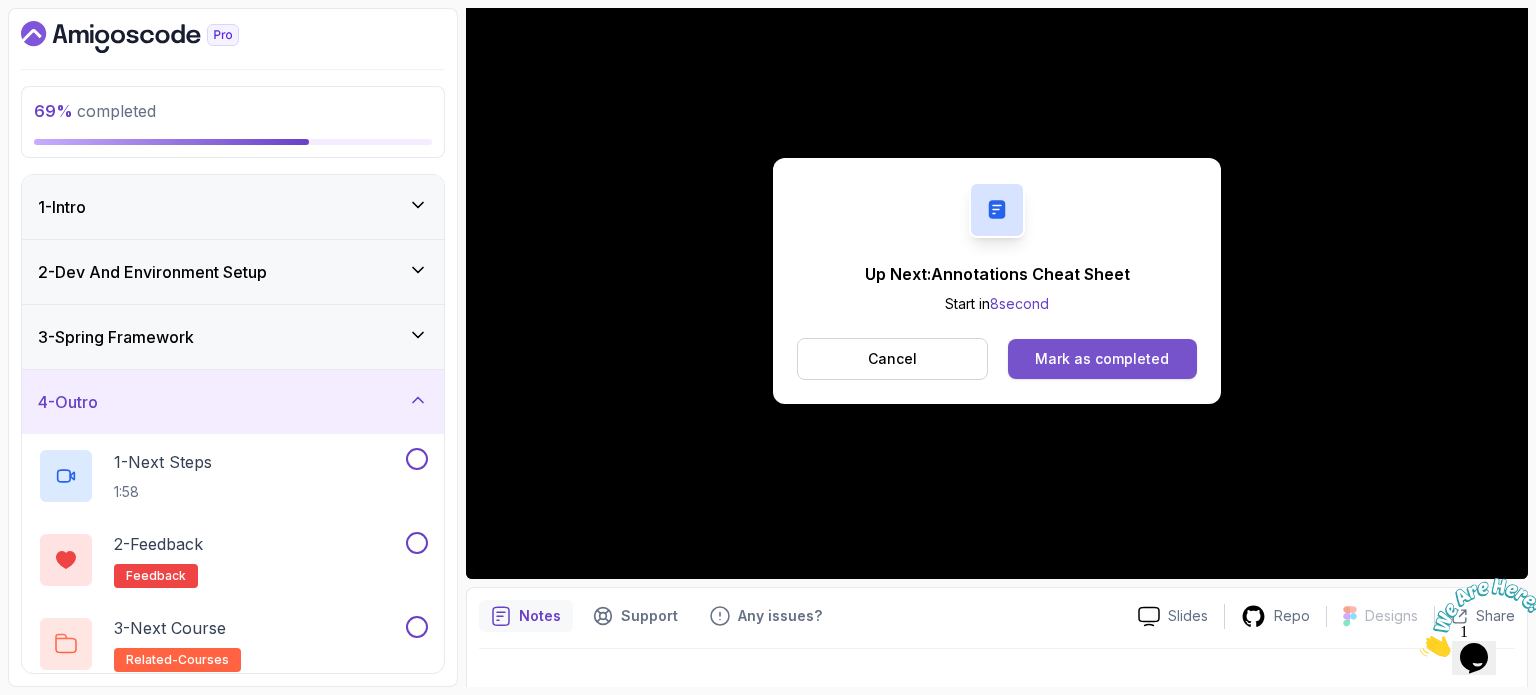 click on "Mark as completed" at bounding box center (1102, 359) 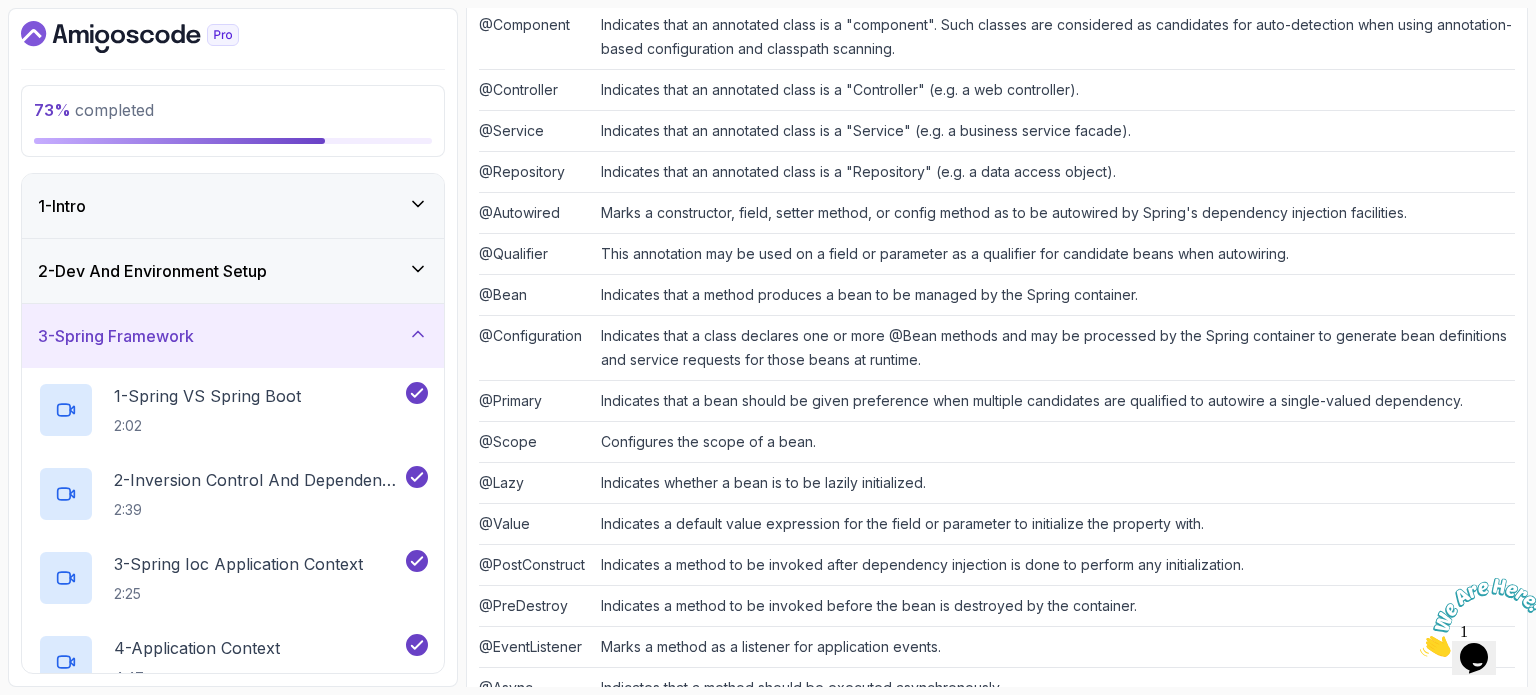 scroll, scrollTop: 514, scrollLeft: 0, axis: vertical 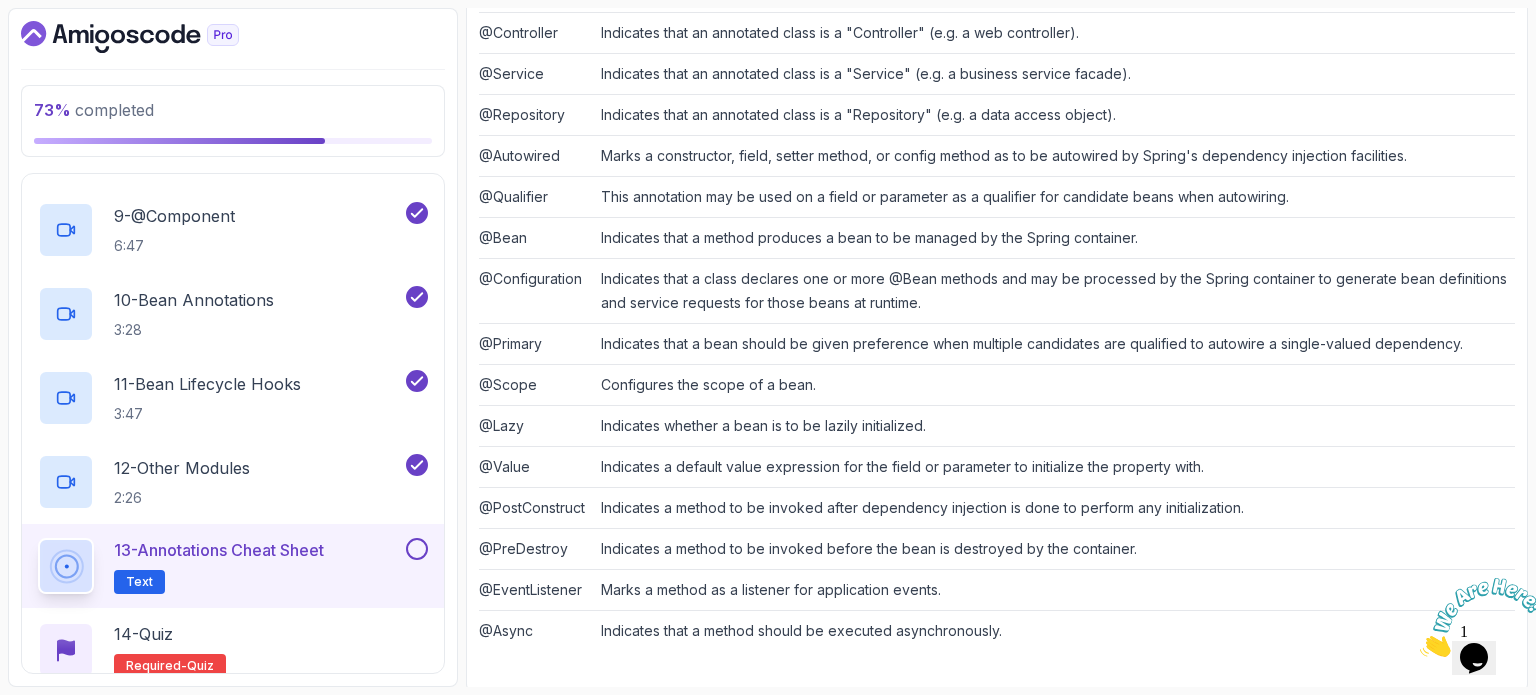 click at bounding box center [417, 549] 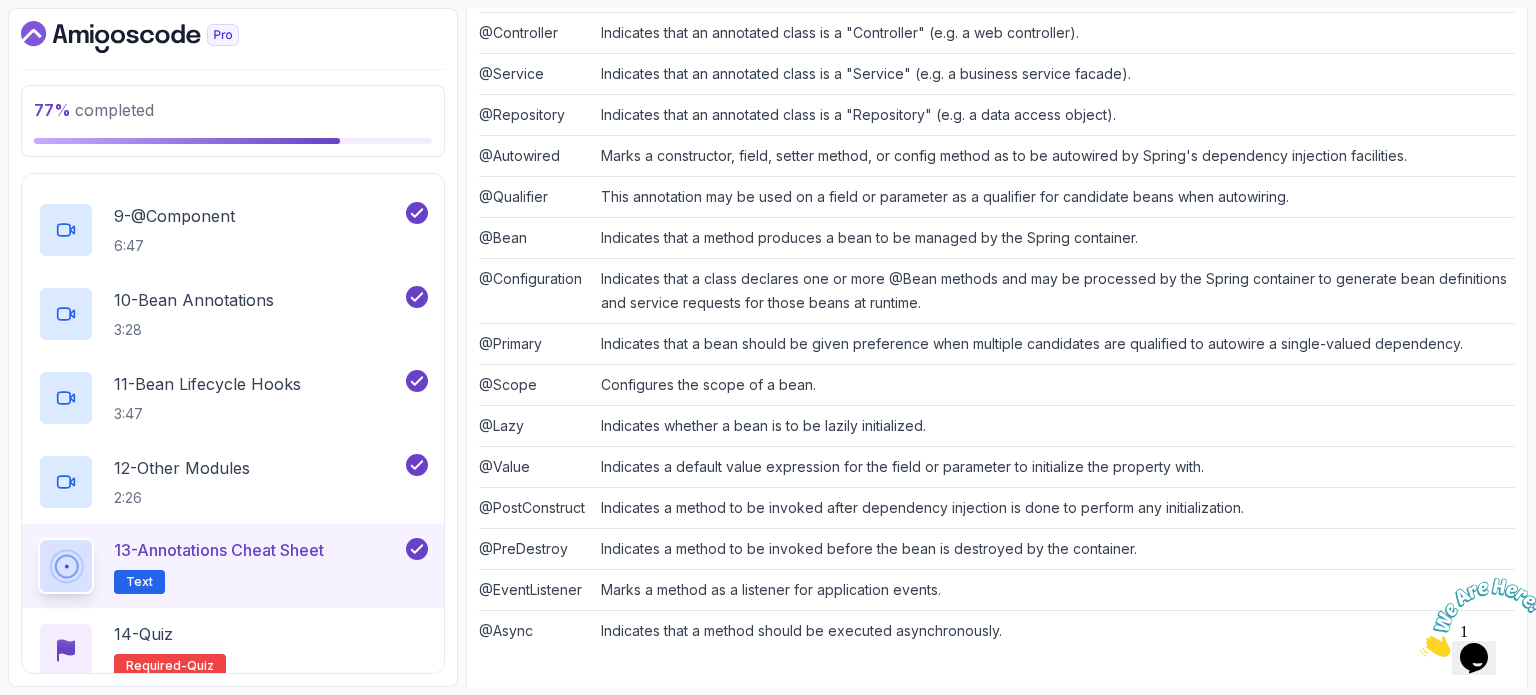 scroll, scrollTop: 934, scrollLeft: 0, axis: vertical 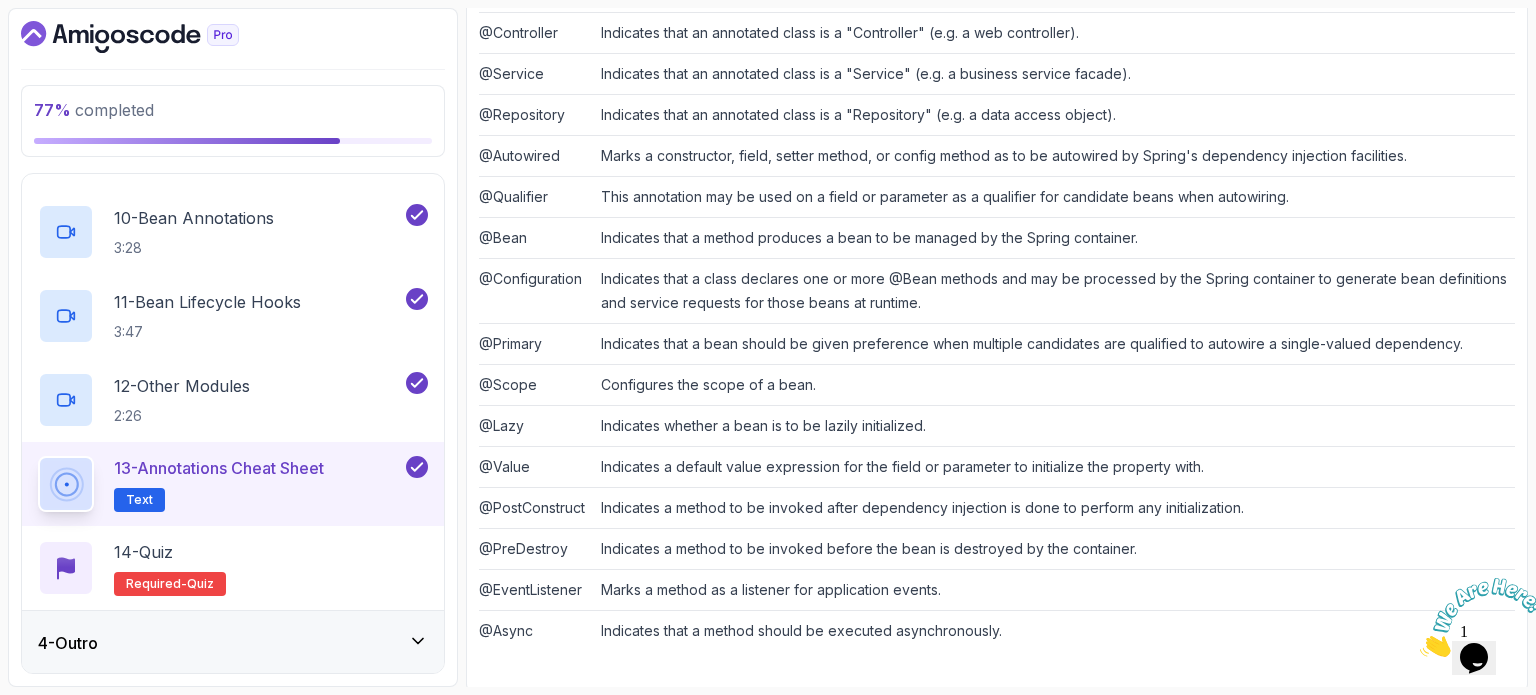 click on "14  -  Quiz Required- quiz" at bounding box center (233, 568) 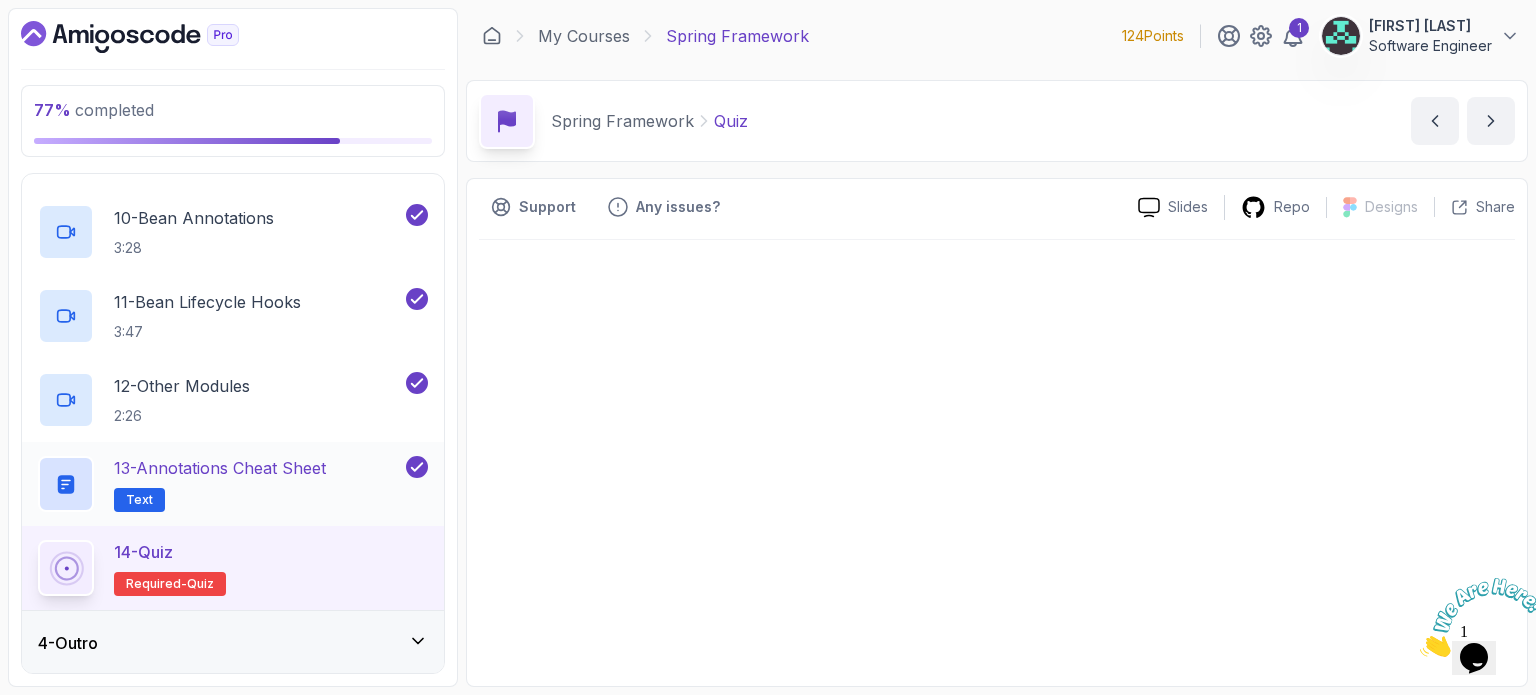 scroll, scrollTop: 0, scrollLeft: 0, axis: both 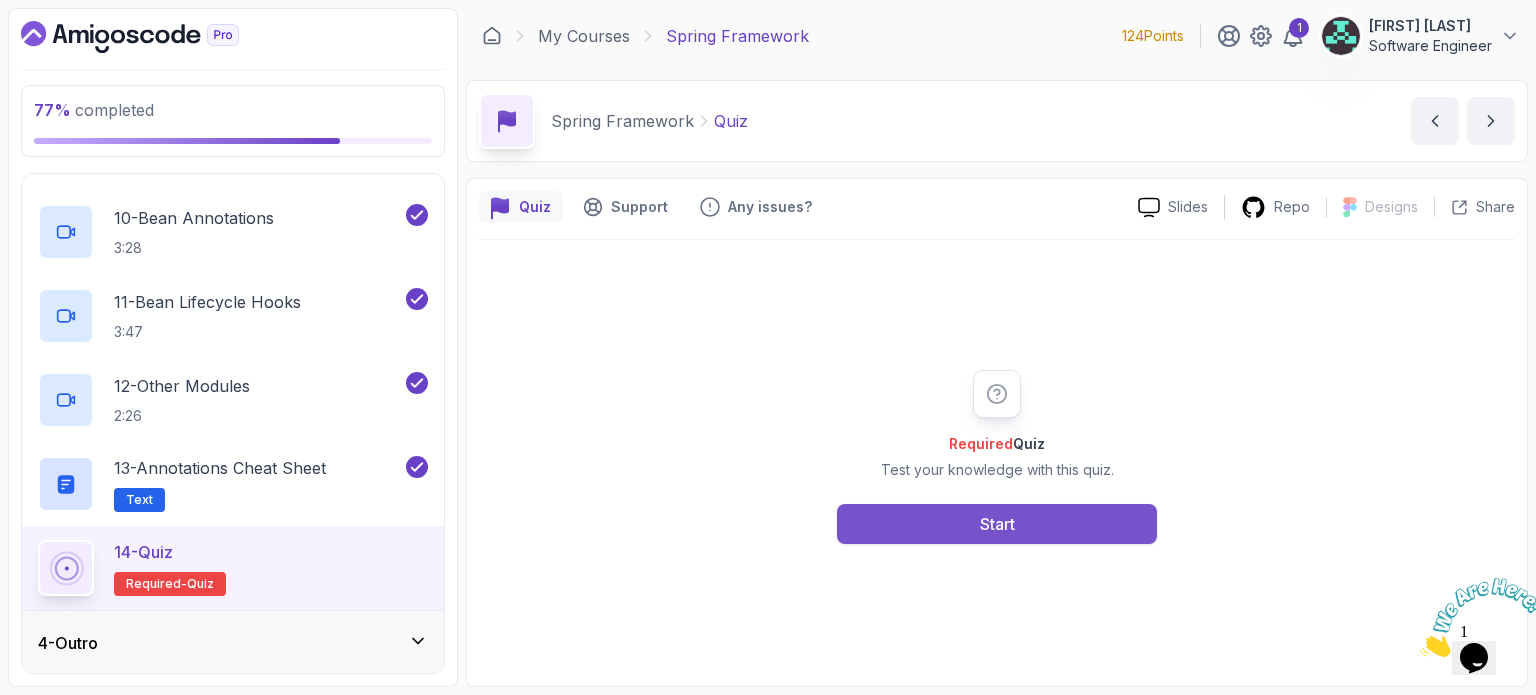 click on "Start" at bounding box center [997, 524] 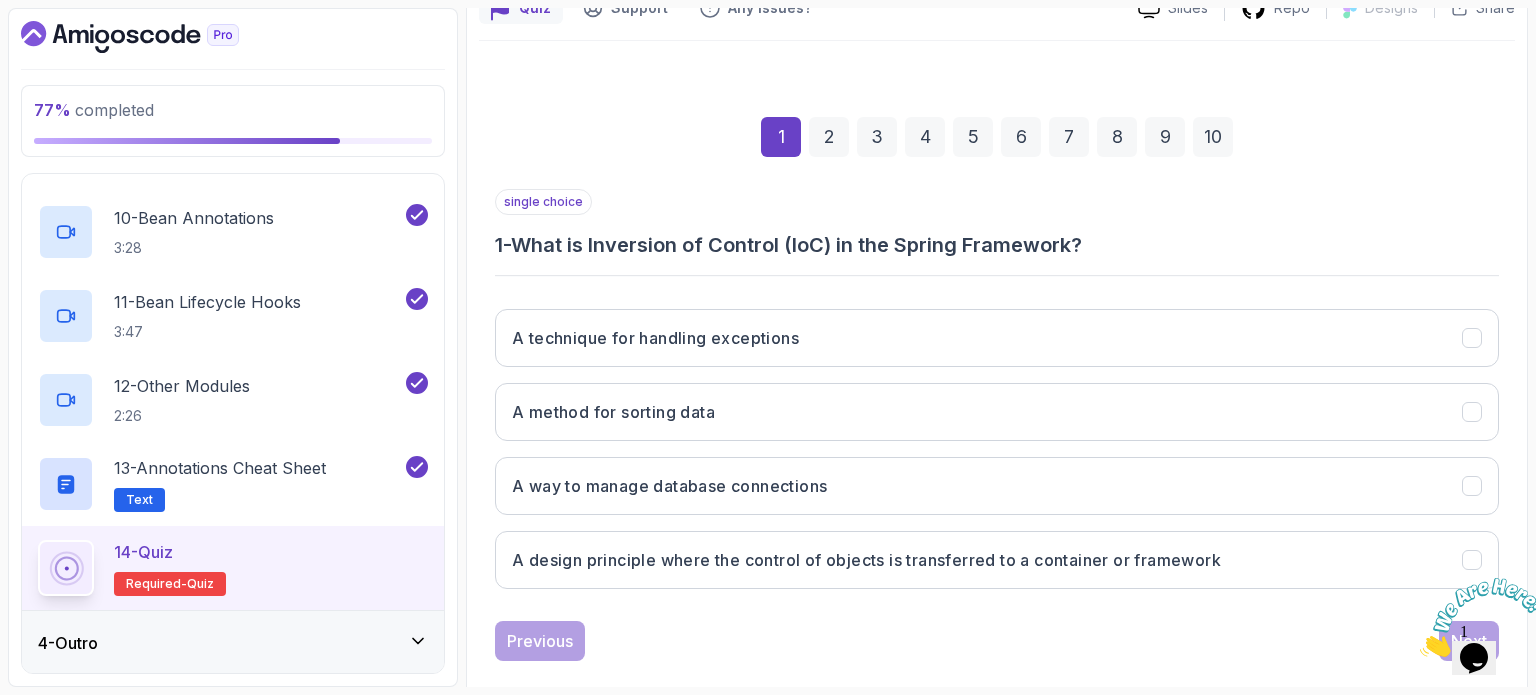 scroll, scrollTop: 200, scrollLeft: 0, axis: vertical 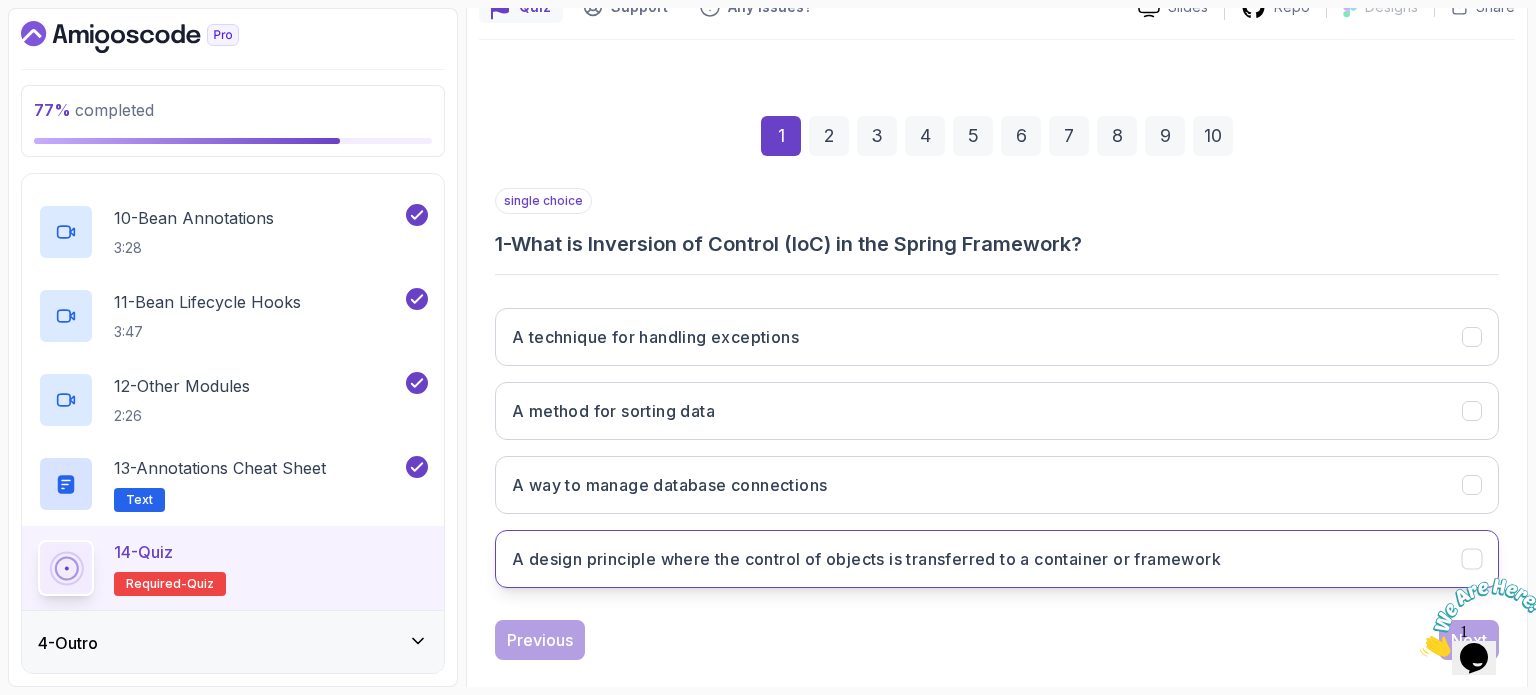 click on "A design principle where the control of objects is transferred to a container or framework" at bounding box center [866, 559] 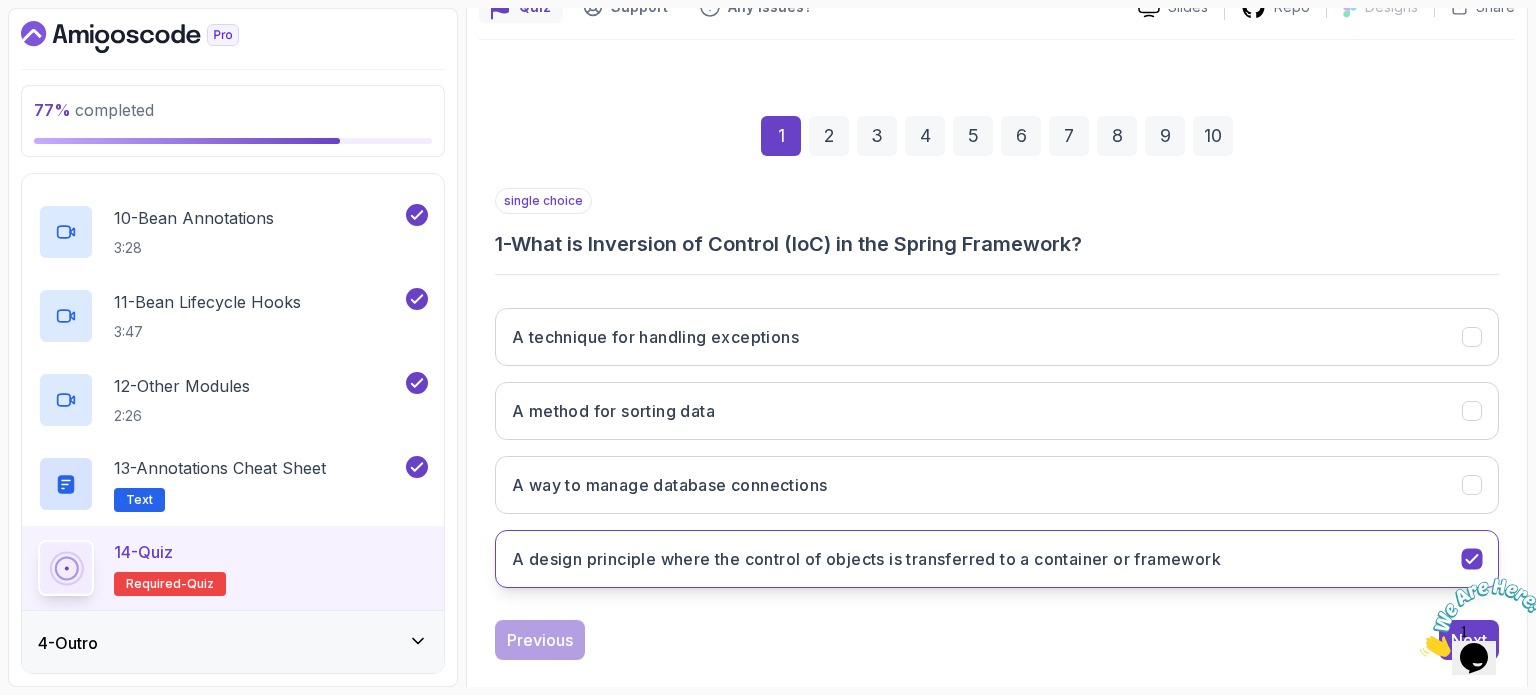 click on "A design principle where the control of objects is transferred to a container or framework" at bounding box center [866, 559] 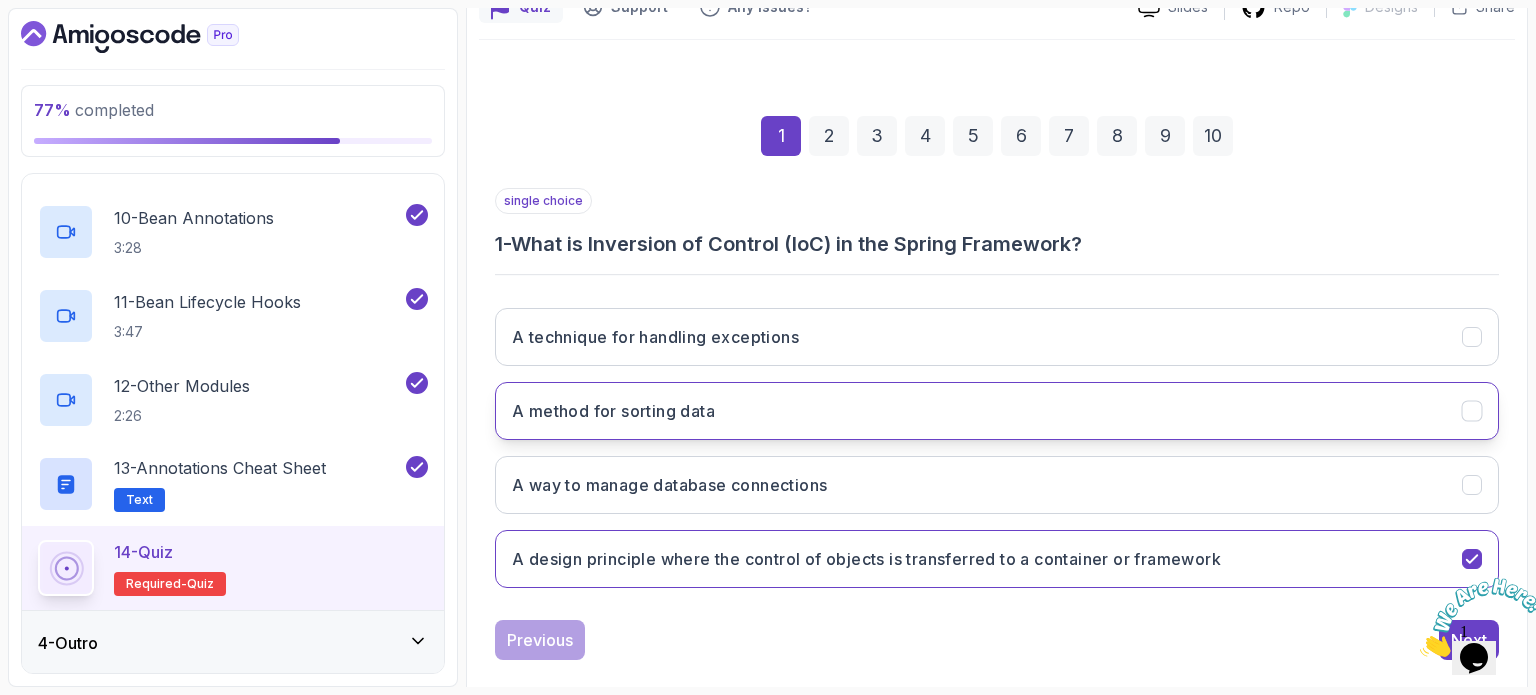 click on "A method for sorting data" at bounding box center [997, 411] 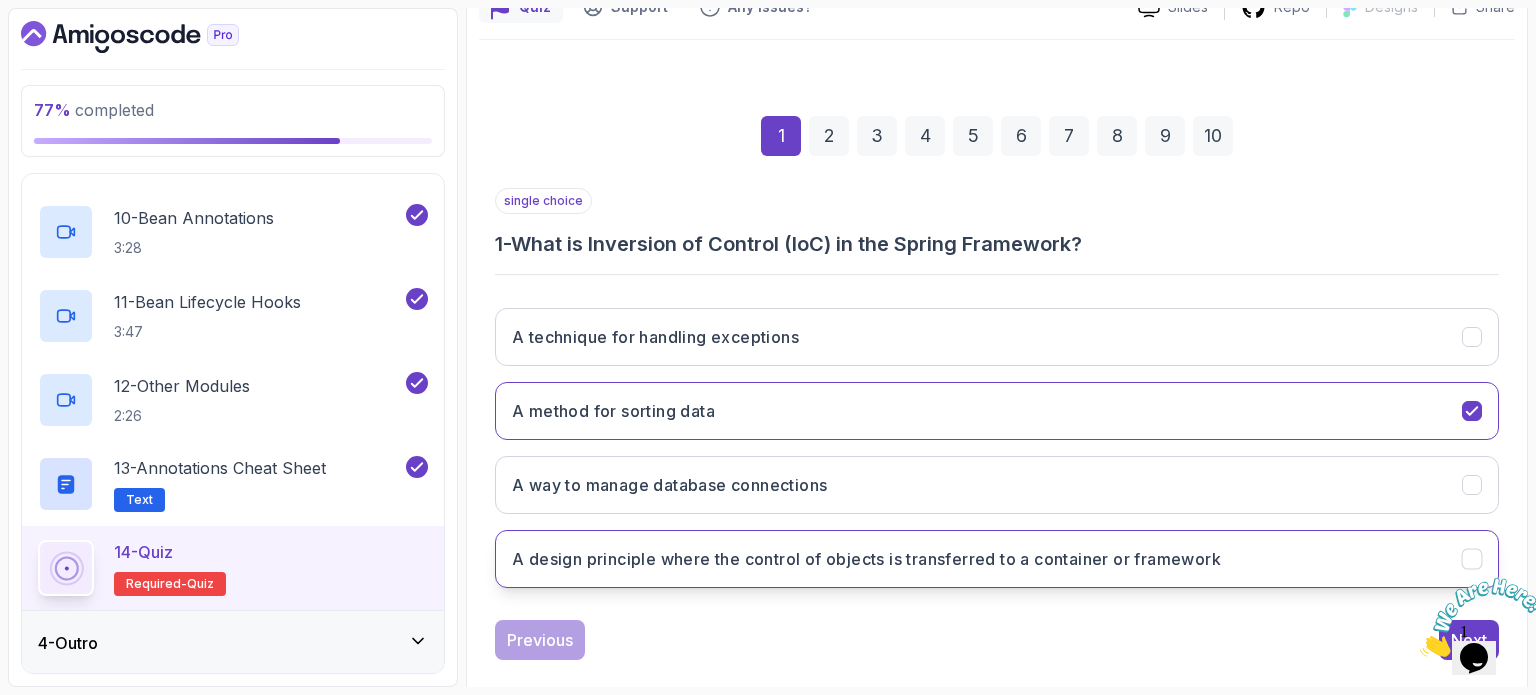 click on "A design principle where the control of objects is transferred to a container or framework" at bounding box center (997, 559) 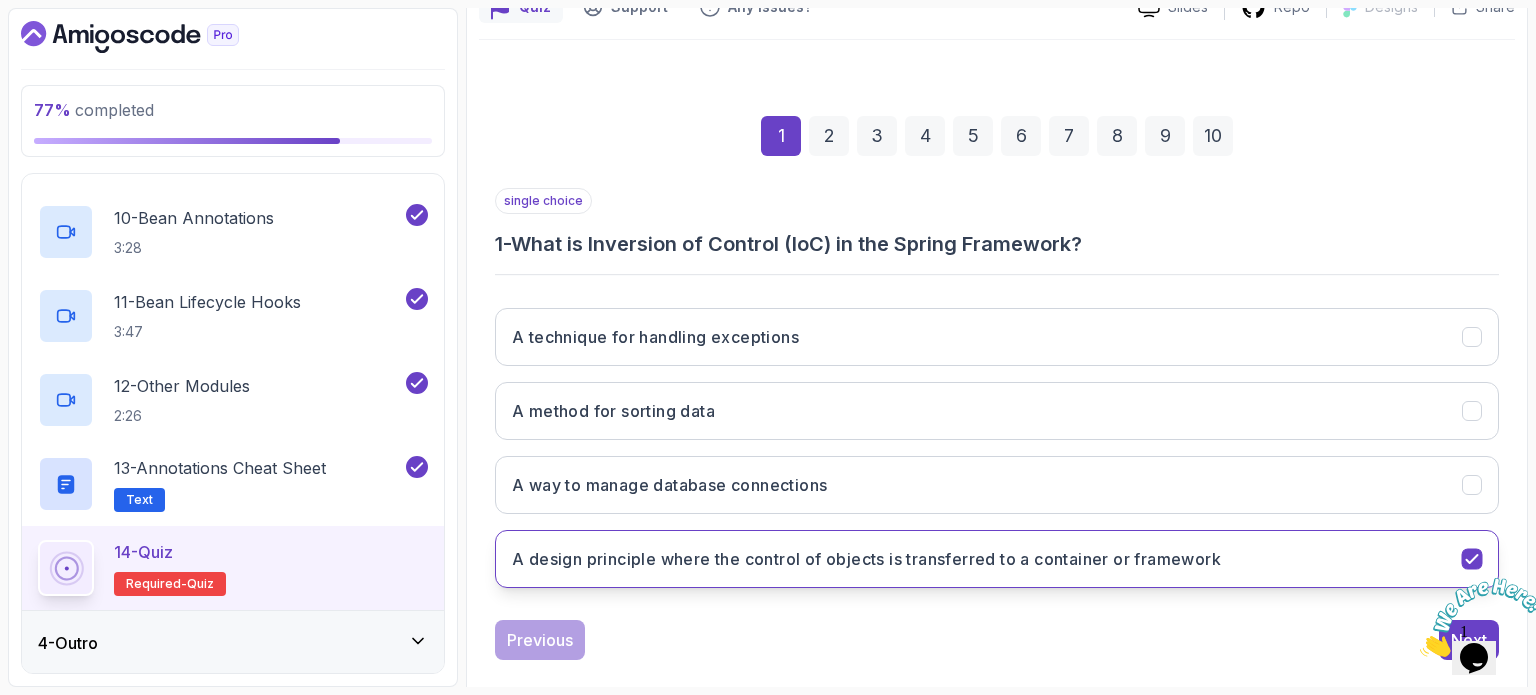 scroll, scrollTop: 227, scrollLeft: 0, axis: vertical 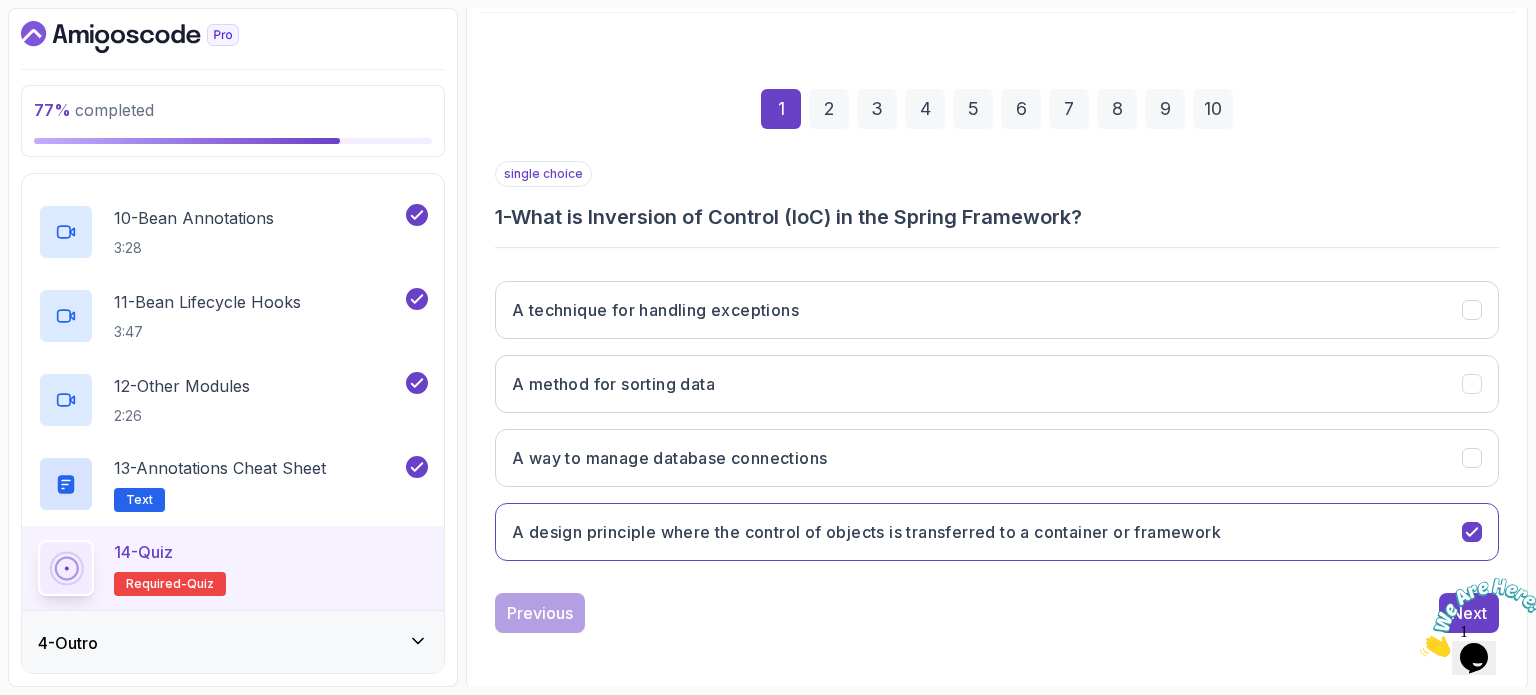 click at bounding box center (1482, 617) 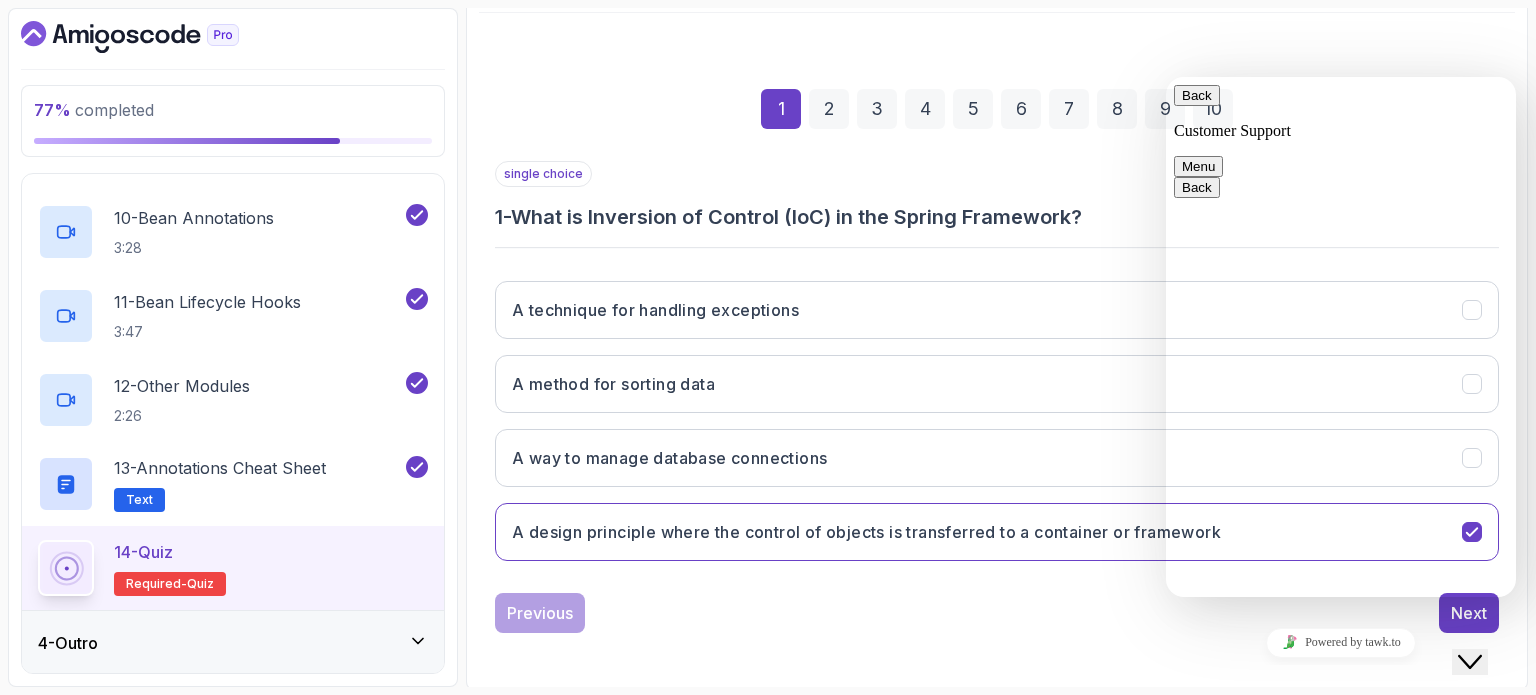 click on "Close Chat This icon closes the chat window." at bounding box center (1470, 662) 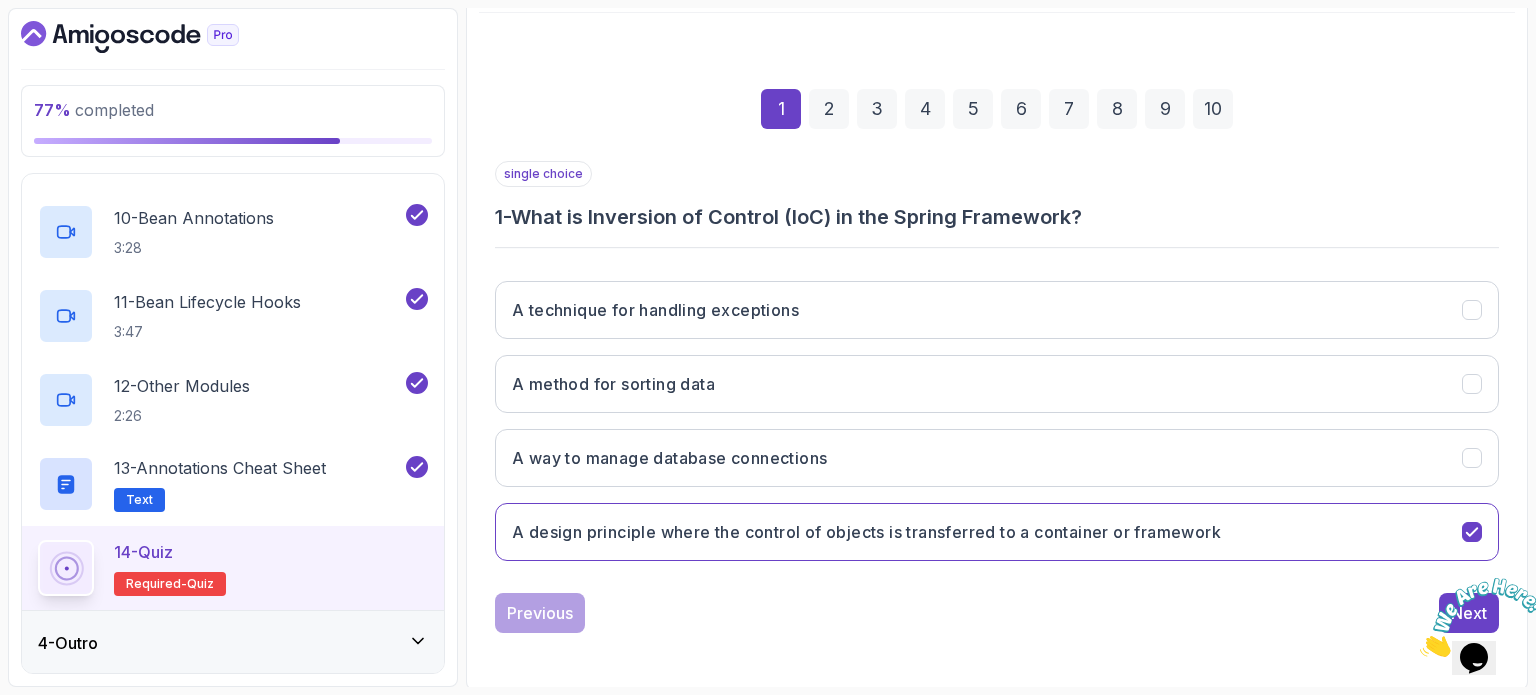 click at bounding box center (1482, 617) 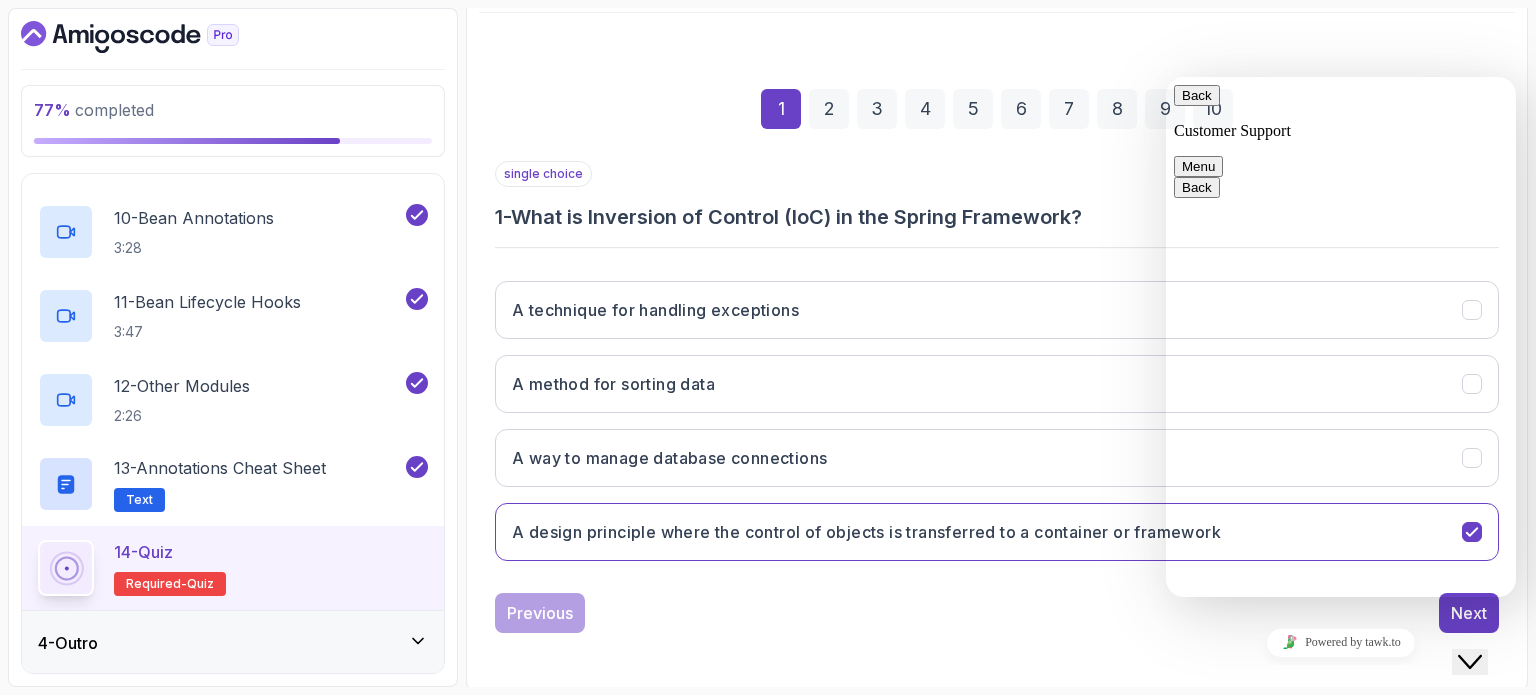 click on "Close Chat This icon closes the chat window." at bounding box center (1470, 662) 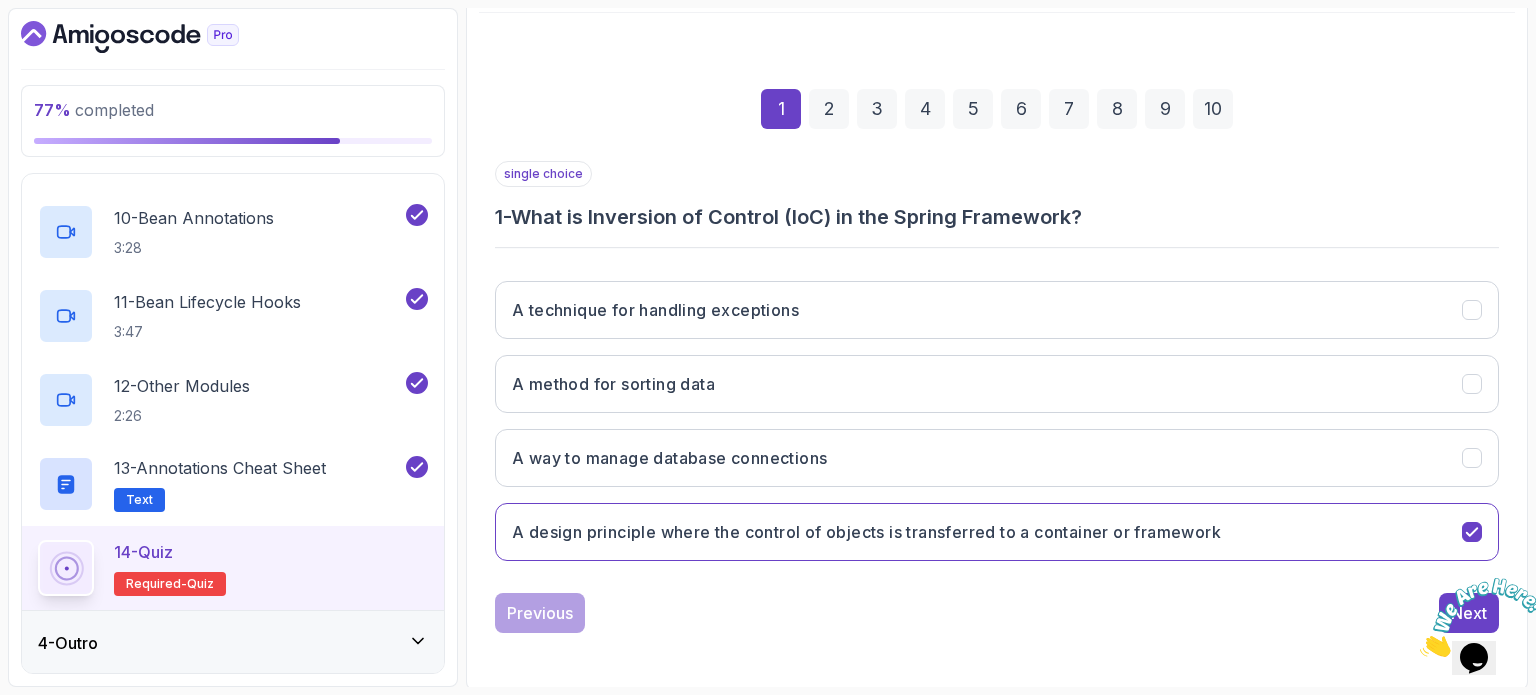 click at bounding box center (1420, 651) 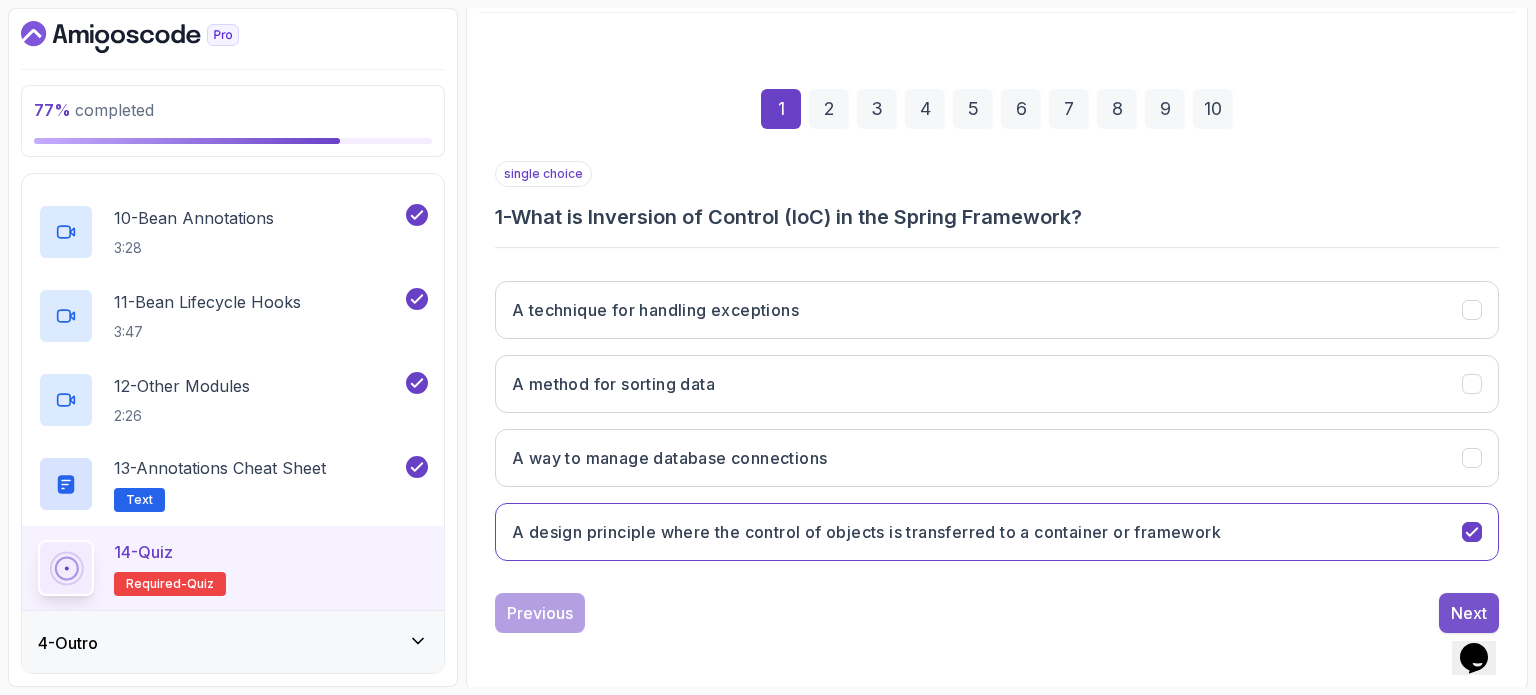 click on "Next" at bounding box center [1469, 613] 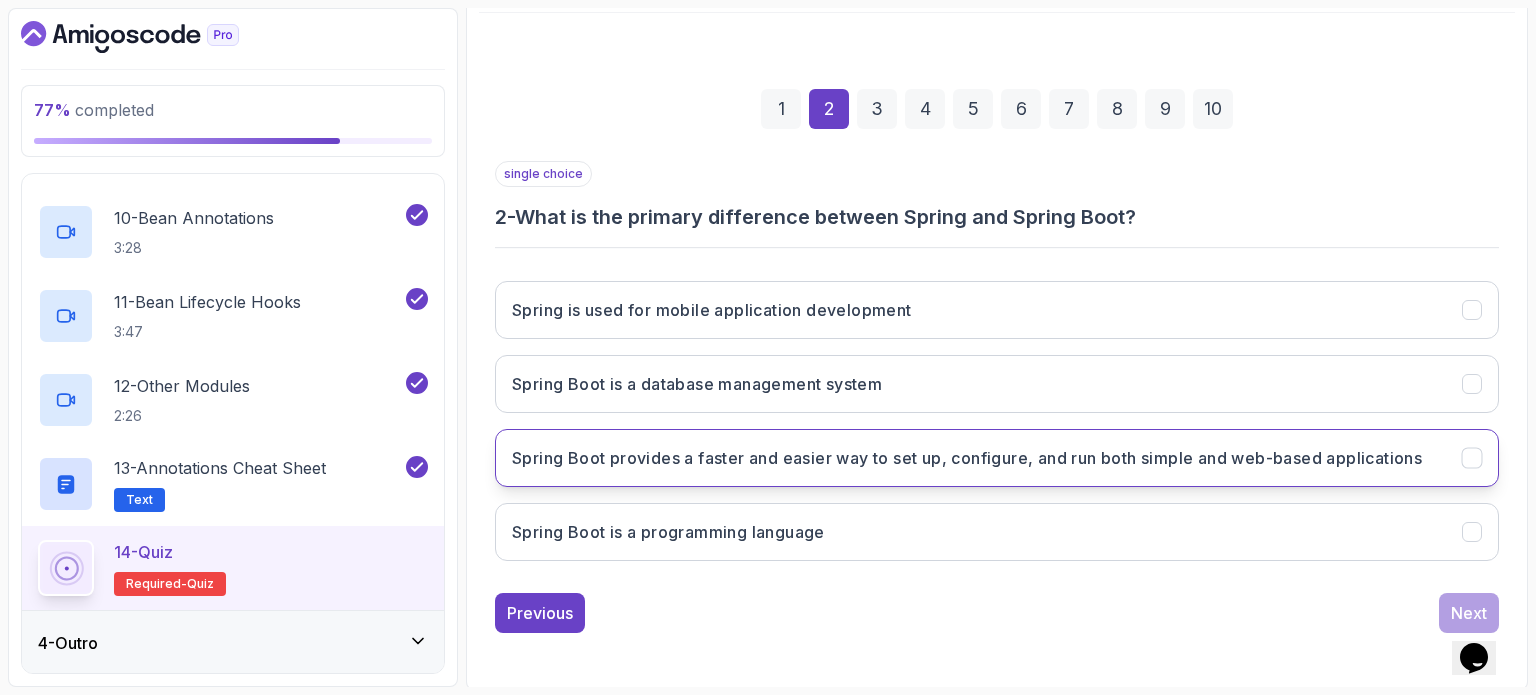 click on "Spring Boot provides a faster and easier way to set up, configure, and run both simple and web-based applications" at bounding box center [967, 458] 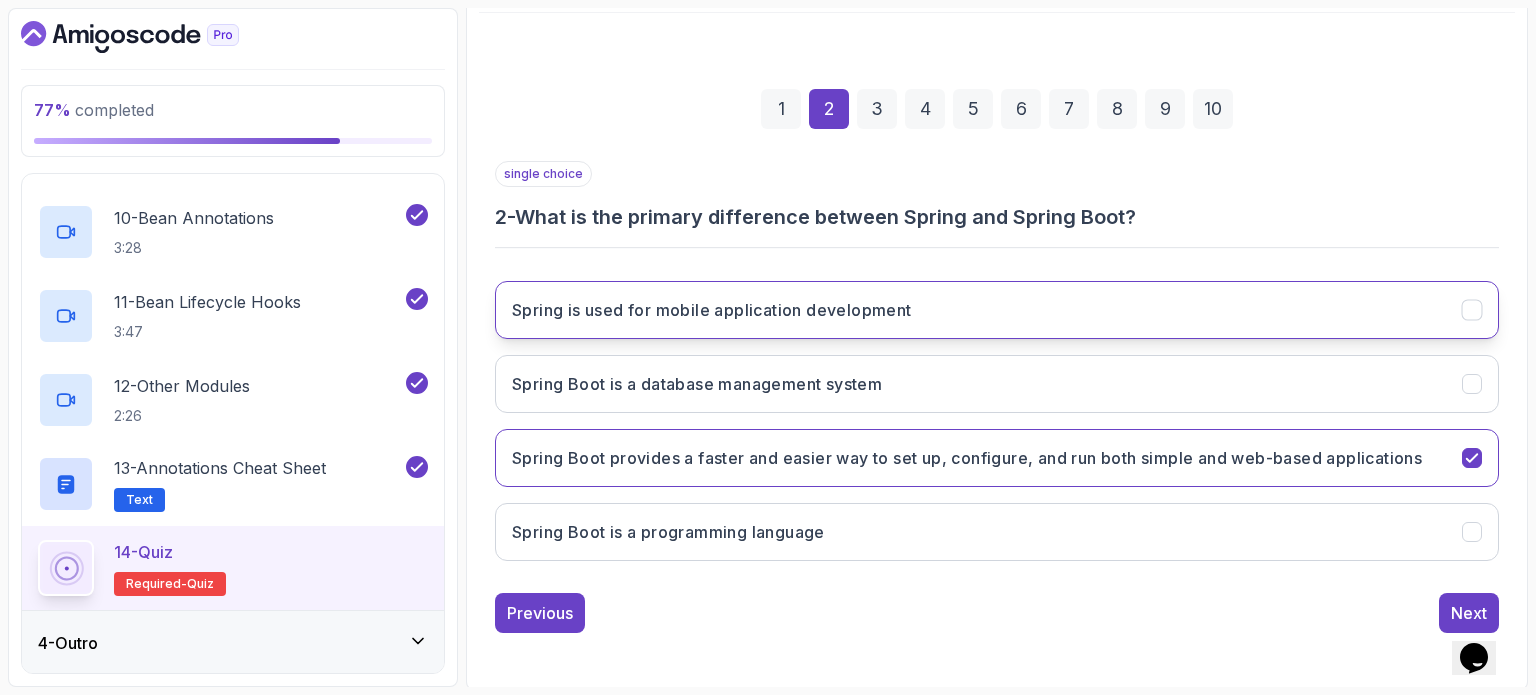 click on "Spring is used for mobile application development" at bounding box center [997, 310] 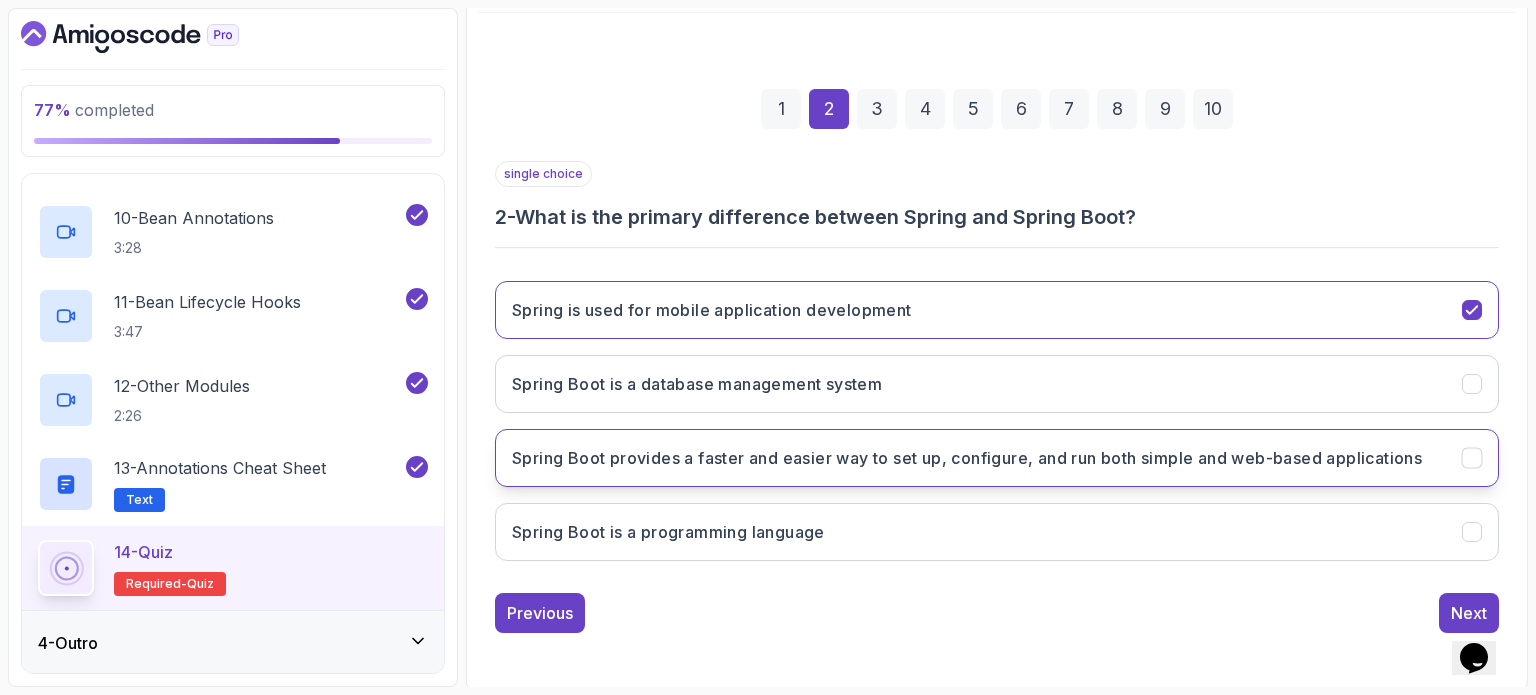 click on "Spring Boot provides a faster and easier way to set up, configure, and run both simple and web-based applications" at bounding box center (997, 458) 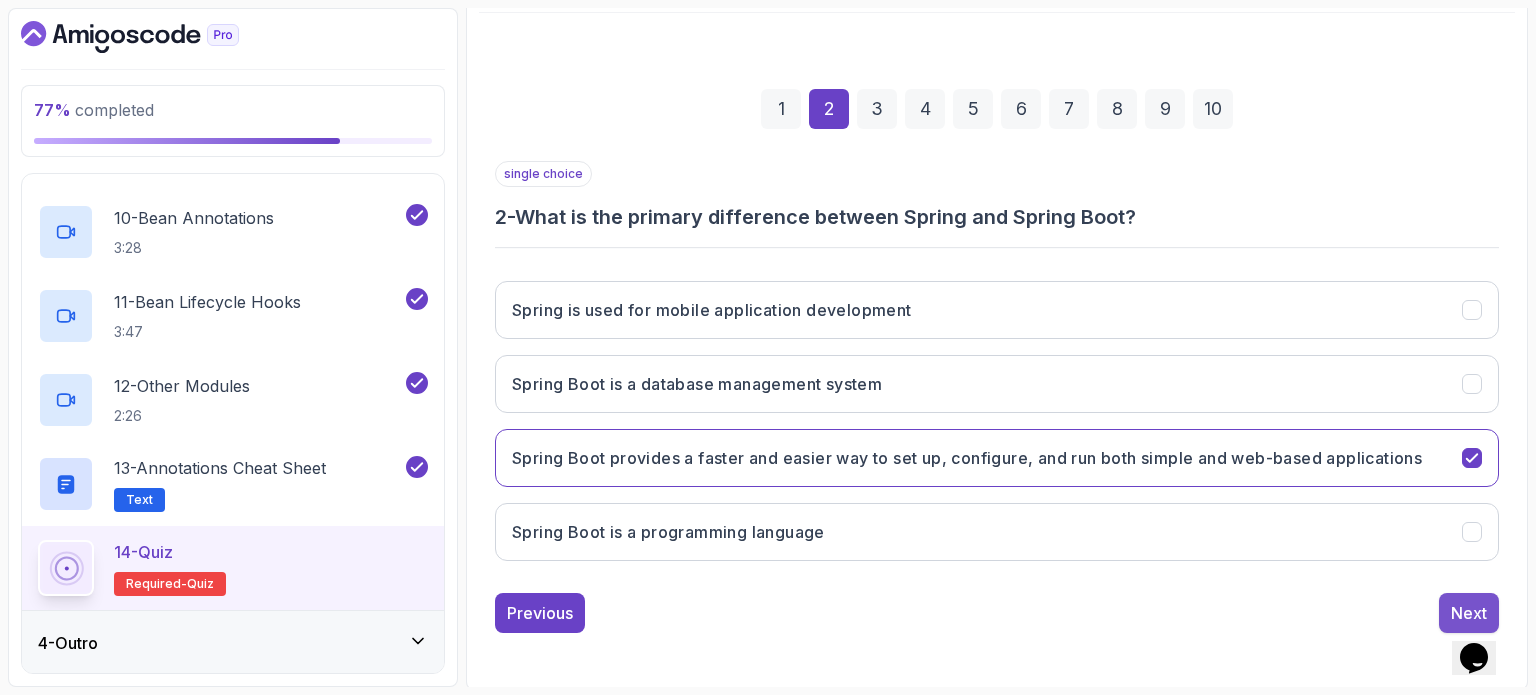 click on "Next" at bounding box center (1469, 613) 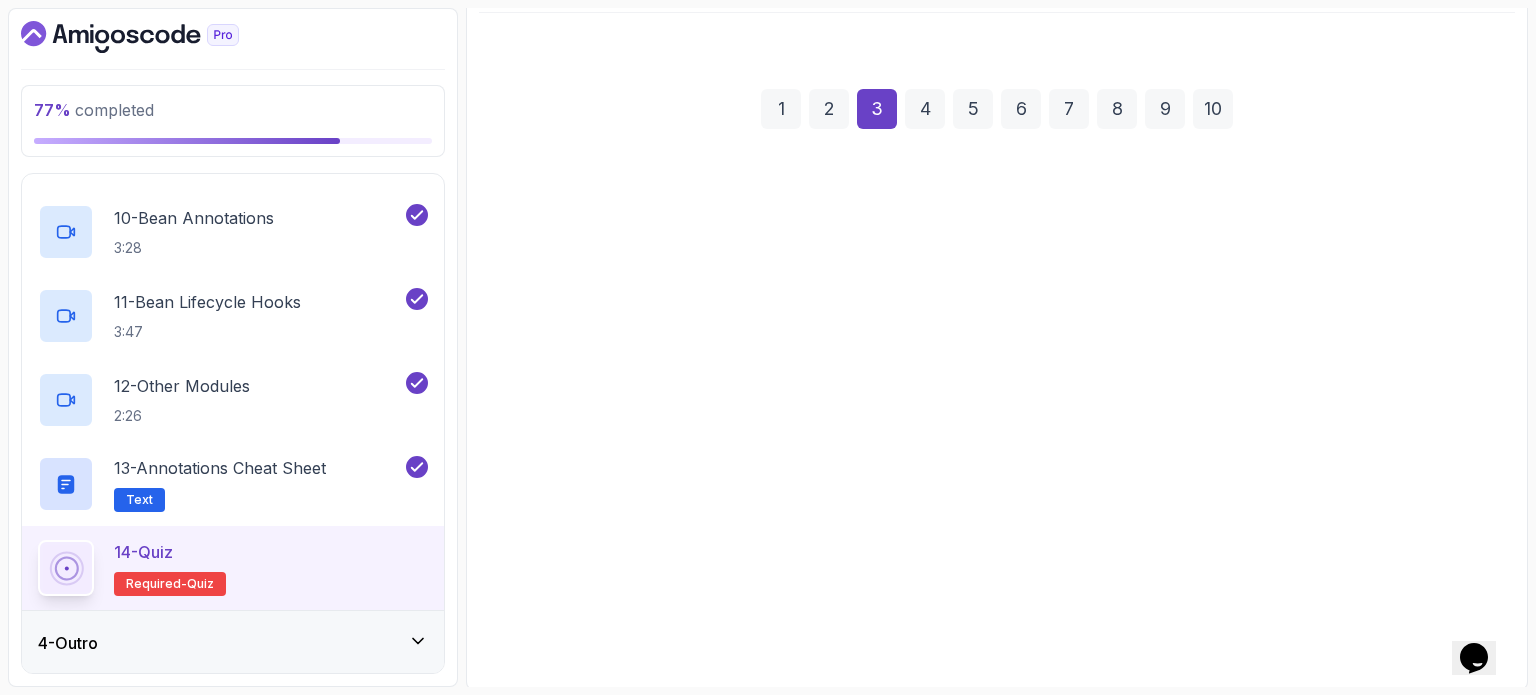 click on "Next" at bounding box center (1469, 607) 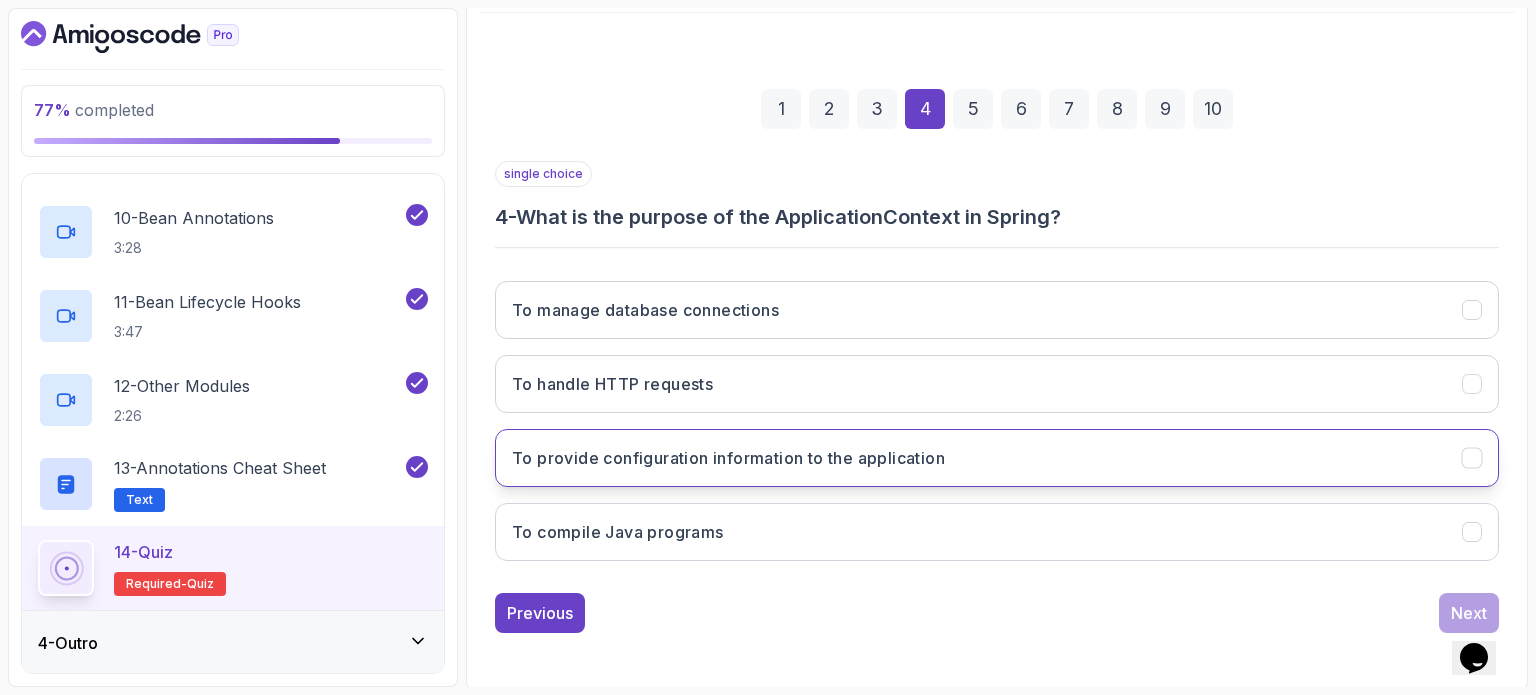 click on "To provide configuration information to the application" at bounding box center [997, 458] 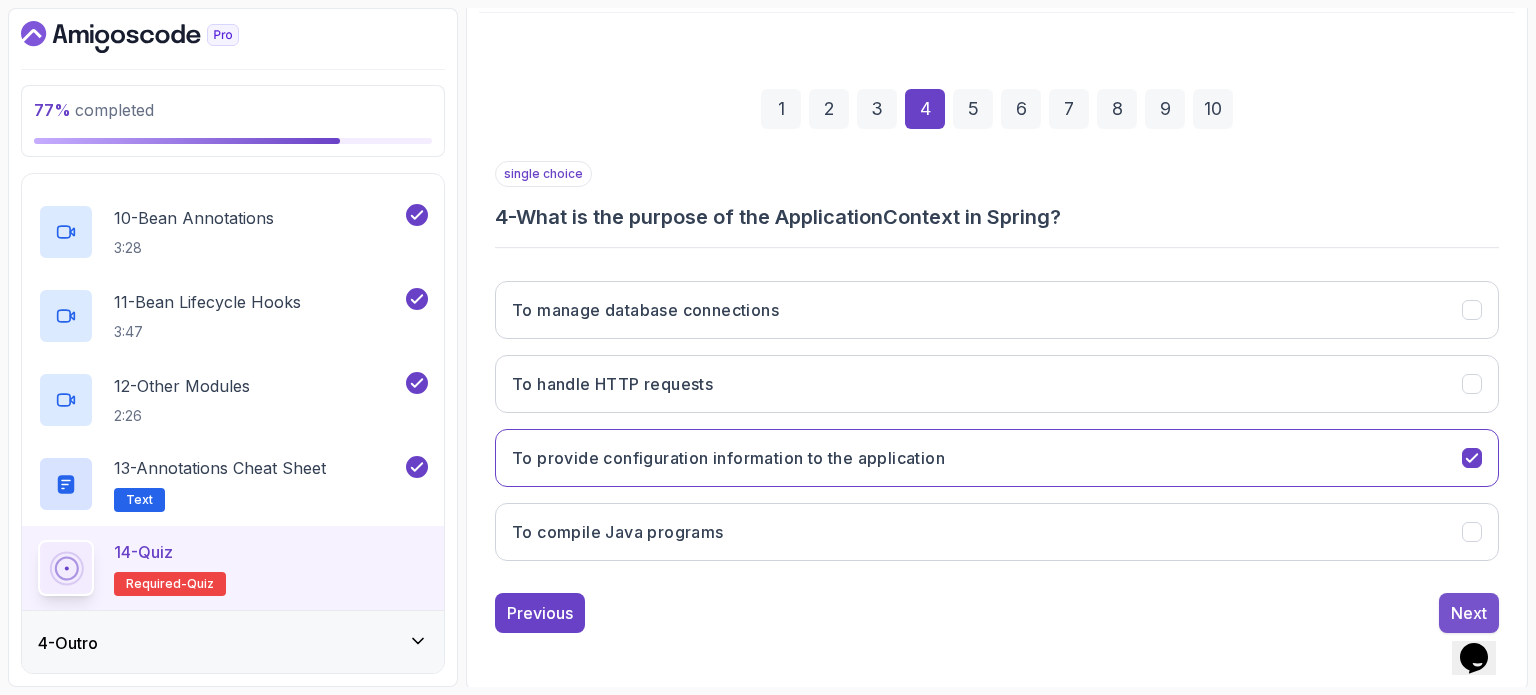 click on "Next" at bounding box center (1469, 613) 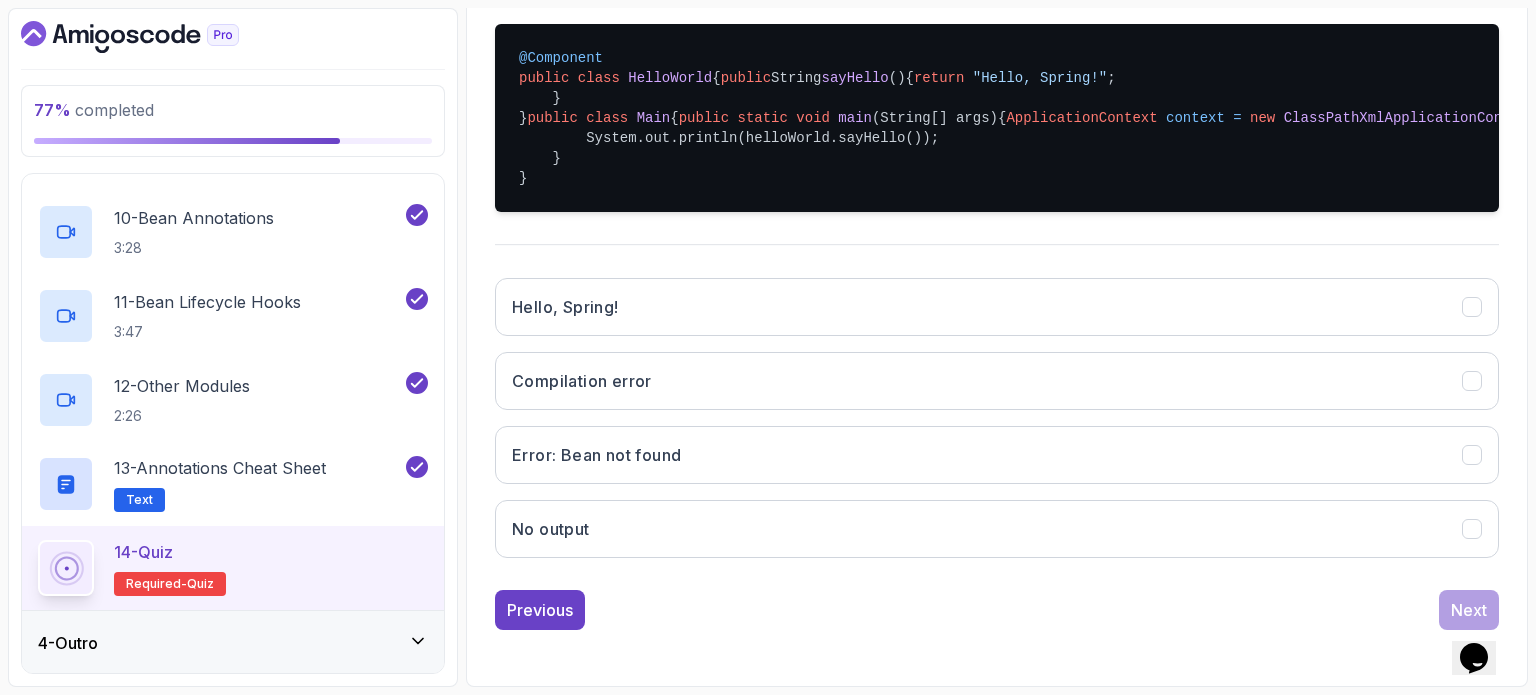 scroll, scrollTop: 603, scrollLeft: 0, axis: vertical 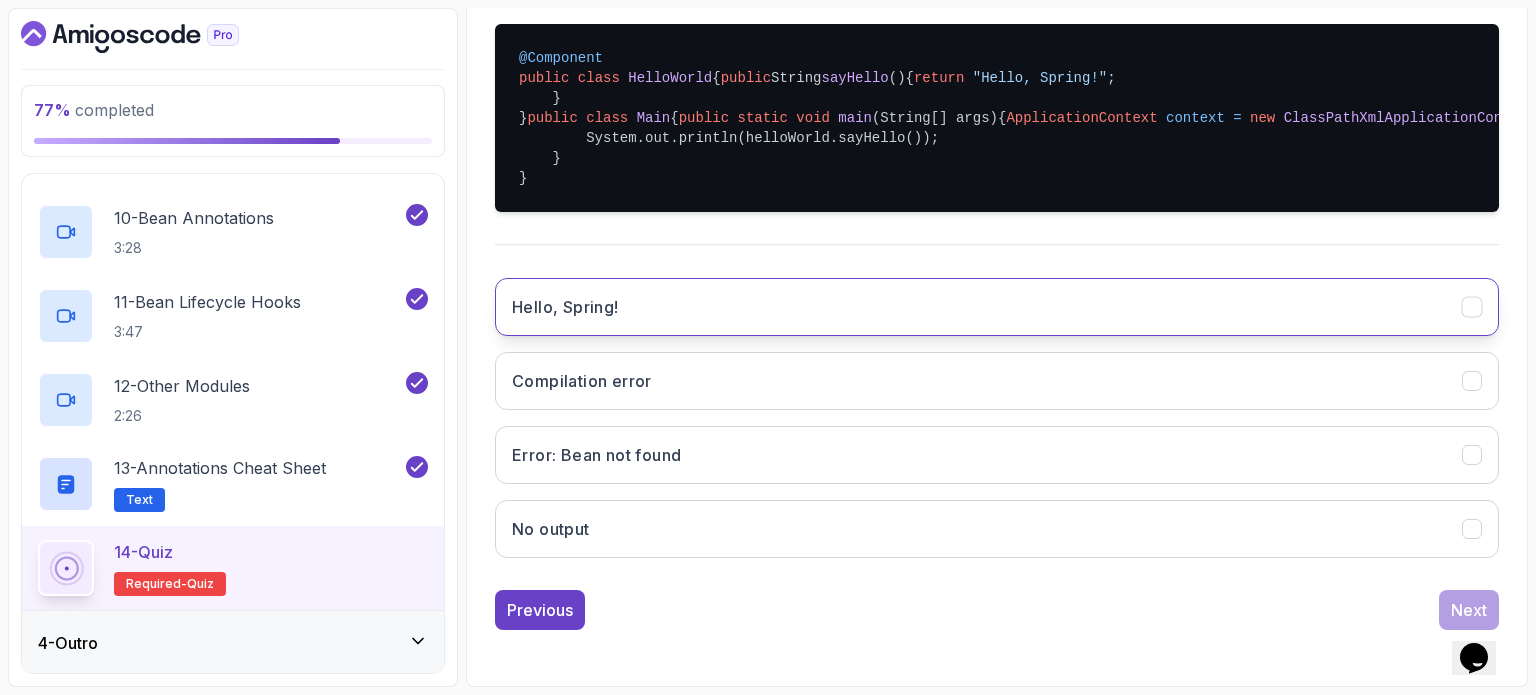 click on "Hello, Spring!" at bounding box center [997, 307] 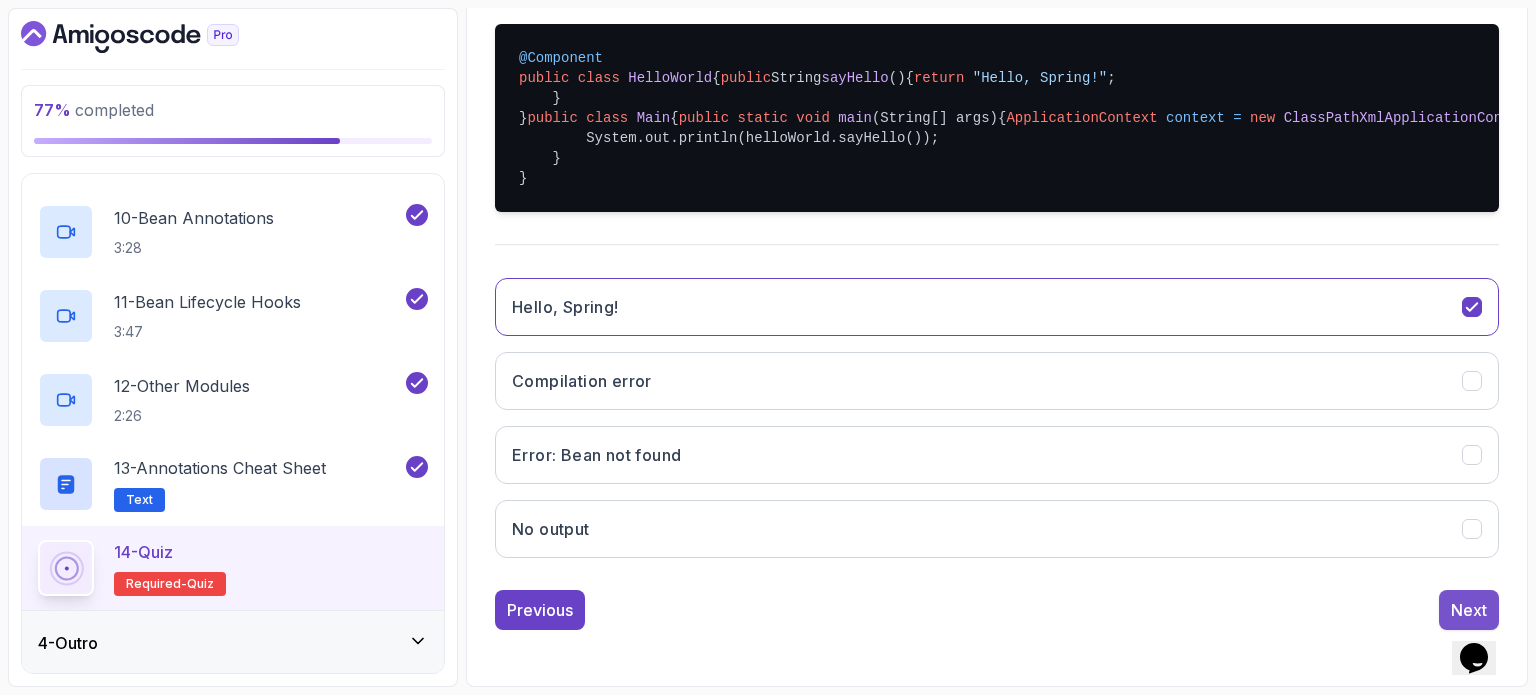 click on "Next" at bounding box center (1469, 610) 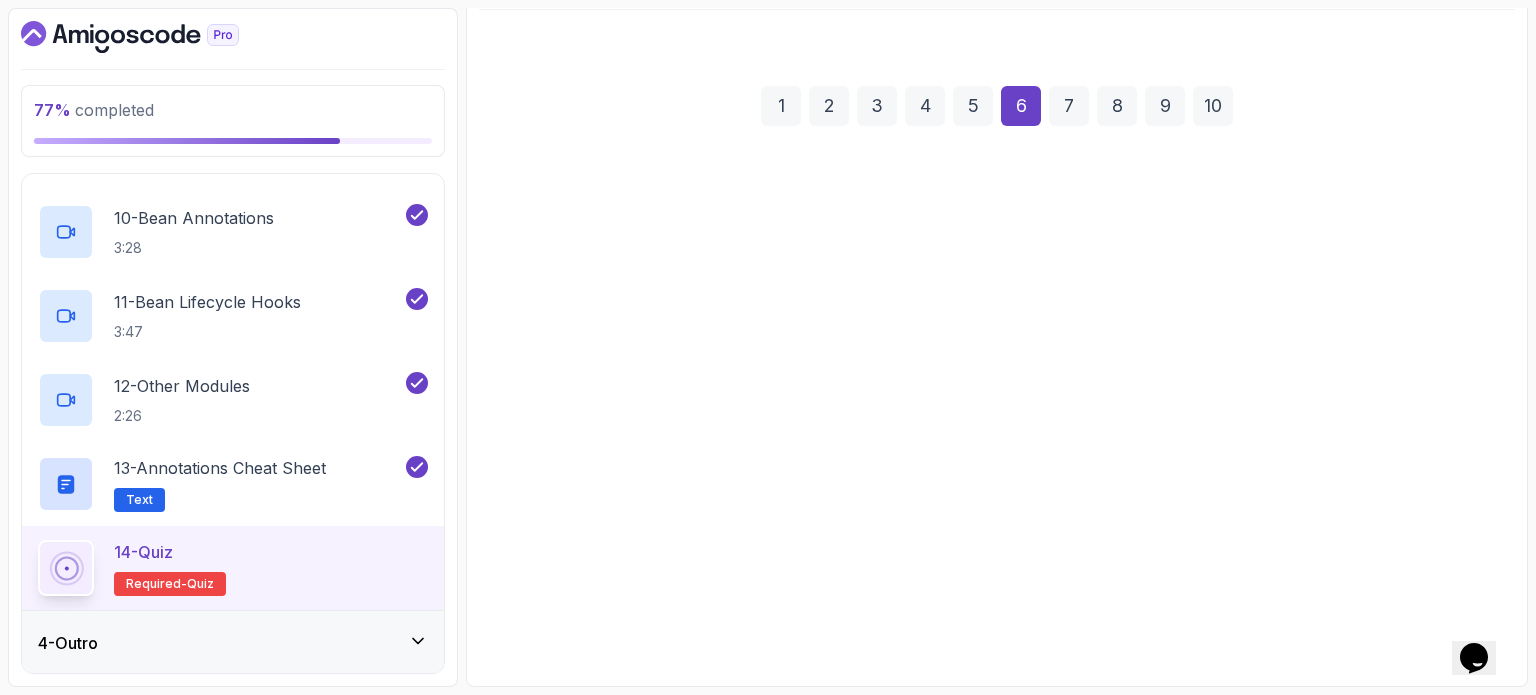 scroll, scrollTop: 227, scrollLeft: 0, axis: vertical 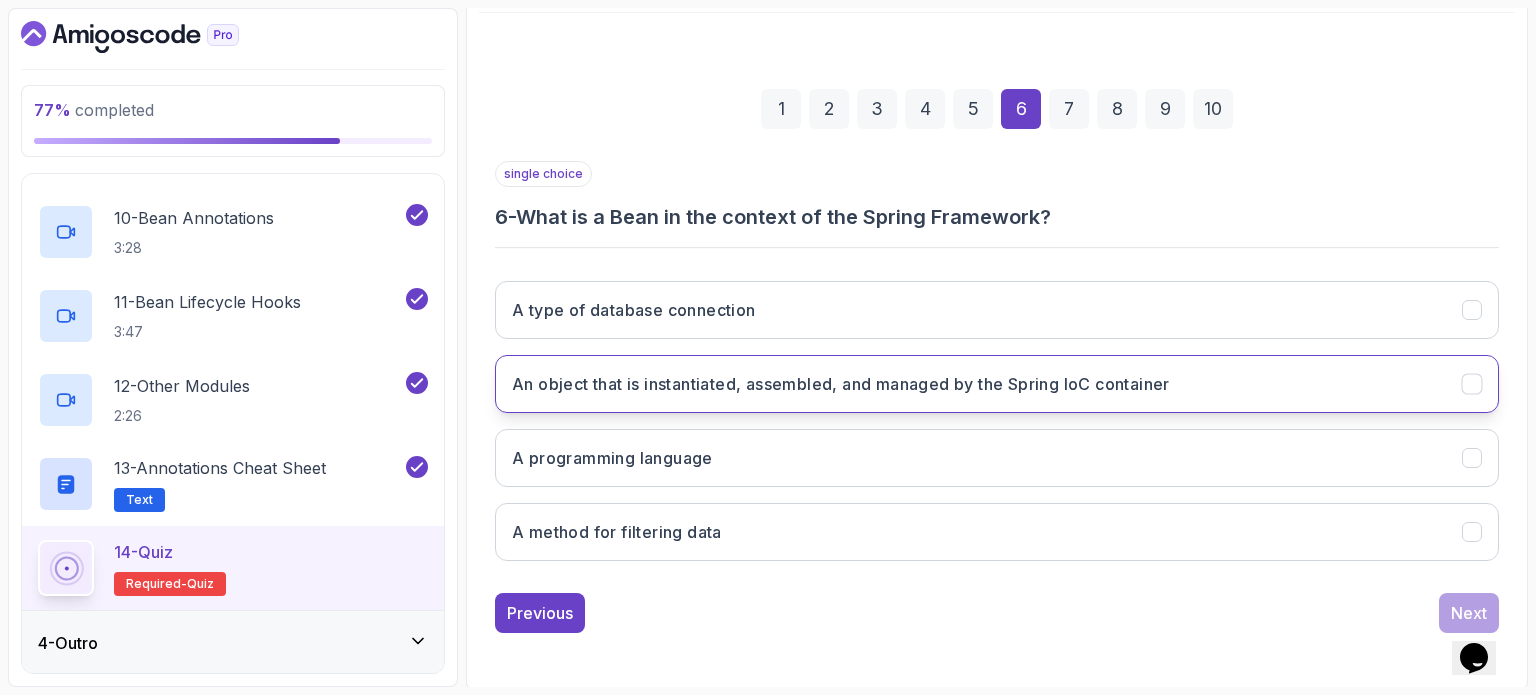 click on "An object that is instantiated, assembled, and managed by the Spring IoC container" at bounding box center (997, 384) 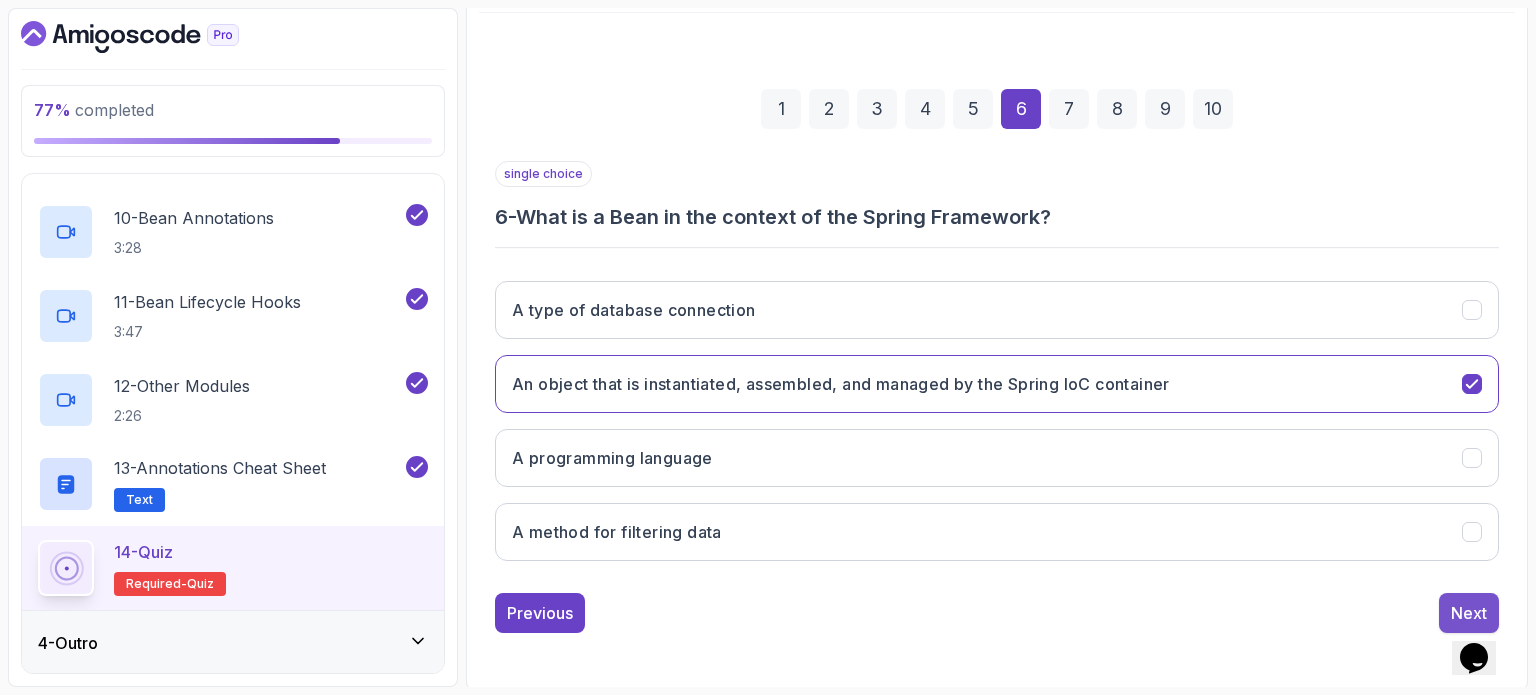 click on "Next" at bounding box center (1469, 613) 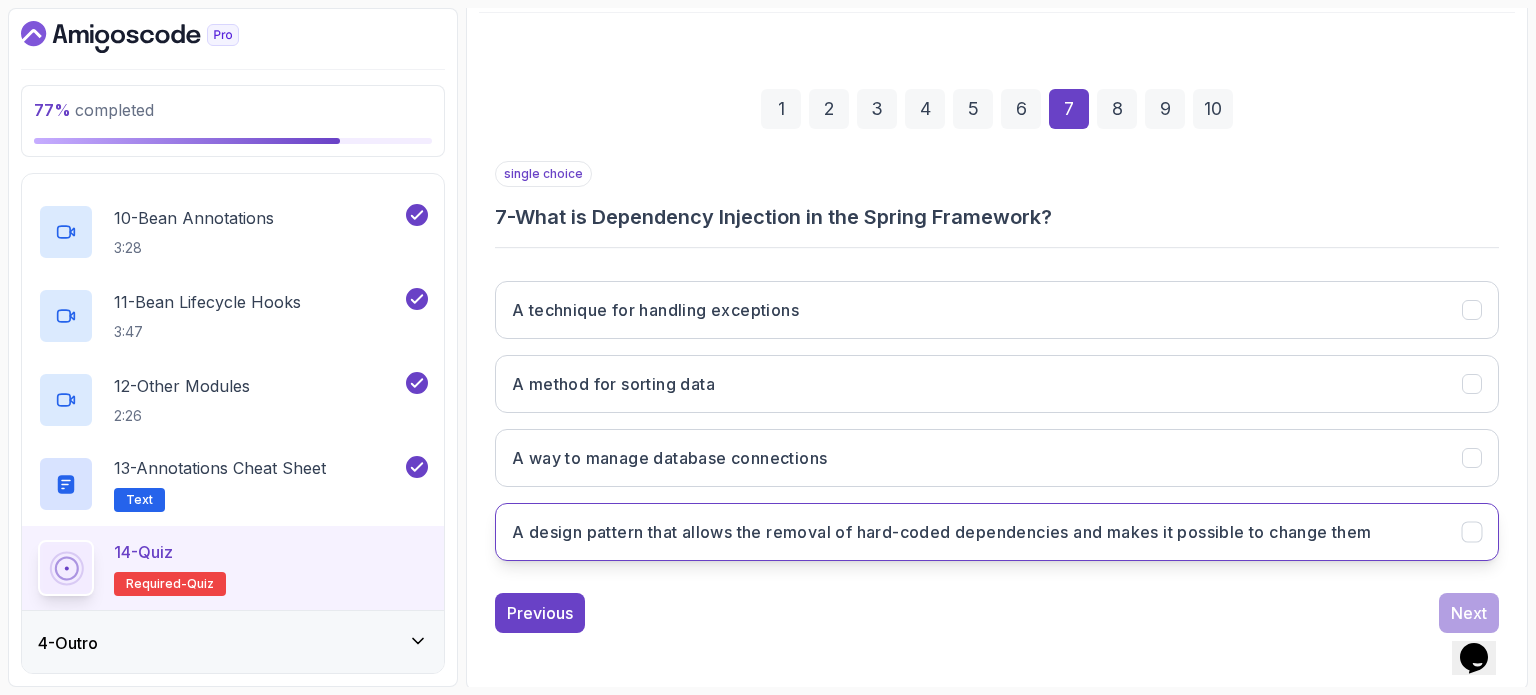 click on "A design pattern that allows the removal of hard-coded dependencies and makes it possible to change them" at bounding box center (997, 532) 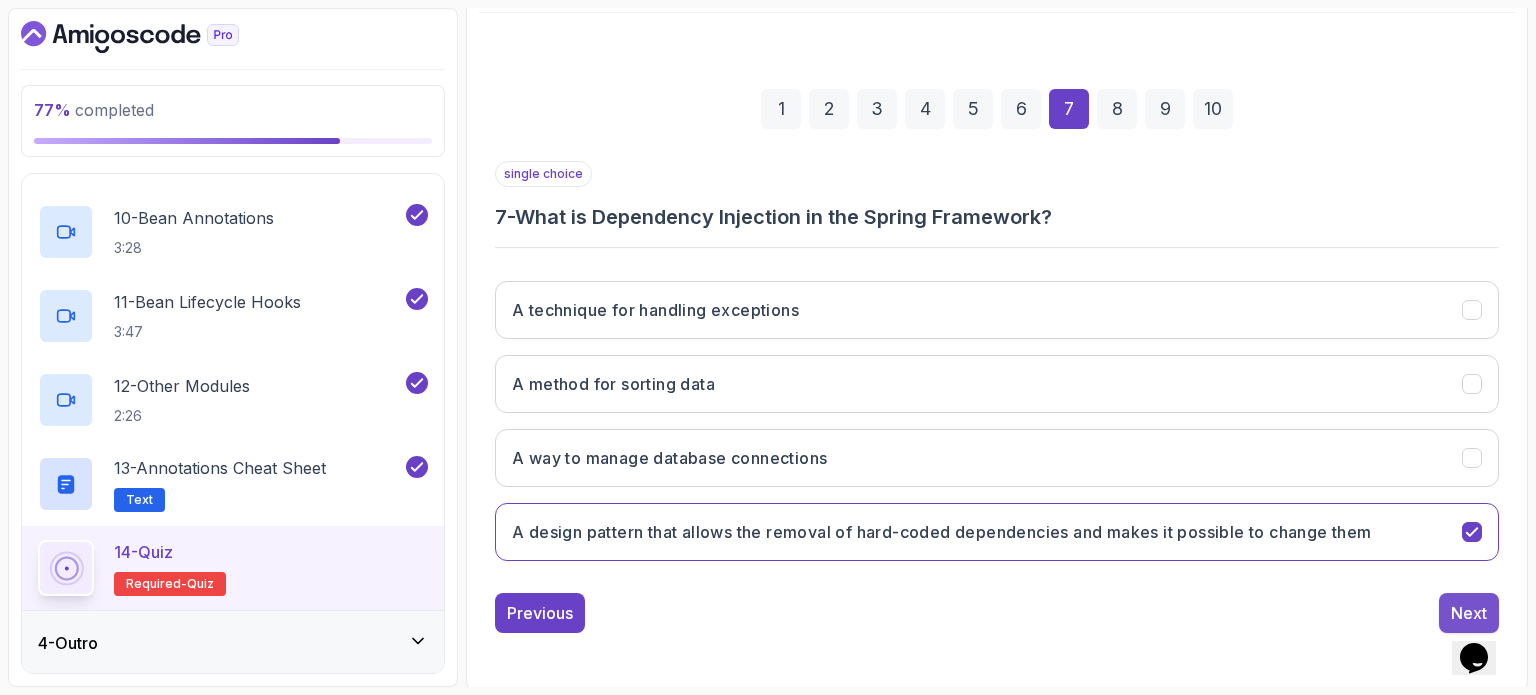 click on "Next" at bounding box center (1469, 613) 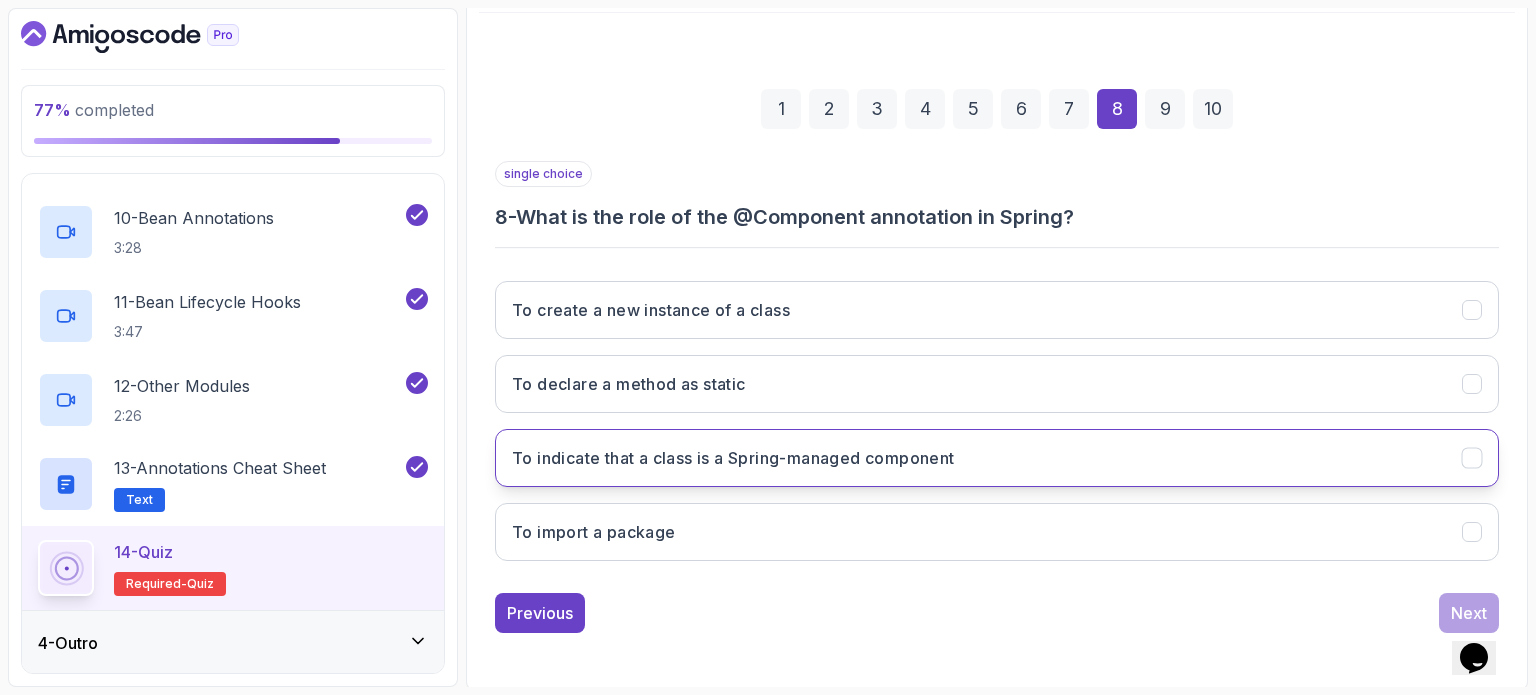 click 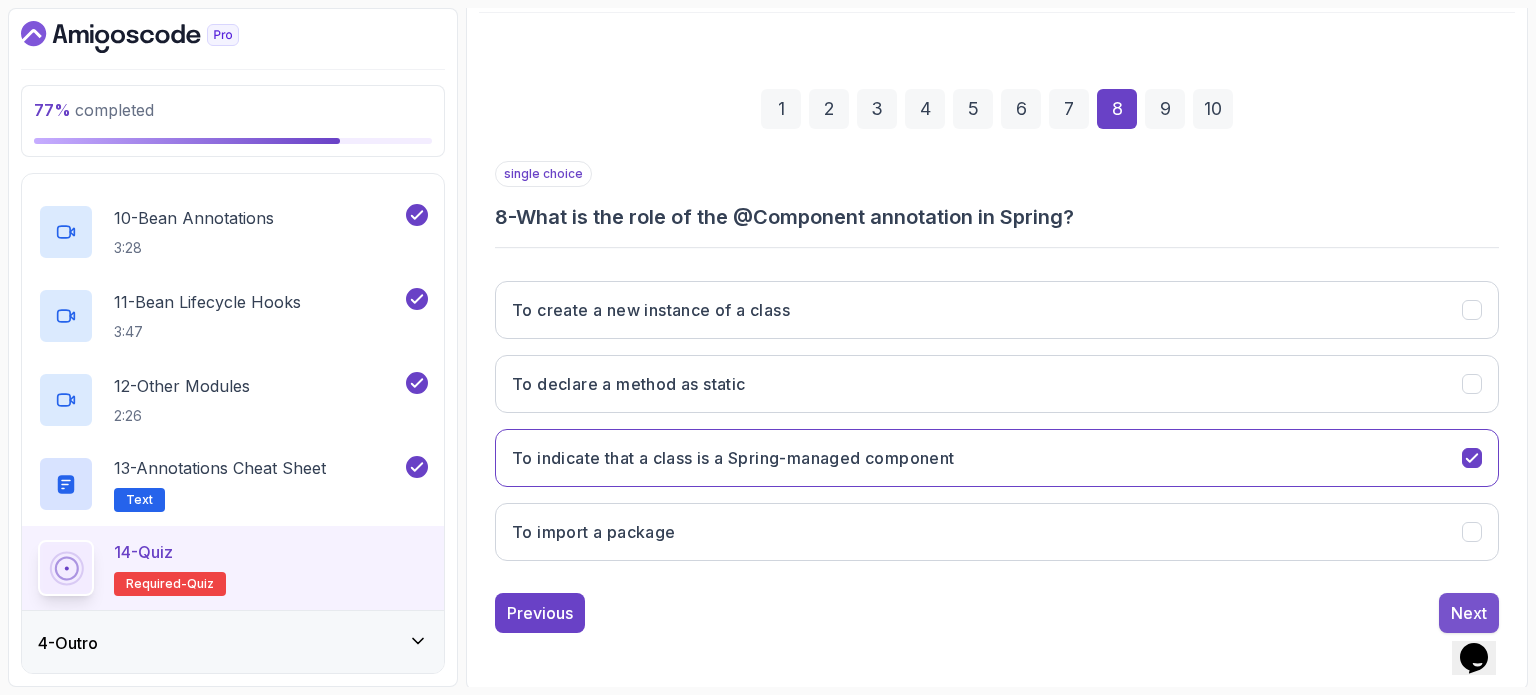 click on "Next" at bounding box center (1469, 613) 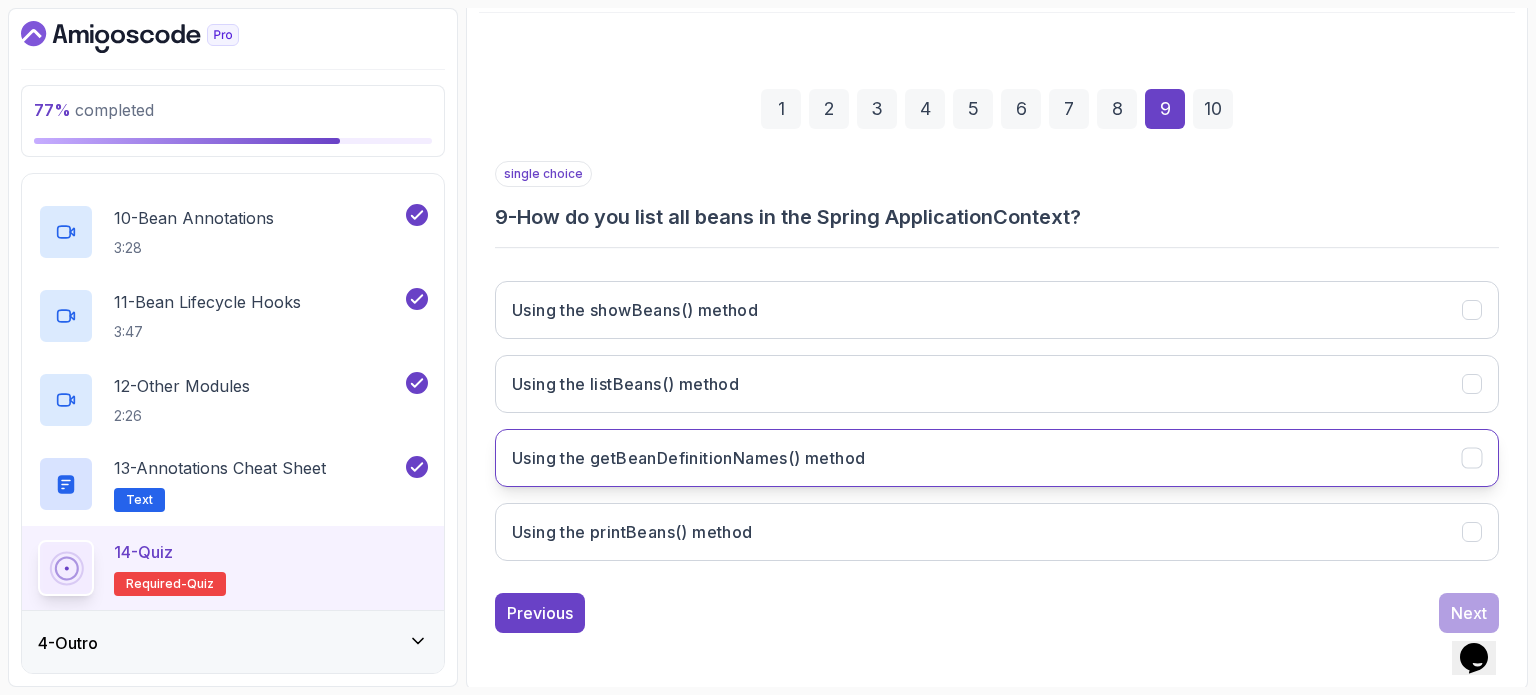 click on "Using the getBeanDefinitionNames() method" at bounding box center [997, 458] 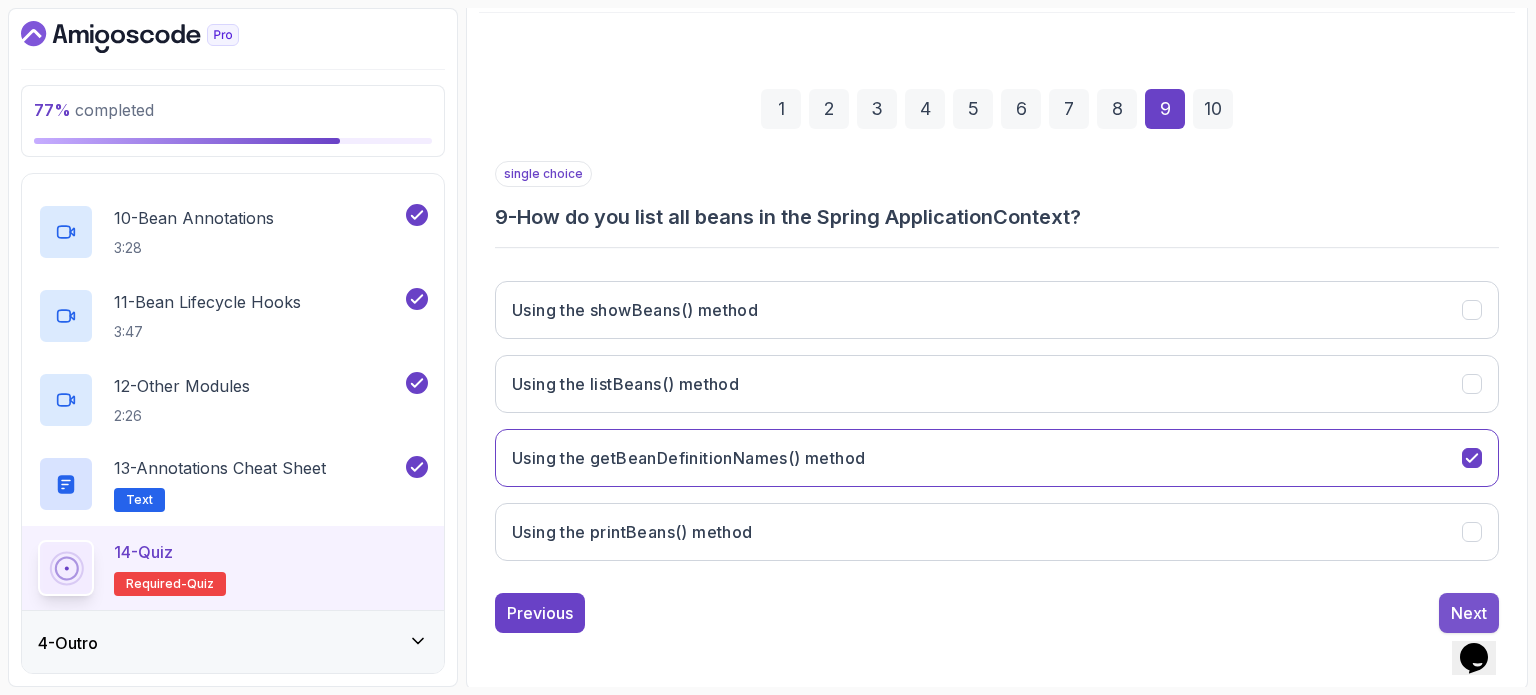 click on "Next" at bounding box center (1469, 613) 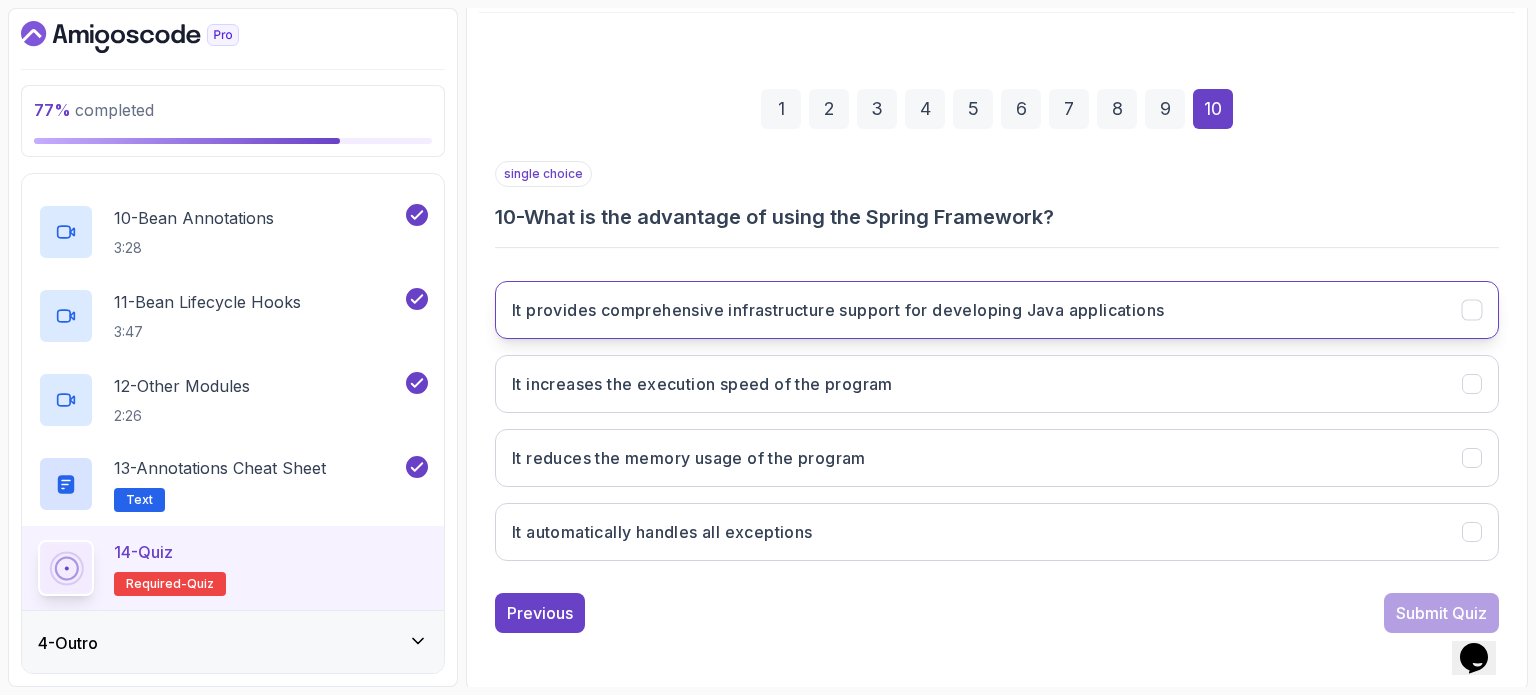 click on "It provides comprehensive infrastructure support for developing Java applications" at bounding box center (997, 310) 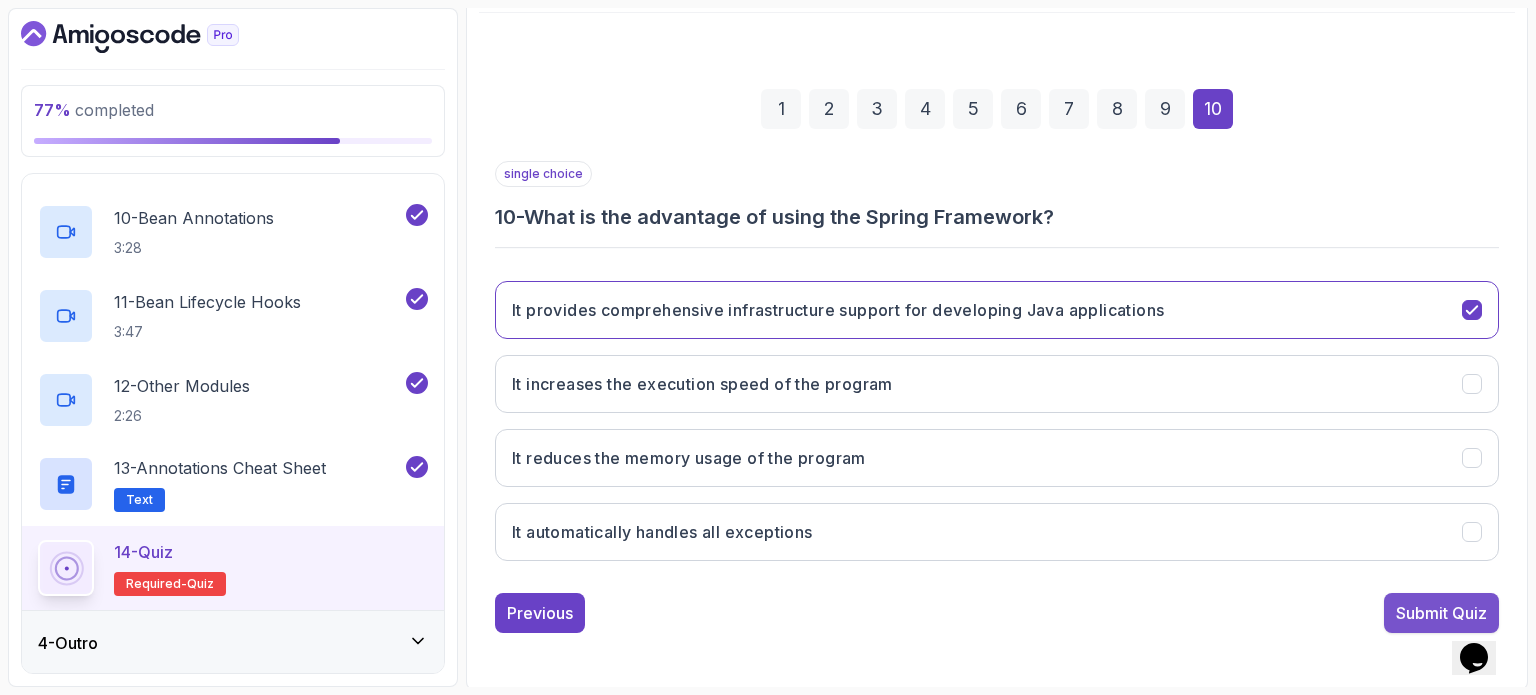 click on "Submit Quiz" at bounding box center [1441, 613] 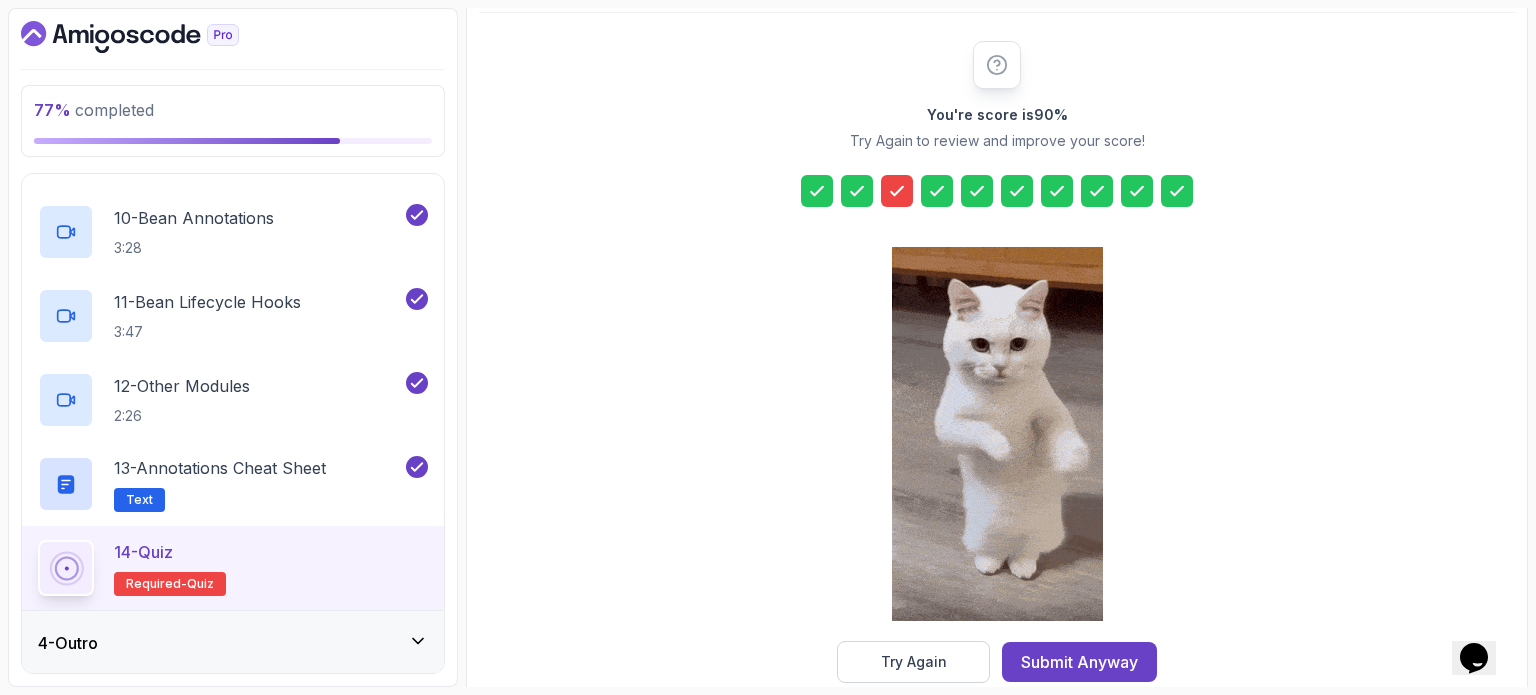 scroll, scrollTop: 262, scrollLeft: 0, axis: vertical 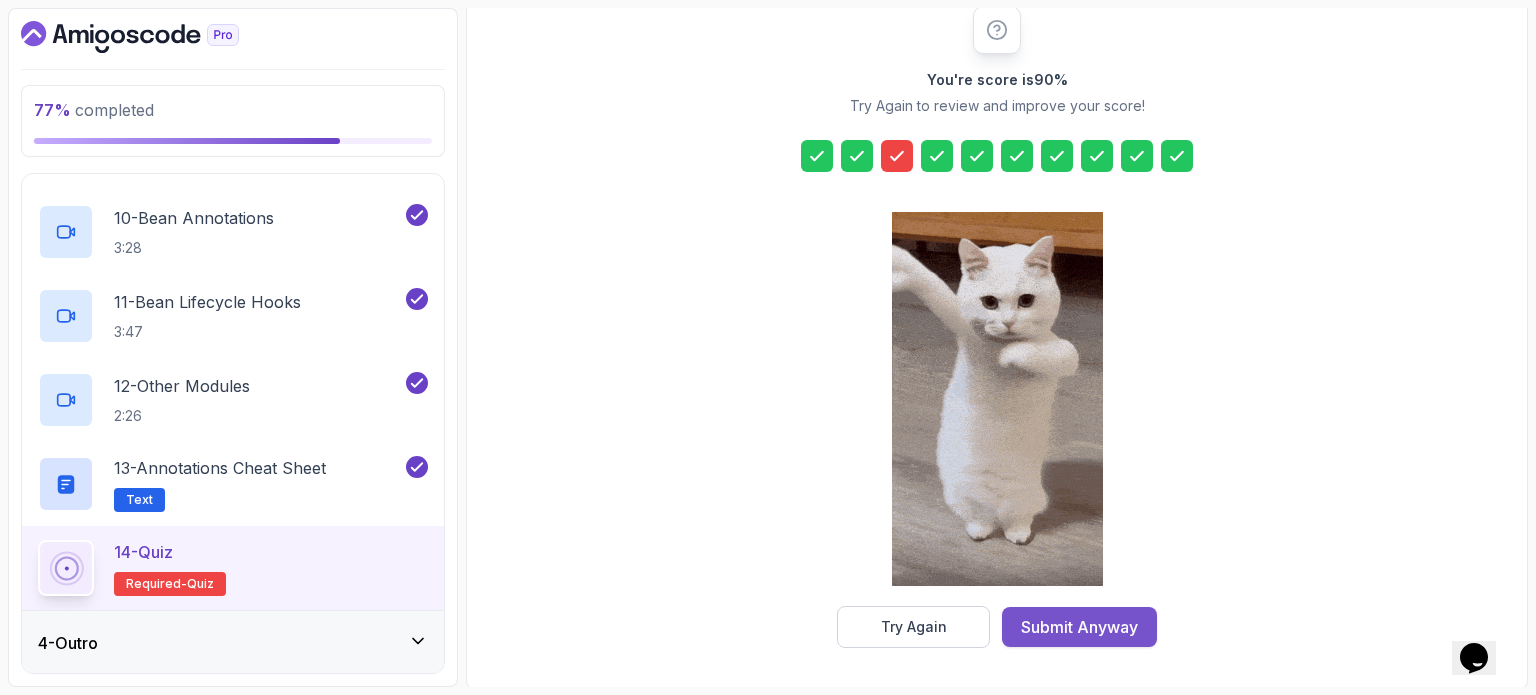 click on "Submit Anyway" at bounding box center (1079, 627) 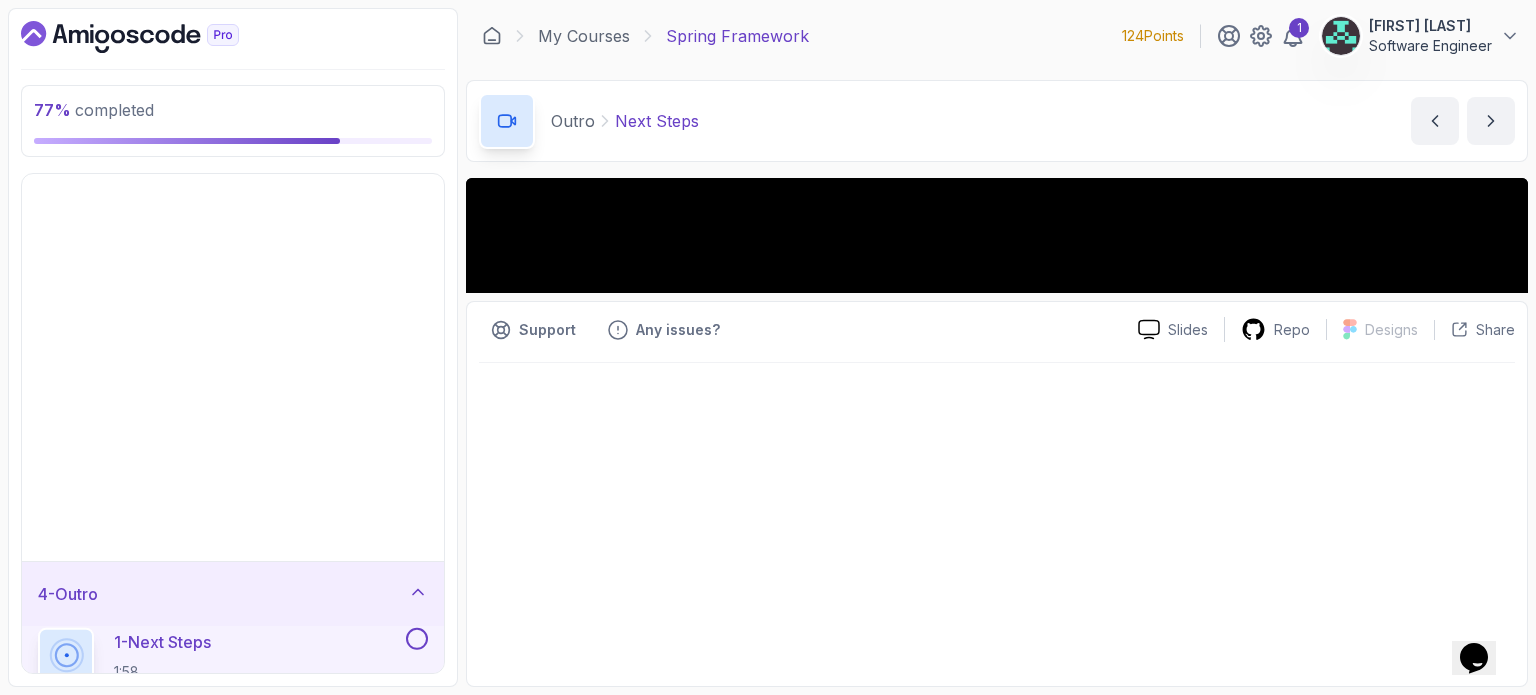 scroll, scrollTop: 0, scrollLeft: 0, axis: both 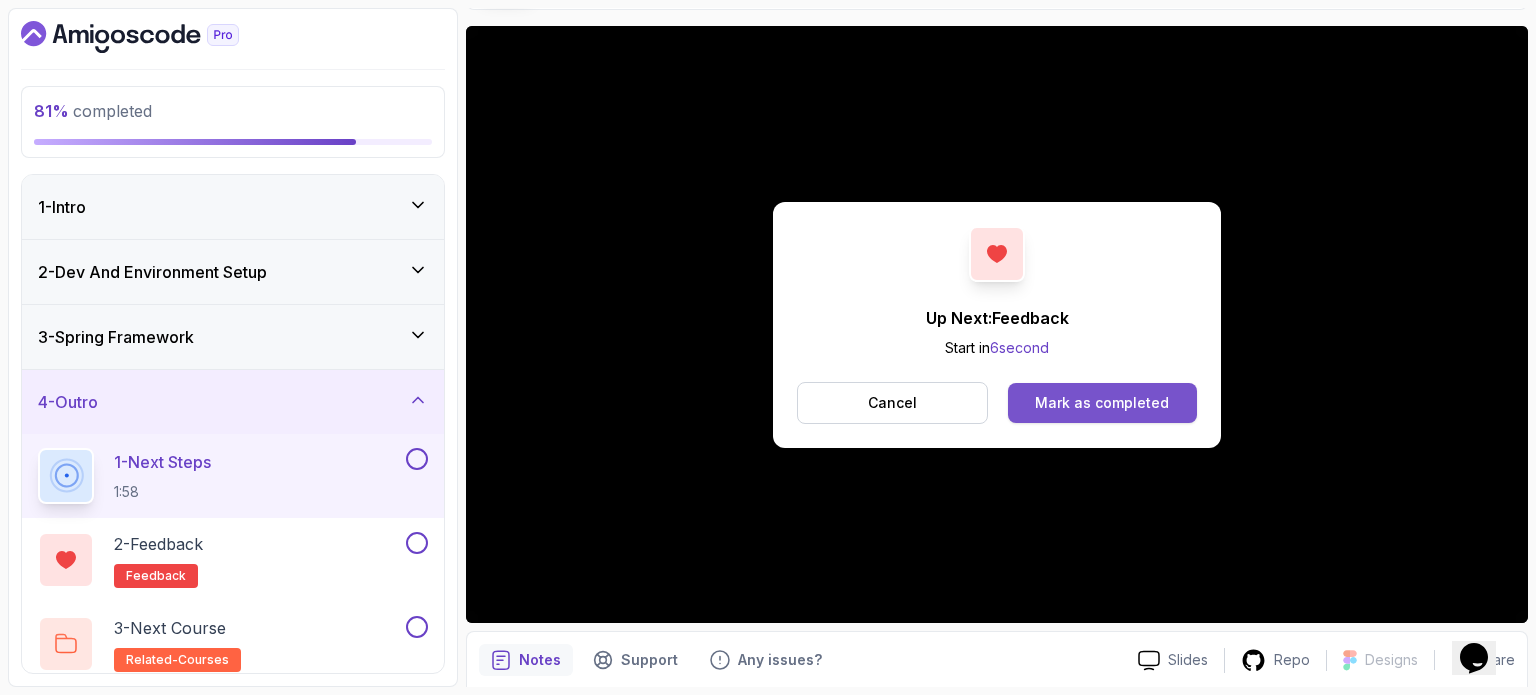 click on "Mark as completed" at bounding box center [1102, 403] 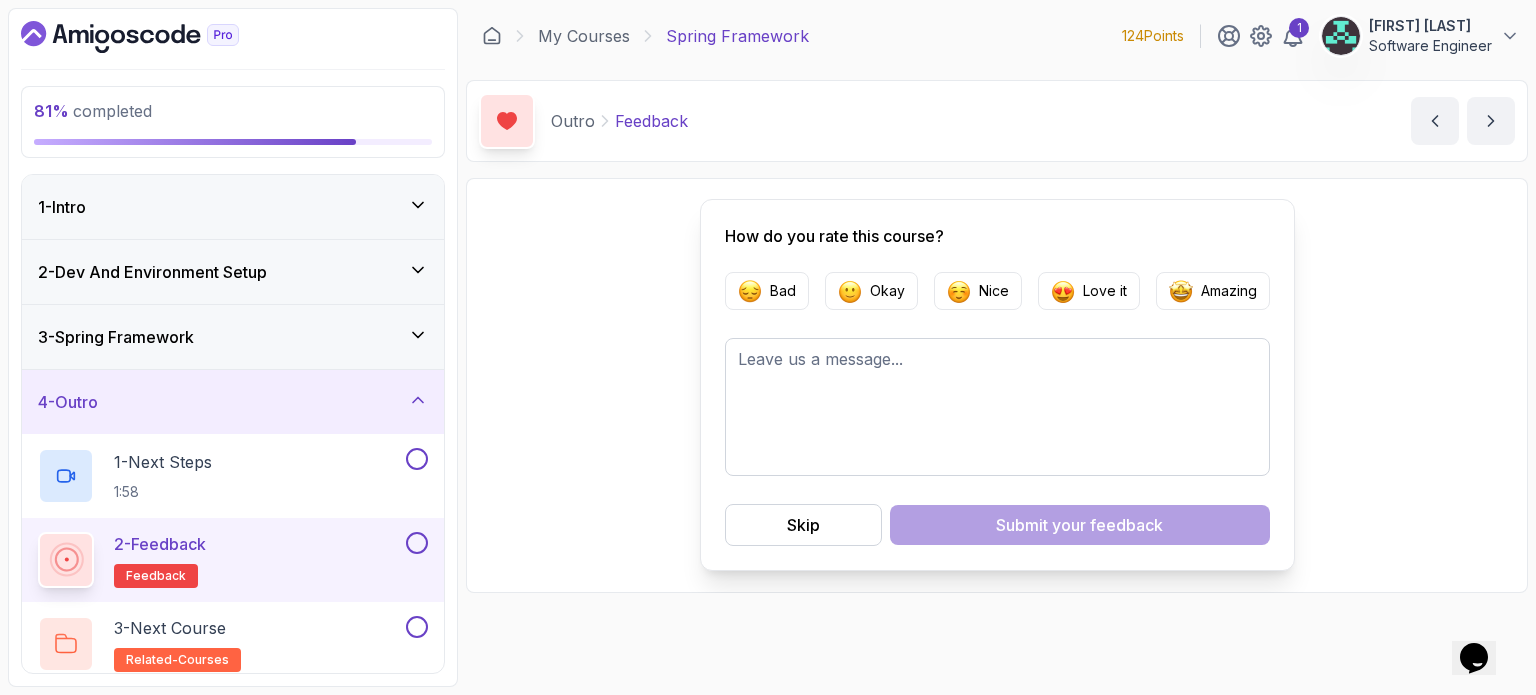 scroll, scrollTop: 0, scrollLeft: 0, axis: both 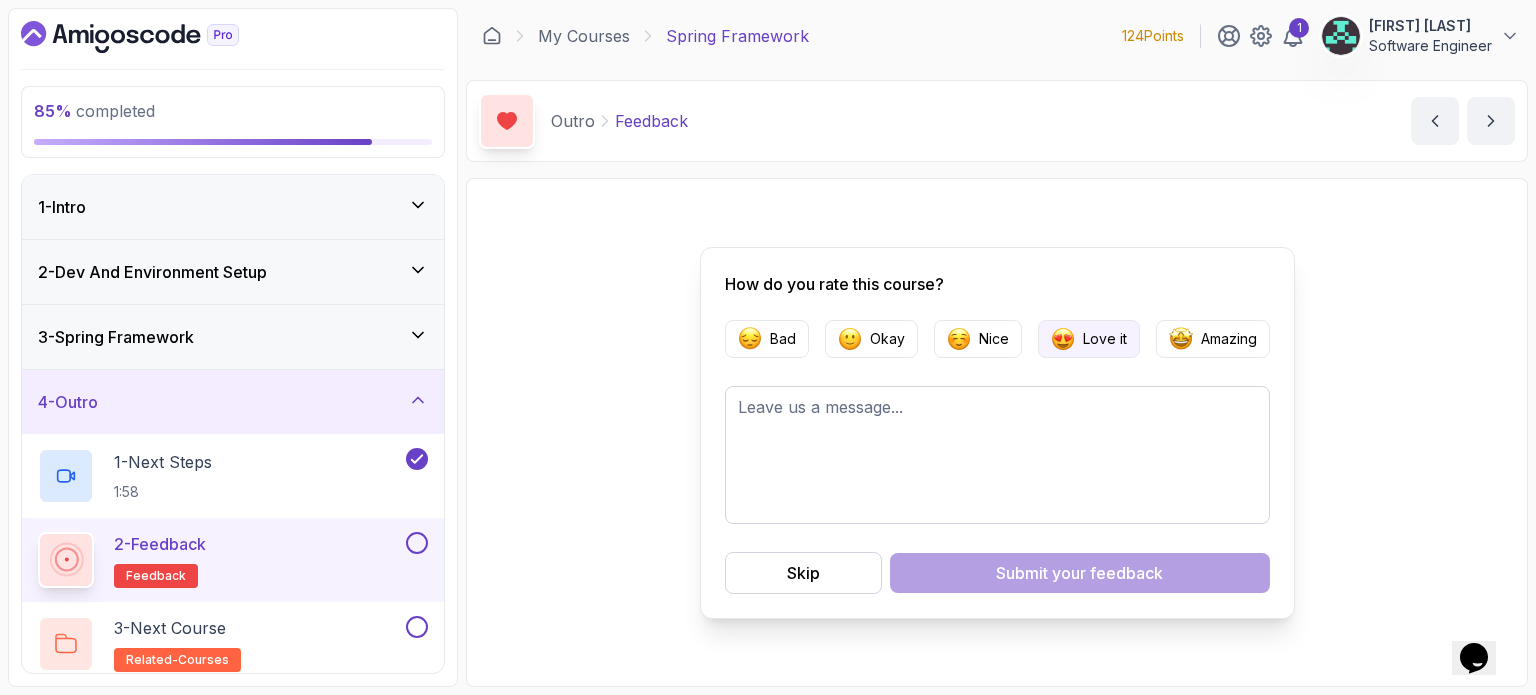 click on "Love it" at bounding box center (1105, 339) 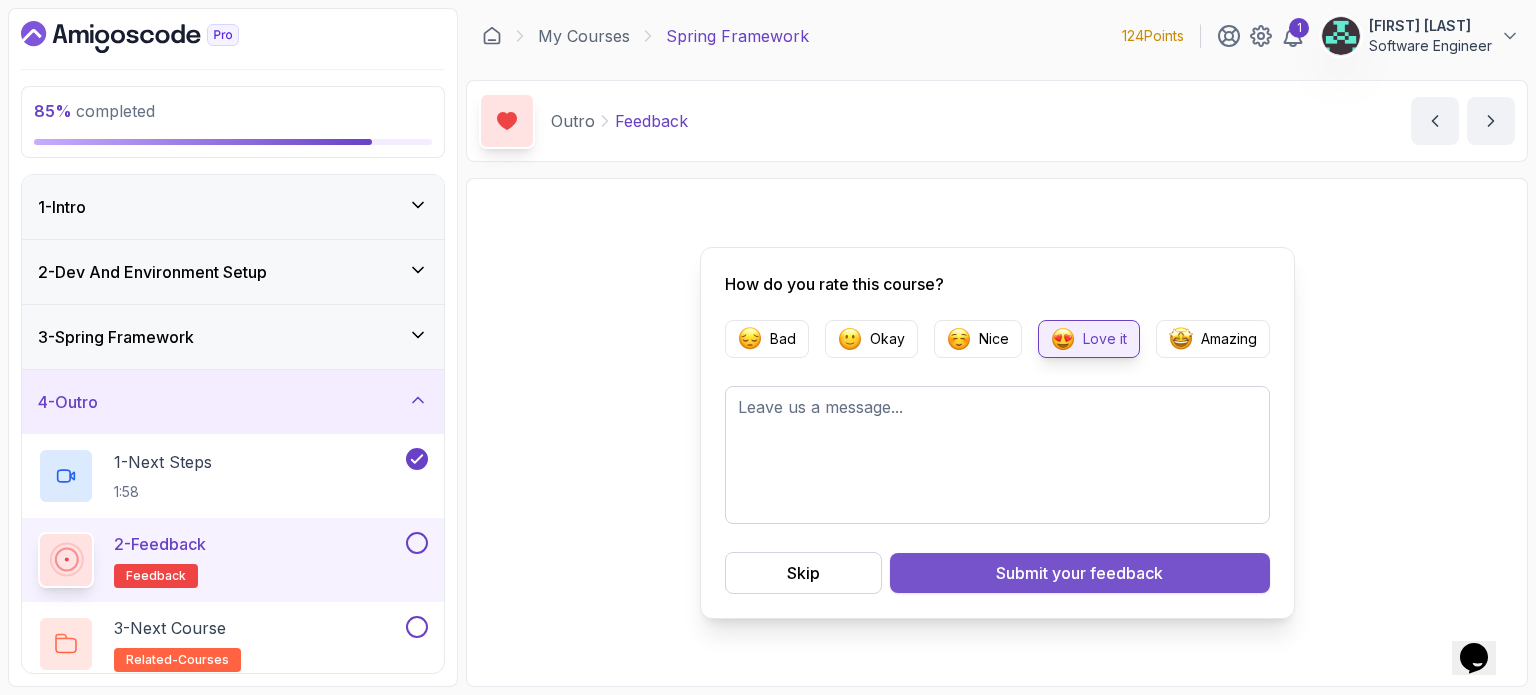 click on "your feedback" at bounding box center (1107, 573) 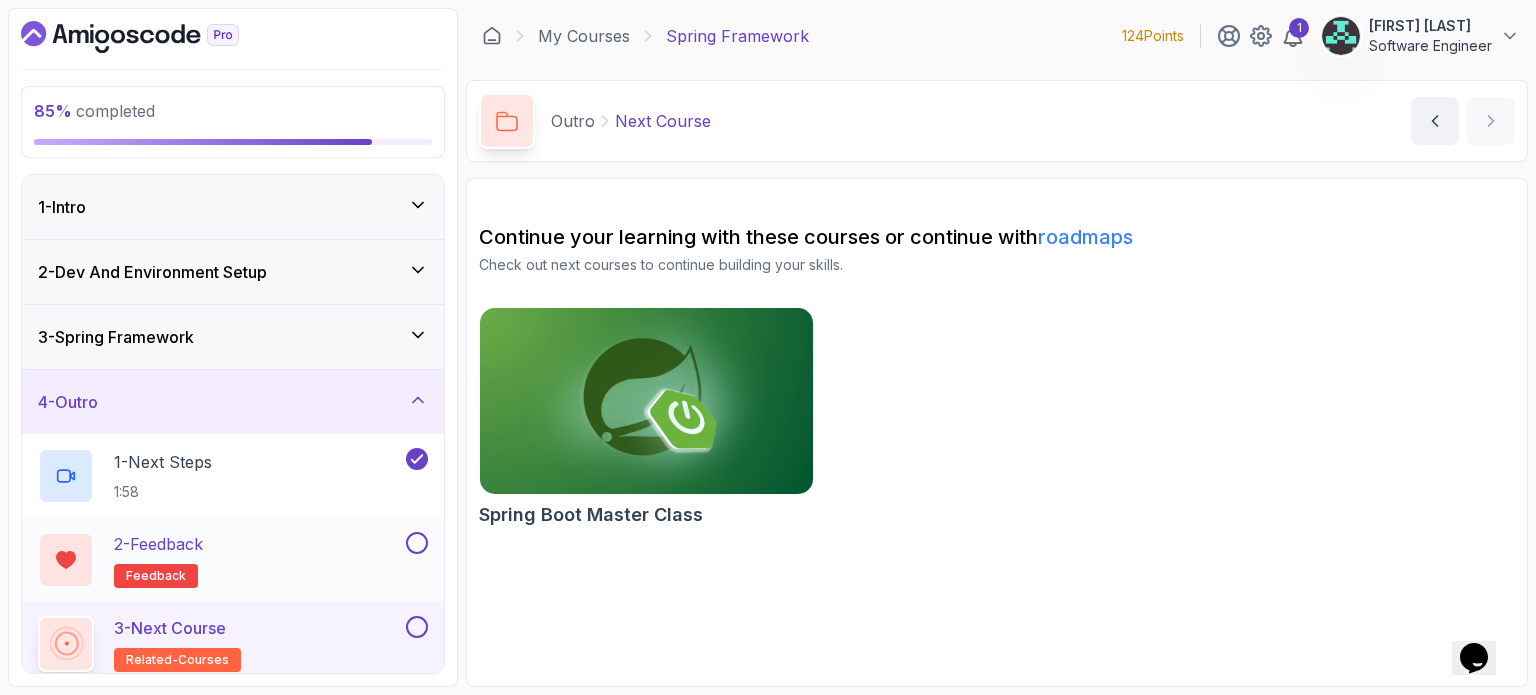 click at bounding box center [417, 543] 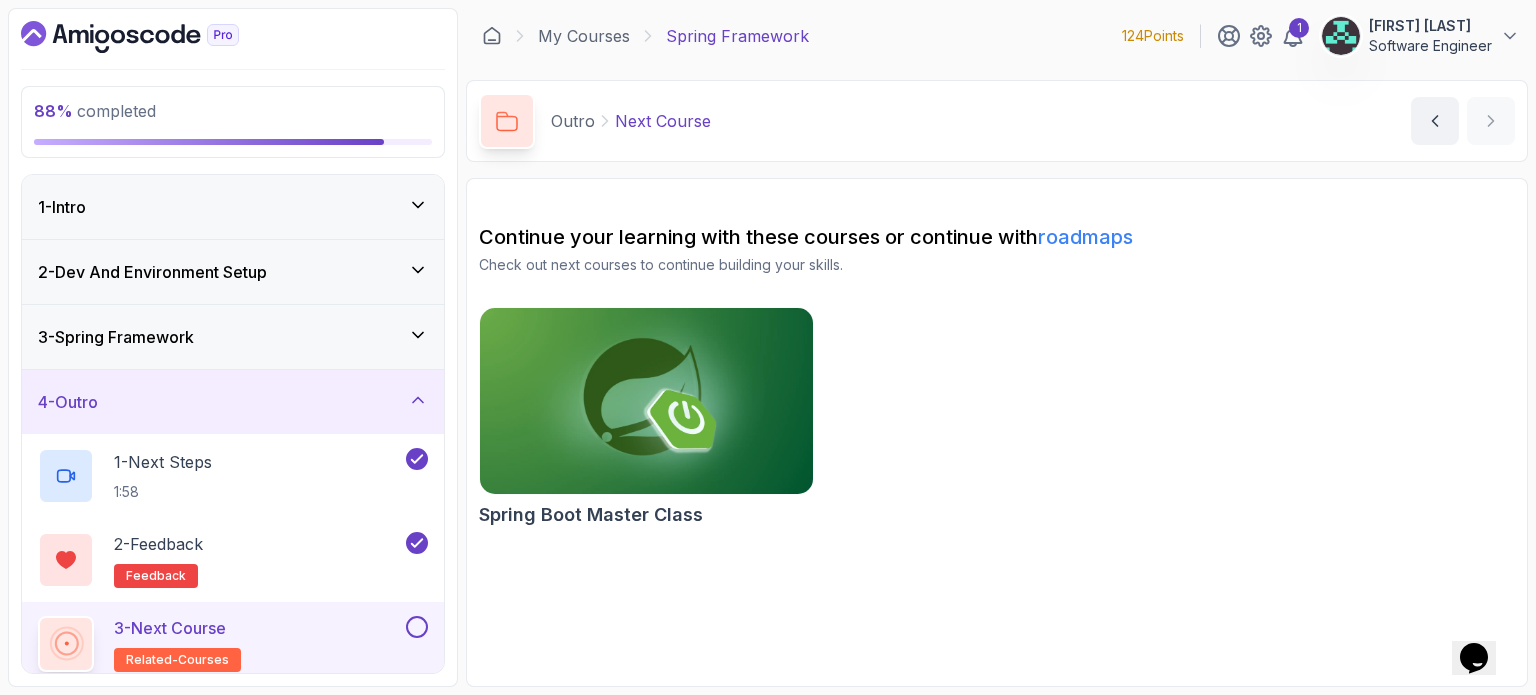 click at bounding box center [417, 627] 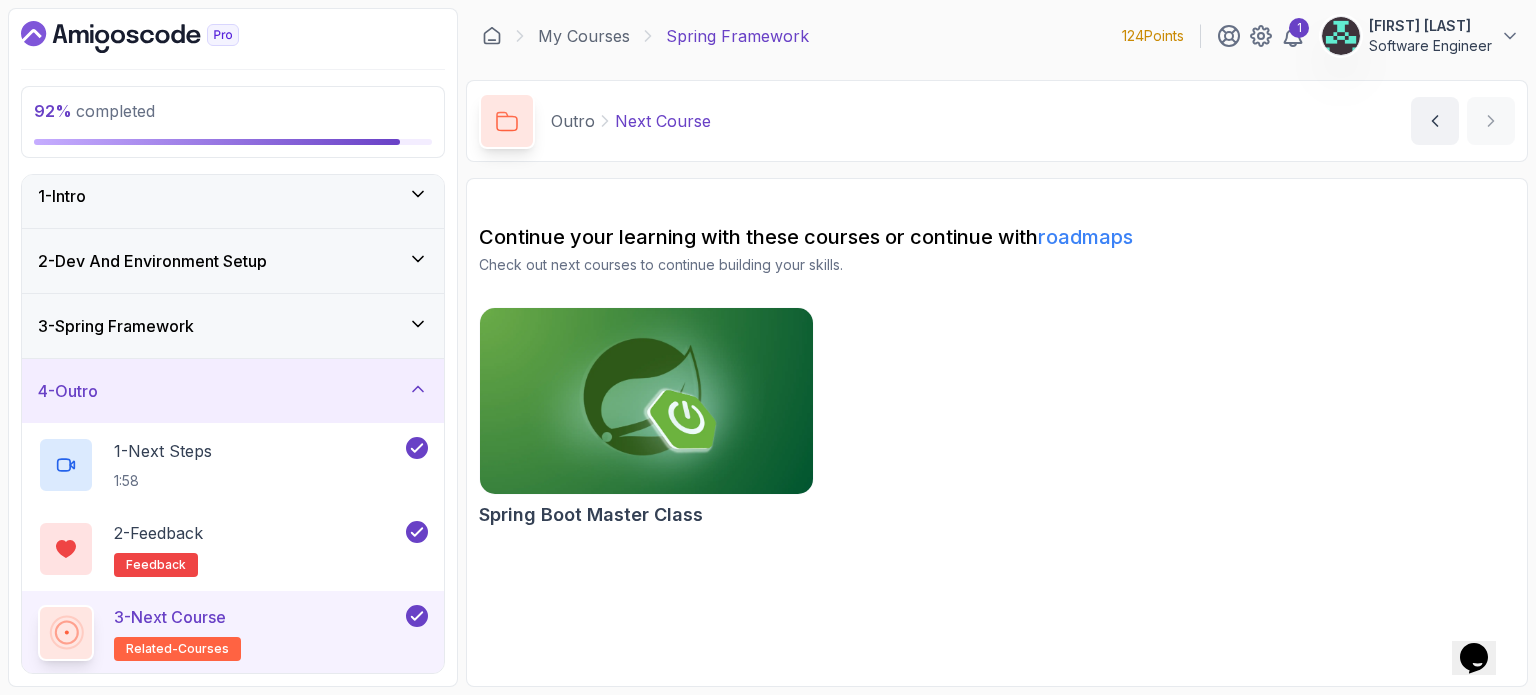 scroll, scrollTop: 0, scrollLeft: 0, axis: both 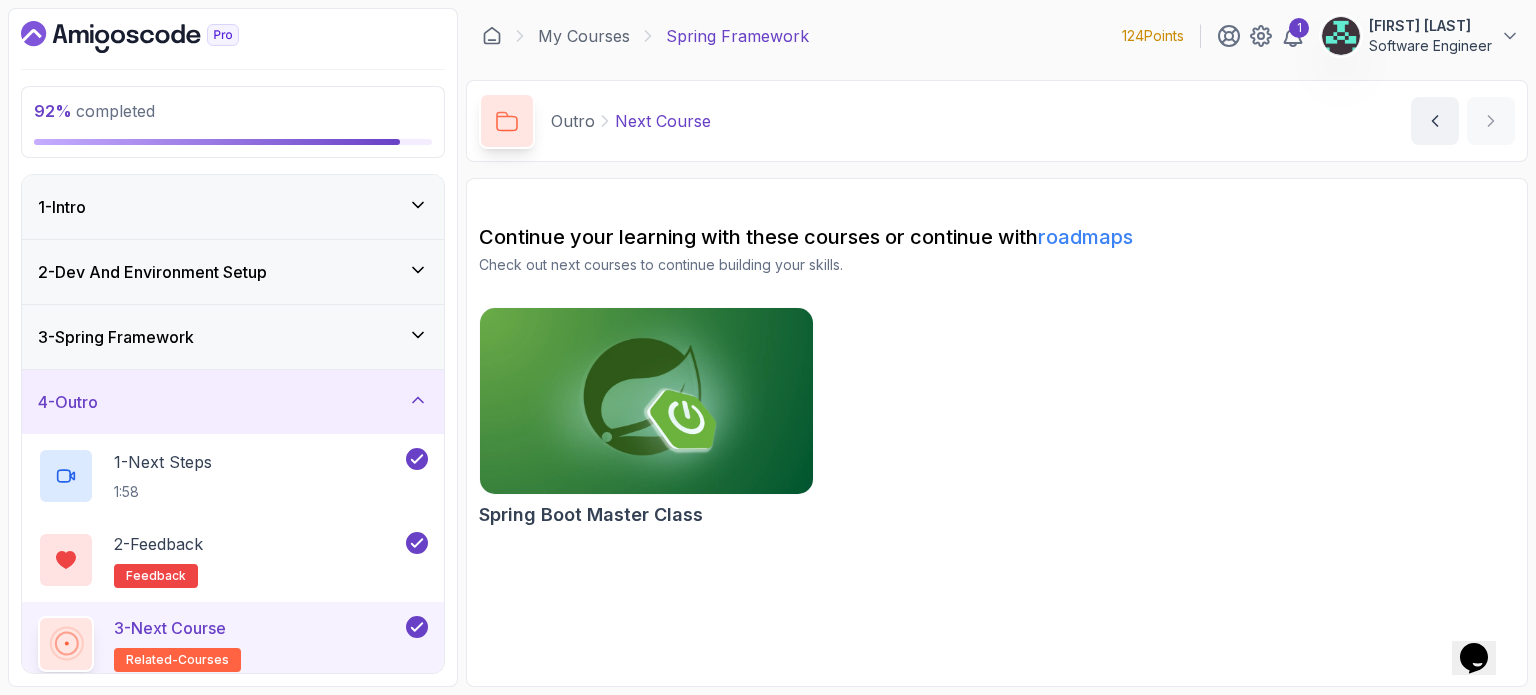 click 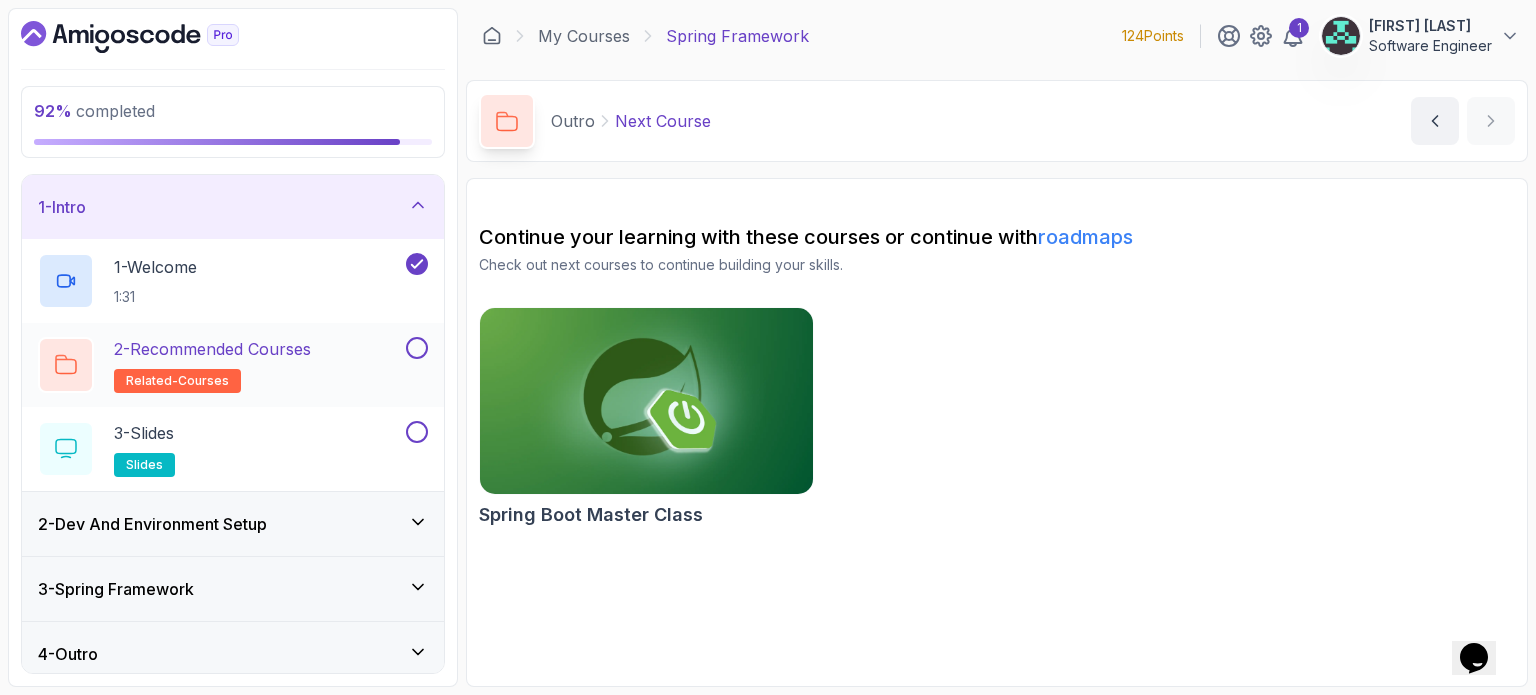 click at bounding box center [417, 348] 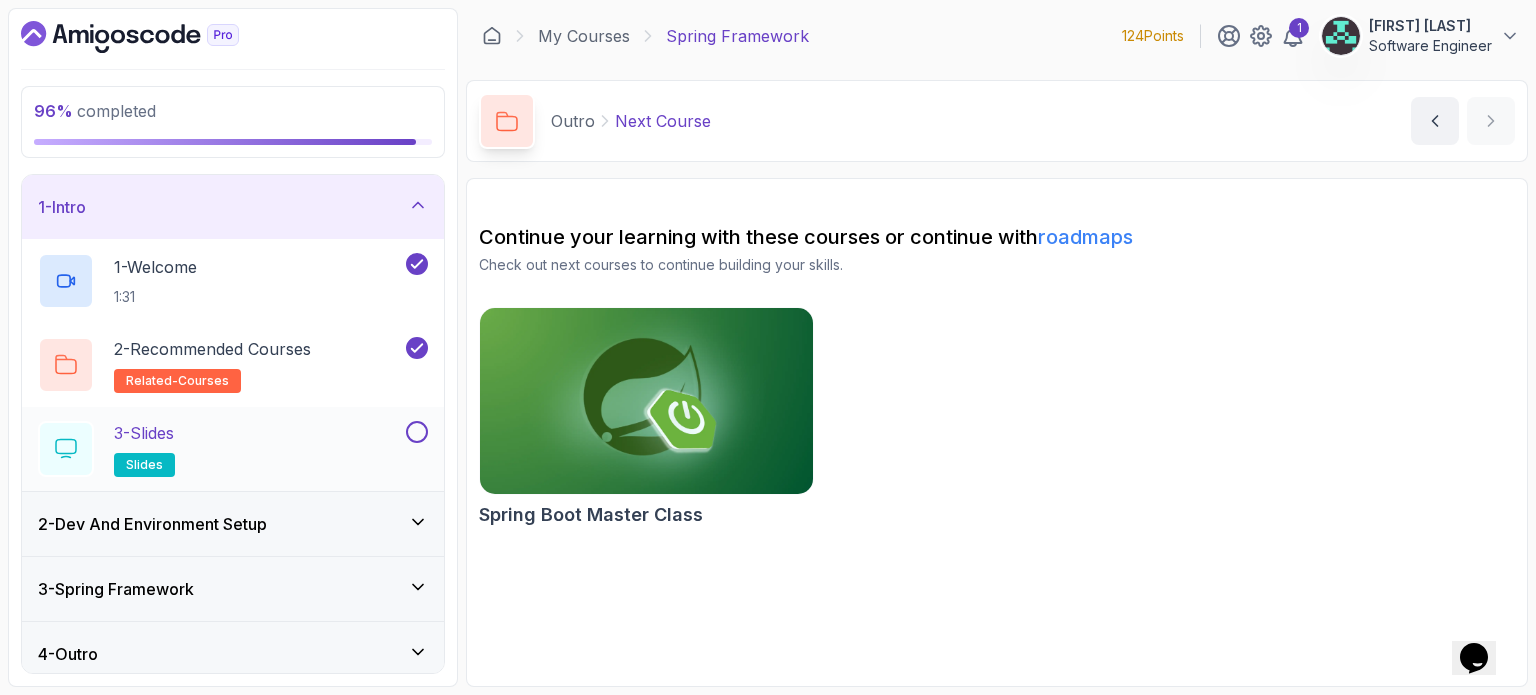 click at bounding box center (417, 432) 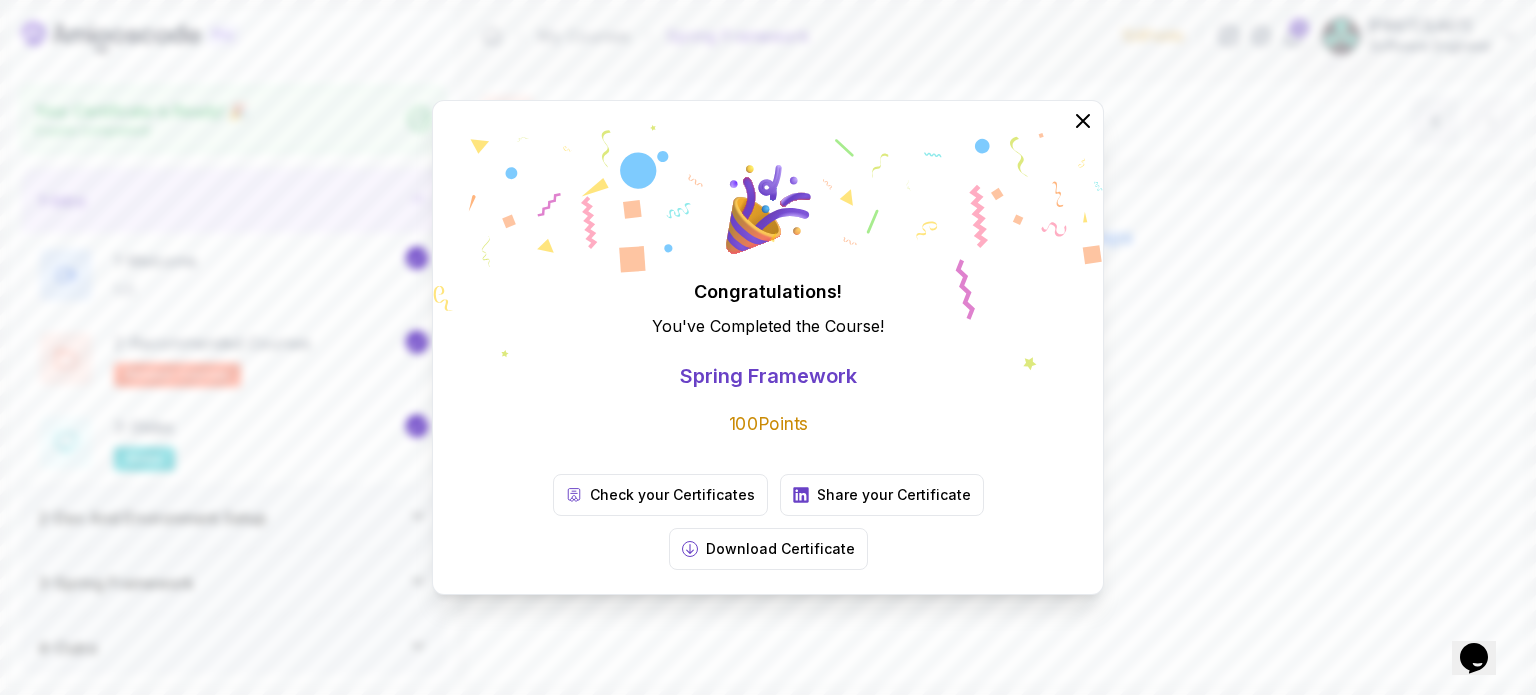 click 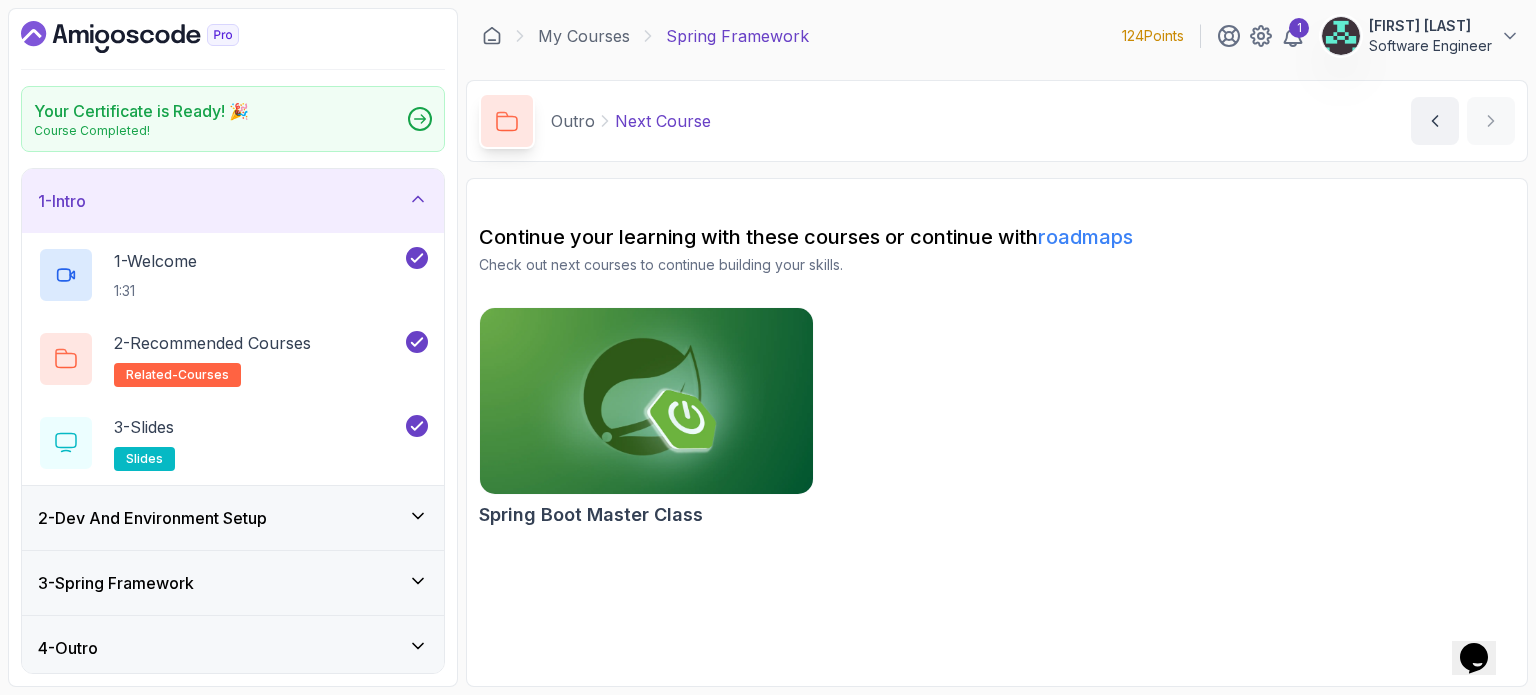 click 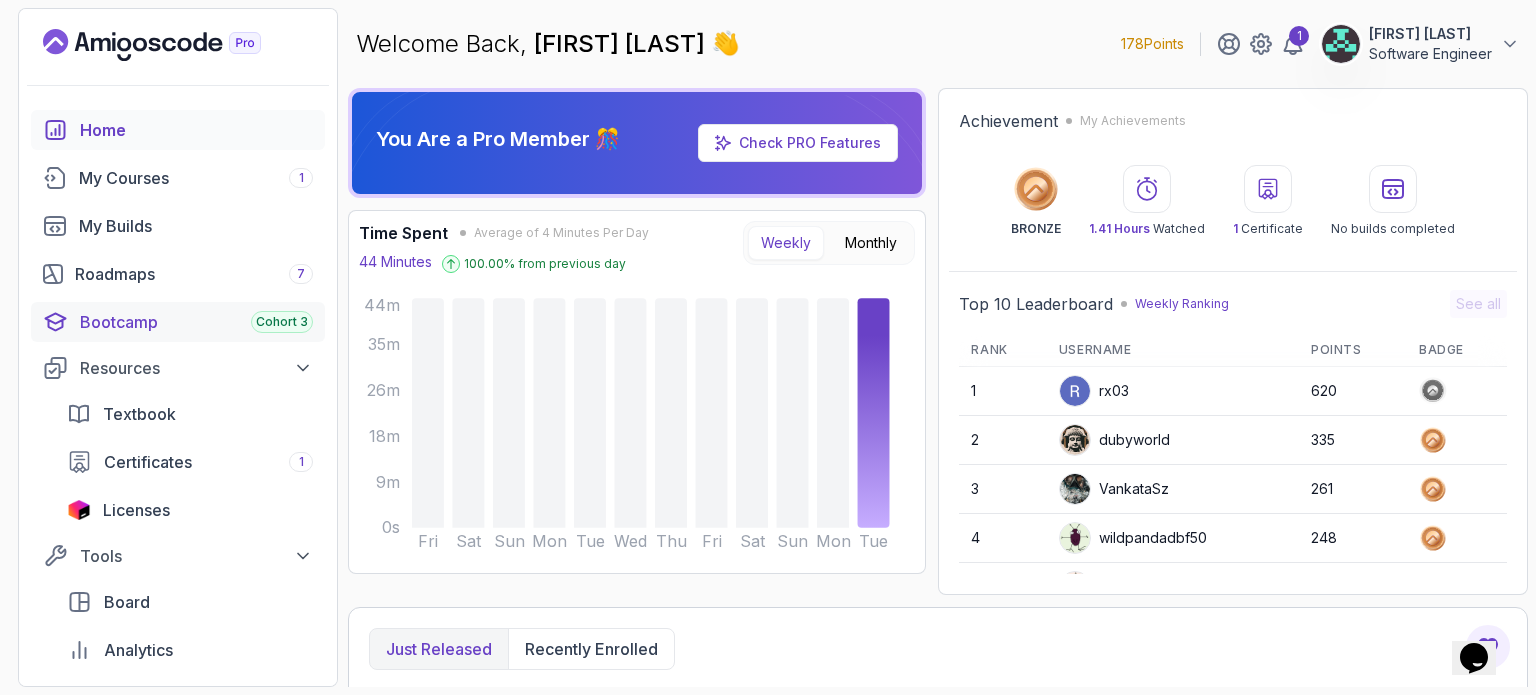 click on "Bootcamp Cohort 3" at bounding box center [196, 322] 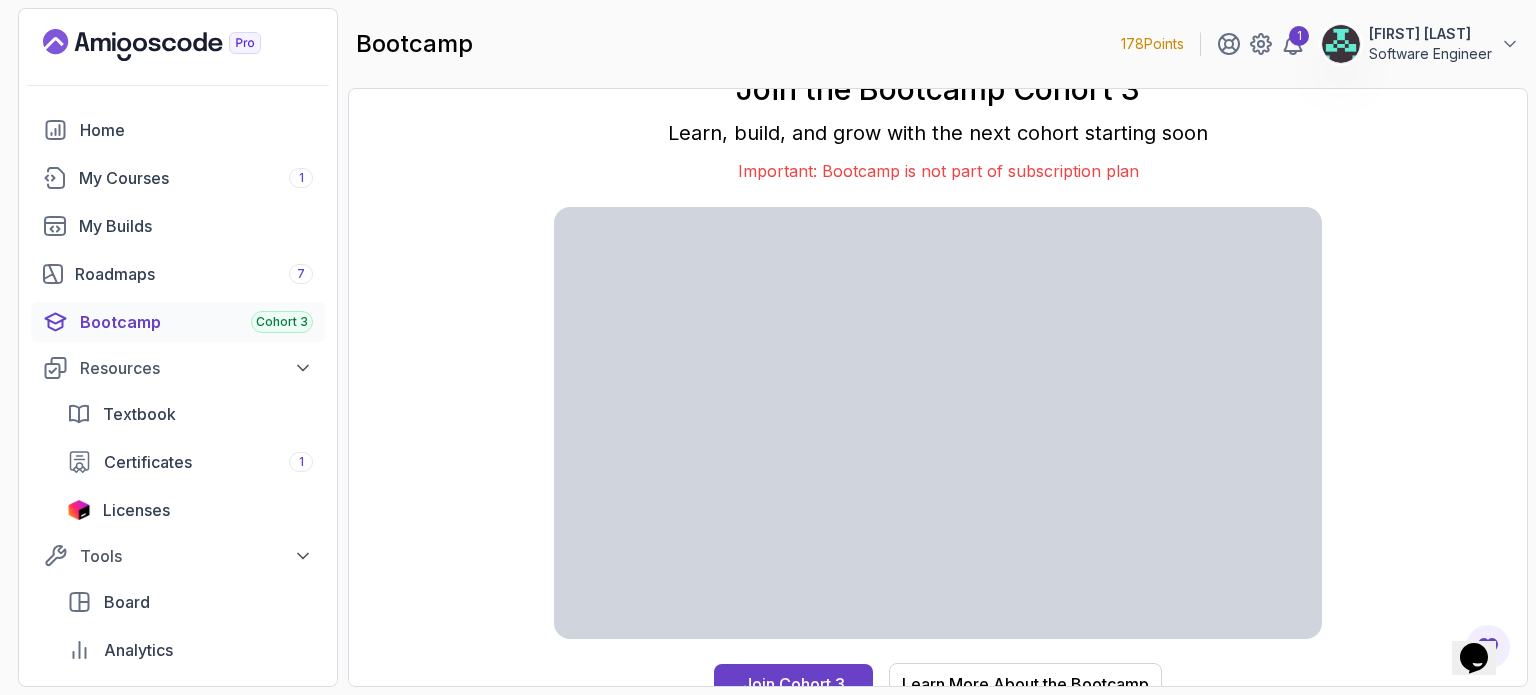 scroll, scrollTop: 18, scrollLeft: 0, axis: vertical 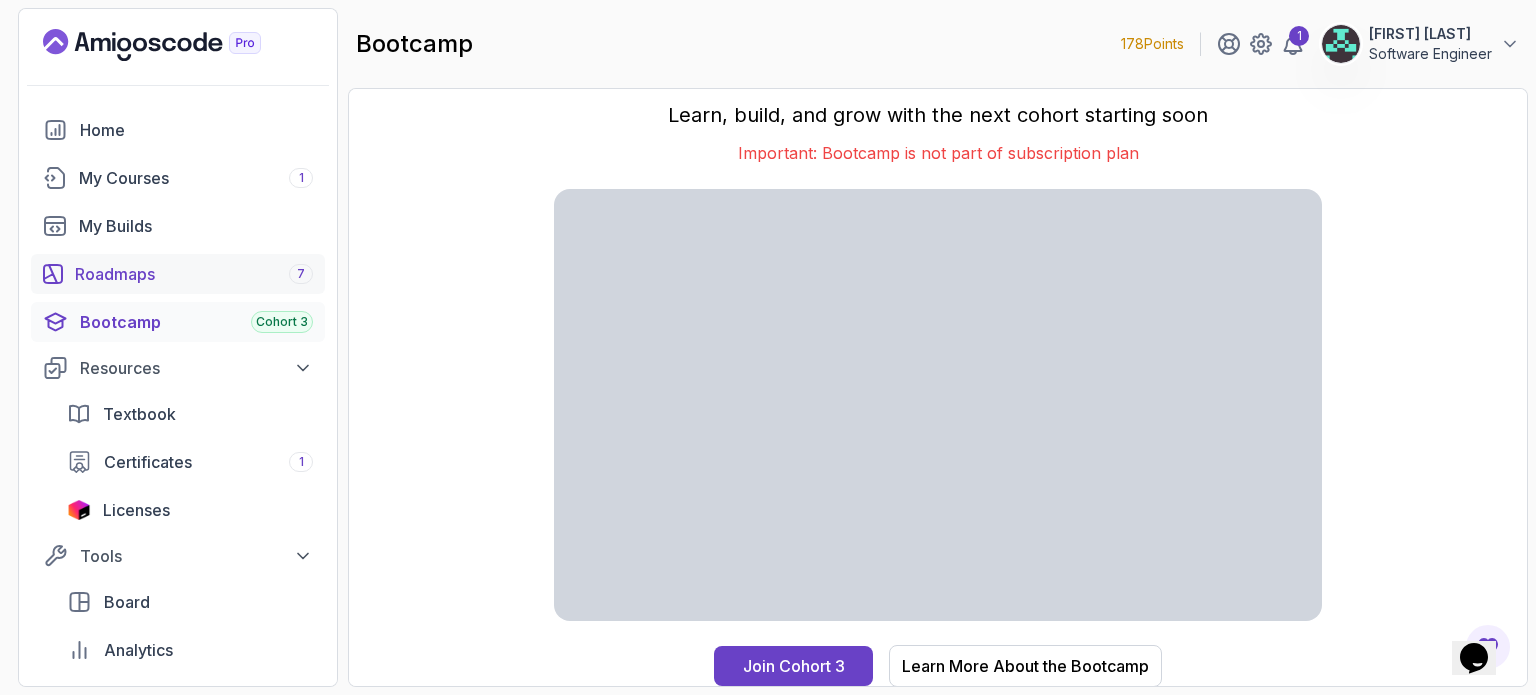 click on "Roadmaps 7" at bounding box center [194, 274] 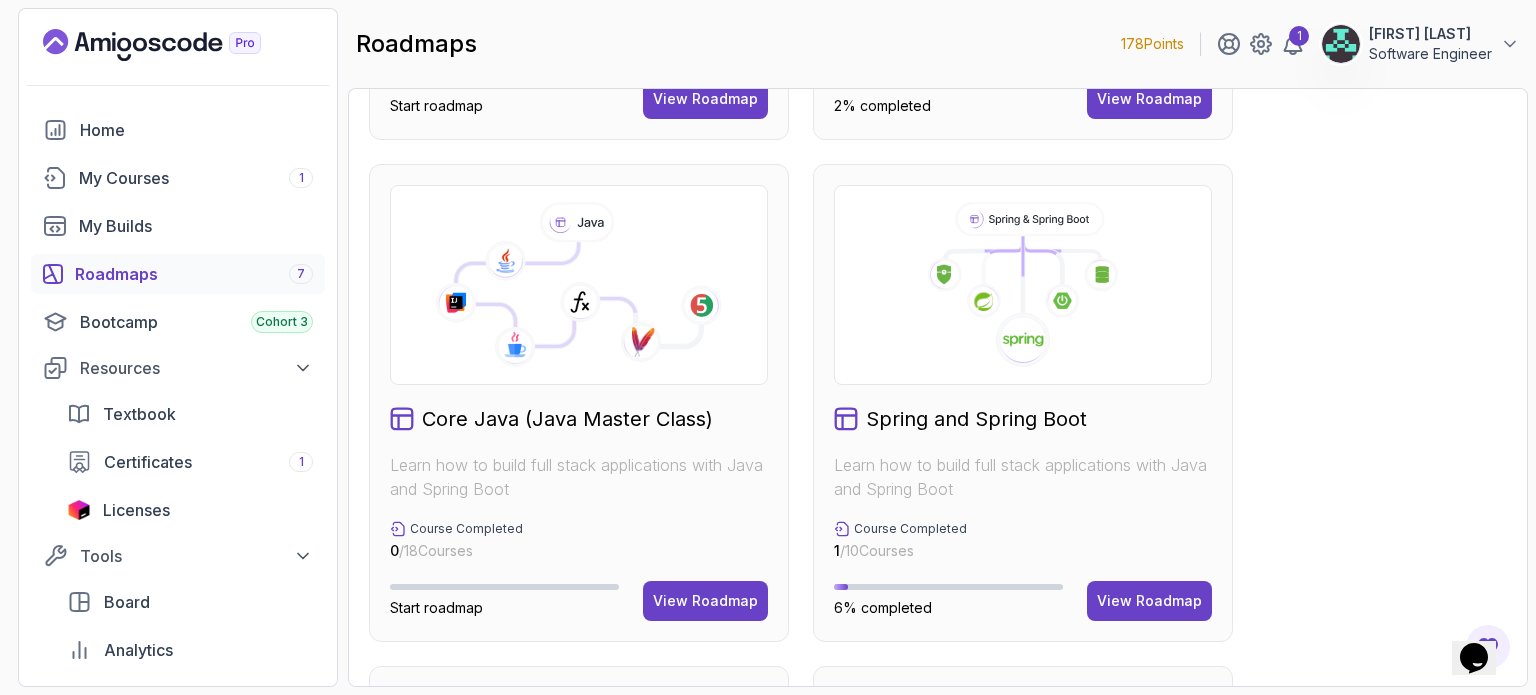 scroll, scrollTop: 452, scrollLeft: 0, axis: vertical 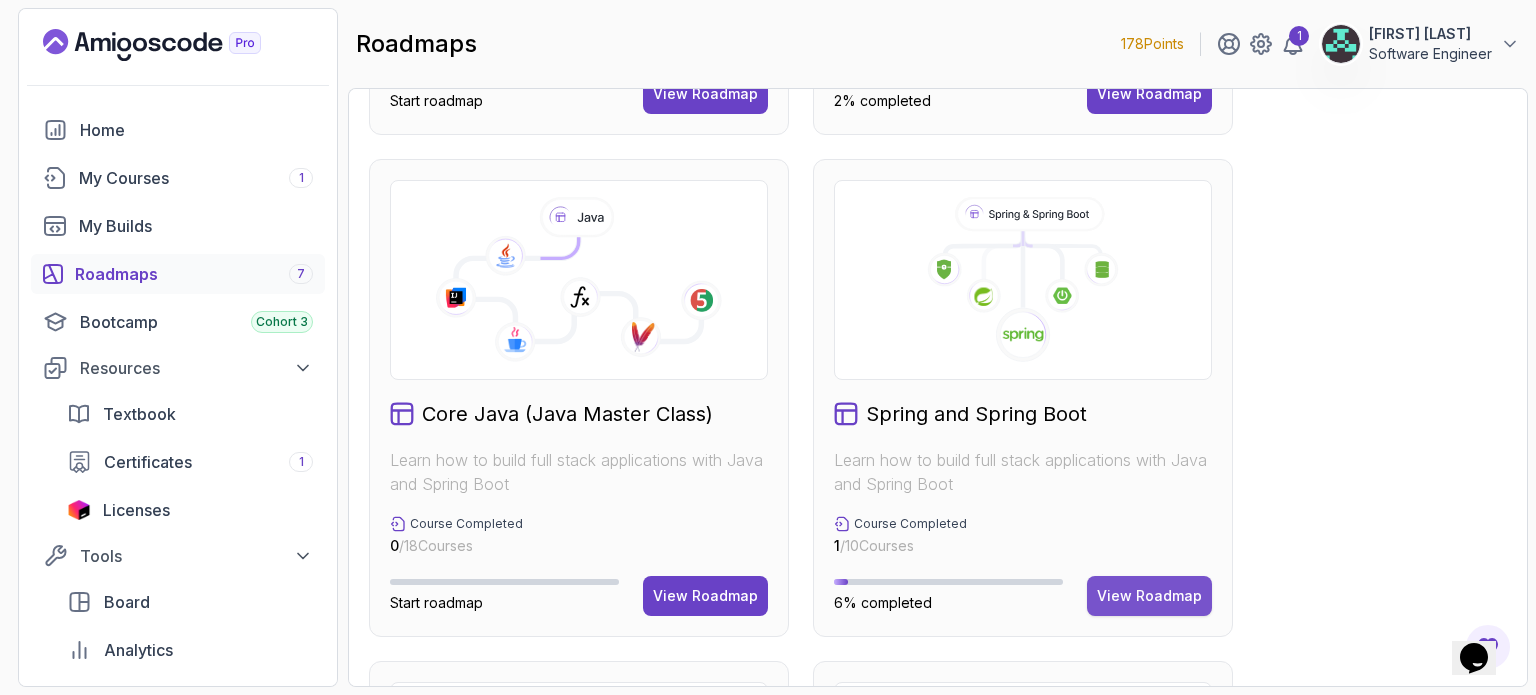 click on "View Roadmap" at bounding box center [1149, 596] 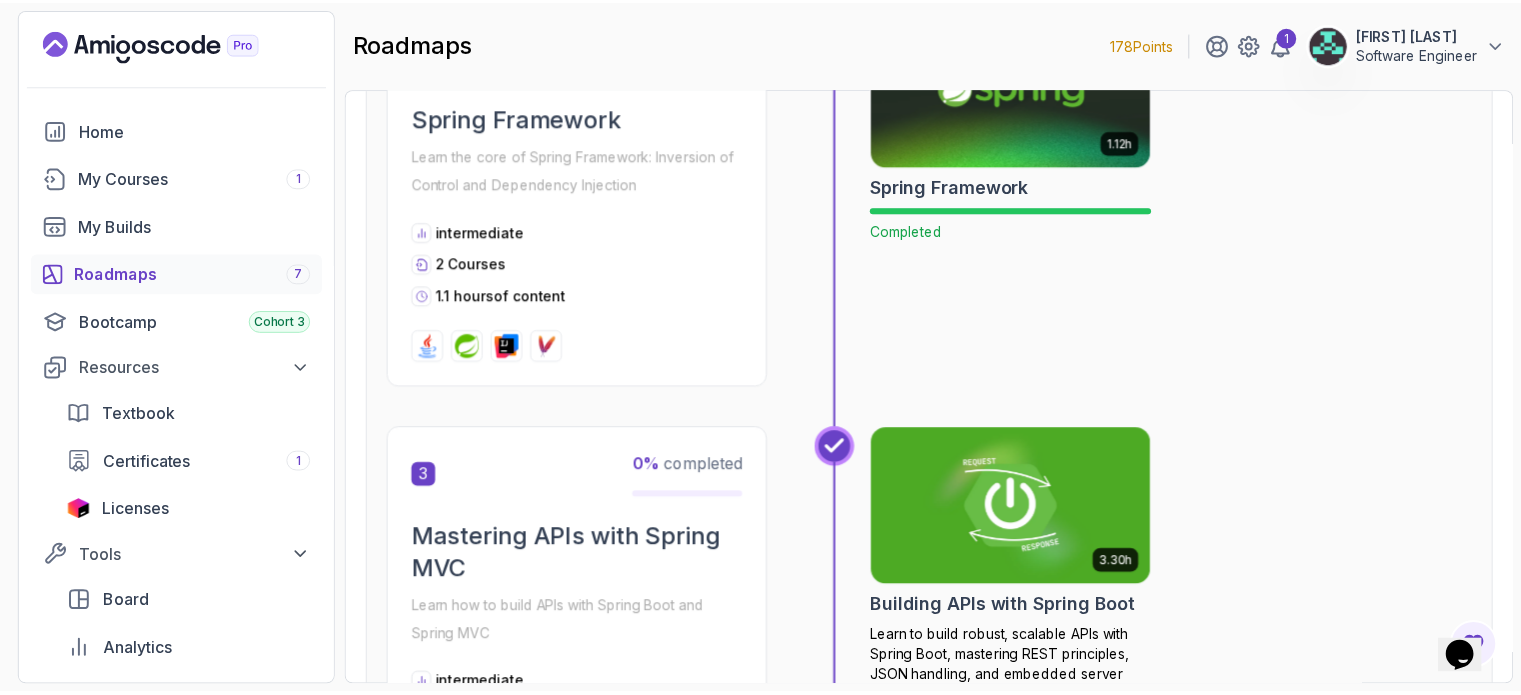 scroll, scrollTop: 972, scrollLeft: 0, axis: vertical 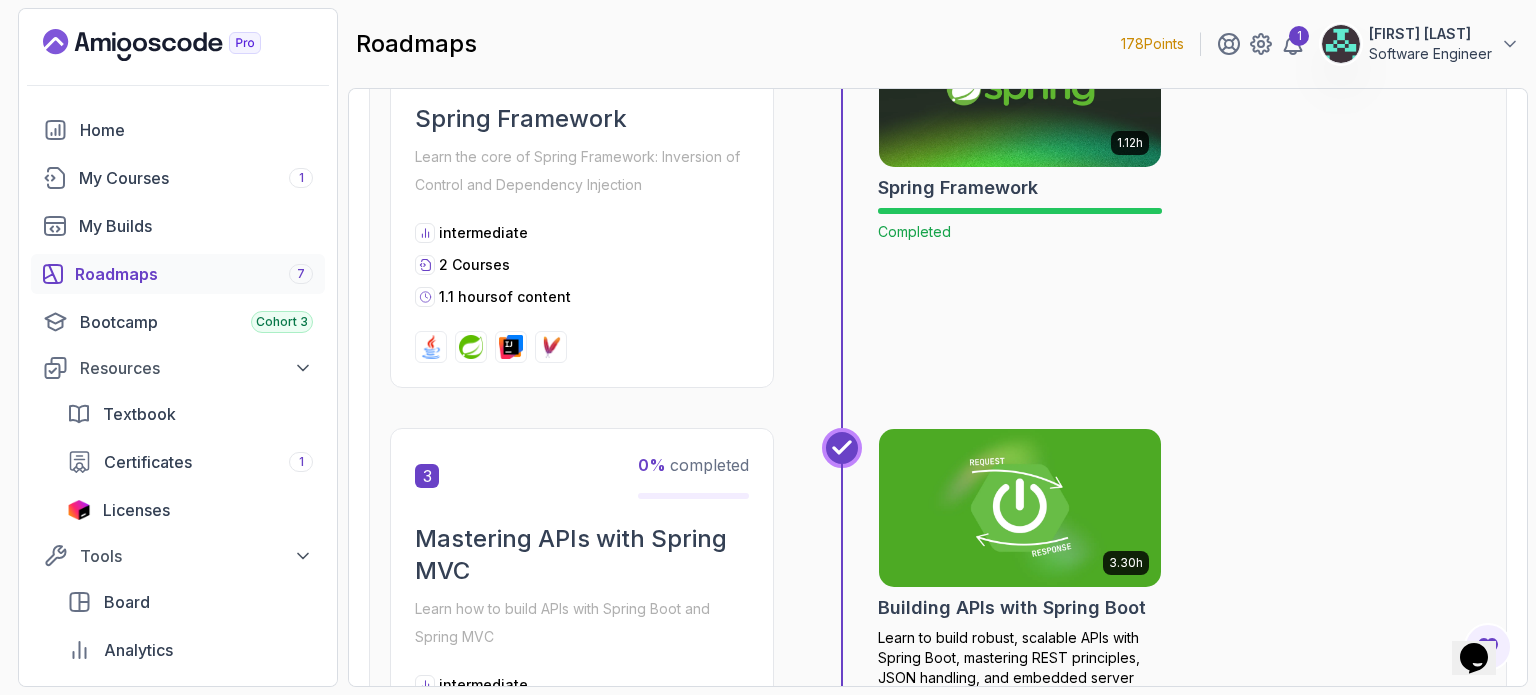 click at bounding box center [1020, 508] 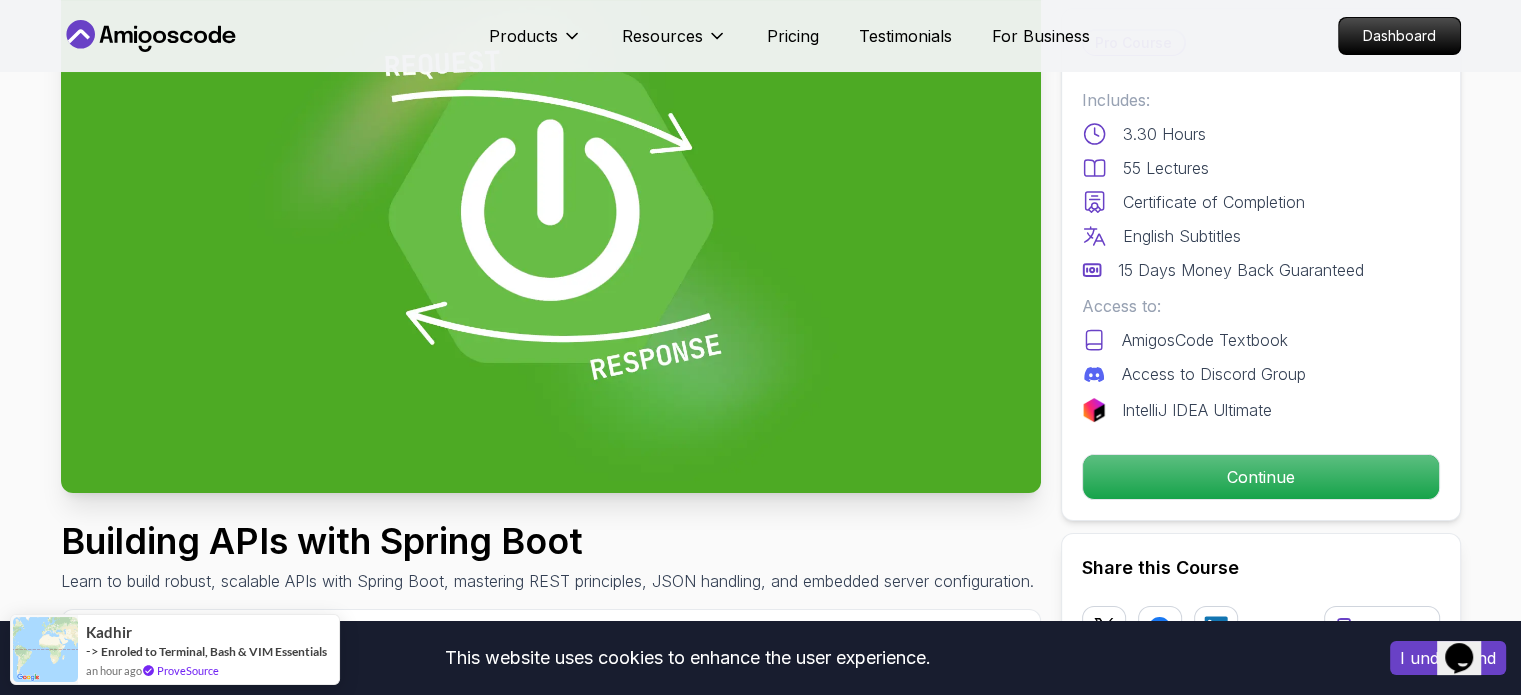 scroll, scrollTop: 180, scrollLeft: 0, axis: vertical 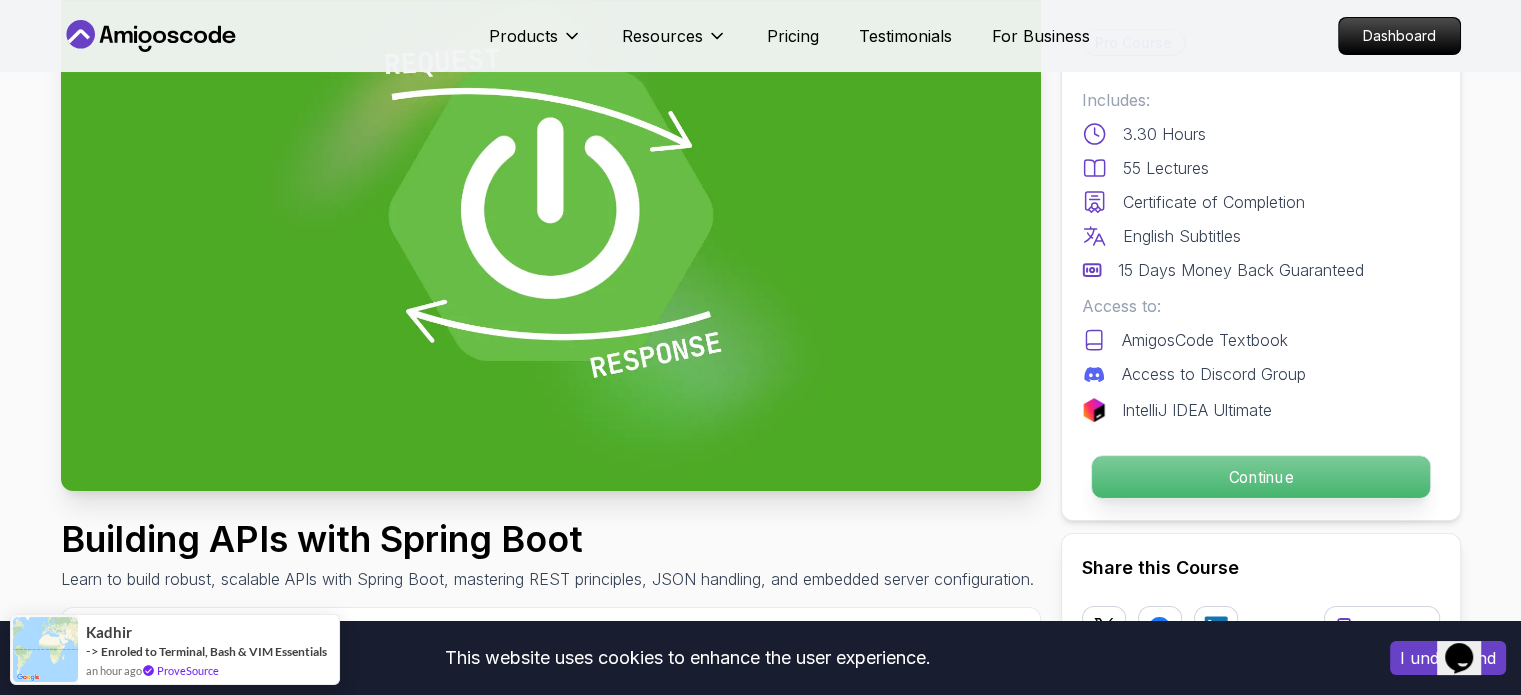 click on "Continue" at bounding box center [1260, 477] 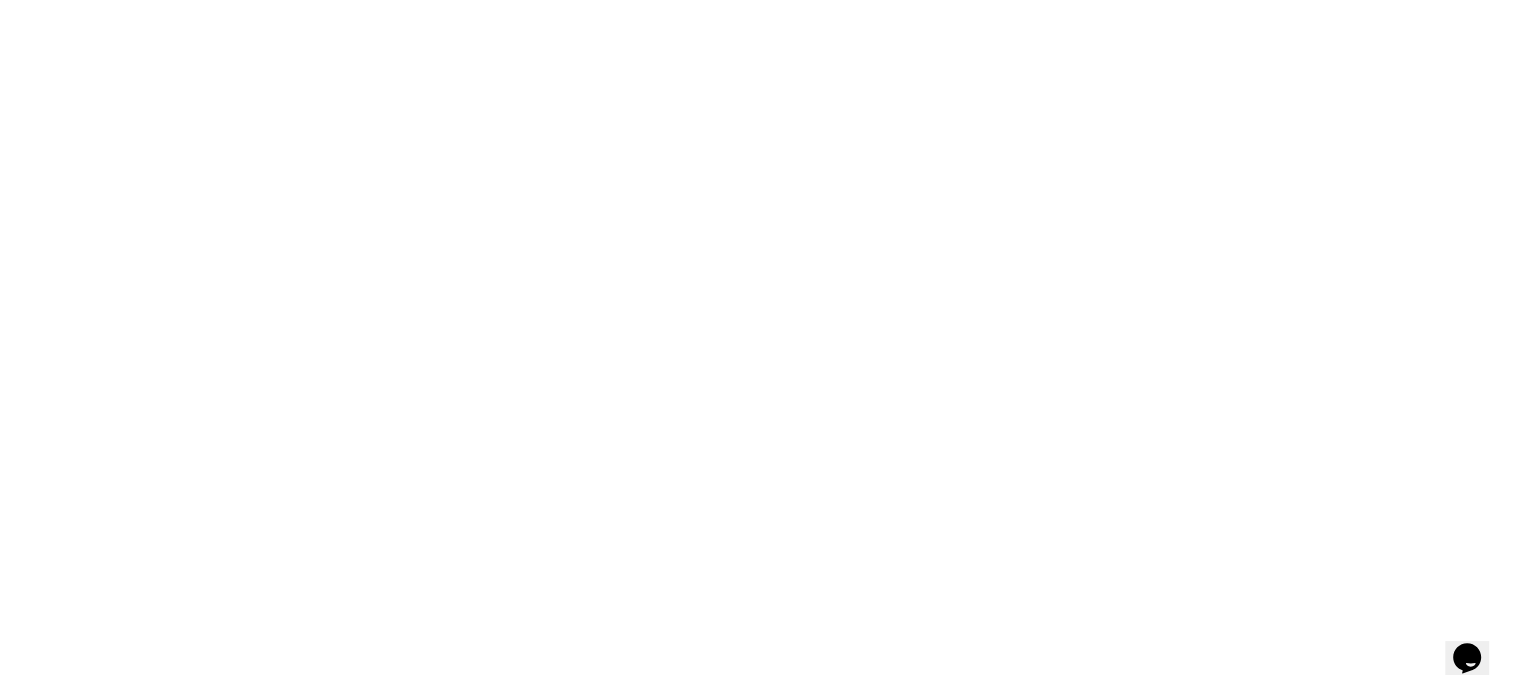 scroll, scrollTop: 0, scrollLeft: 0, axis: both 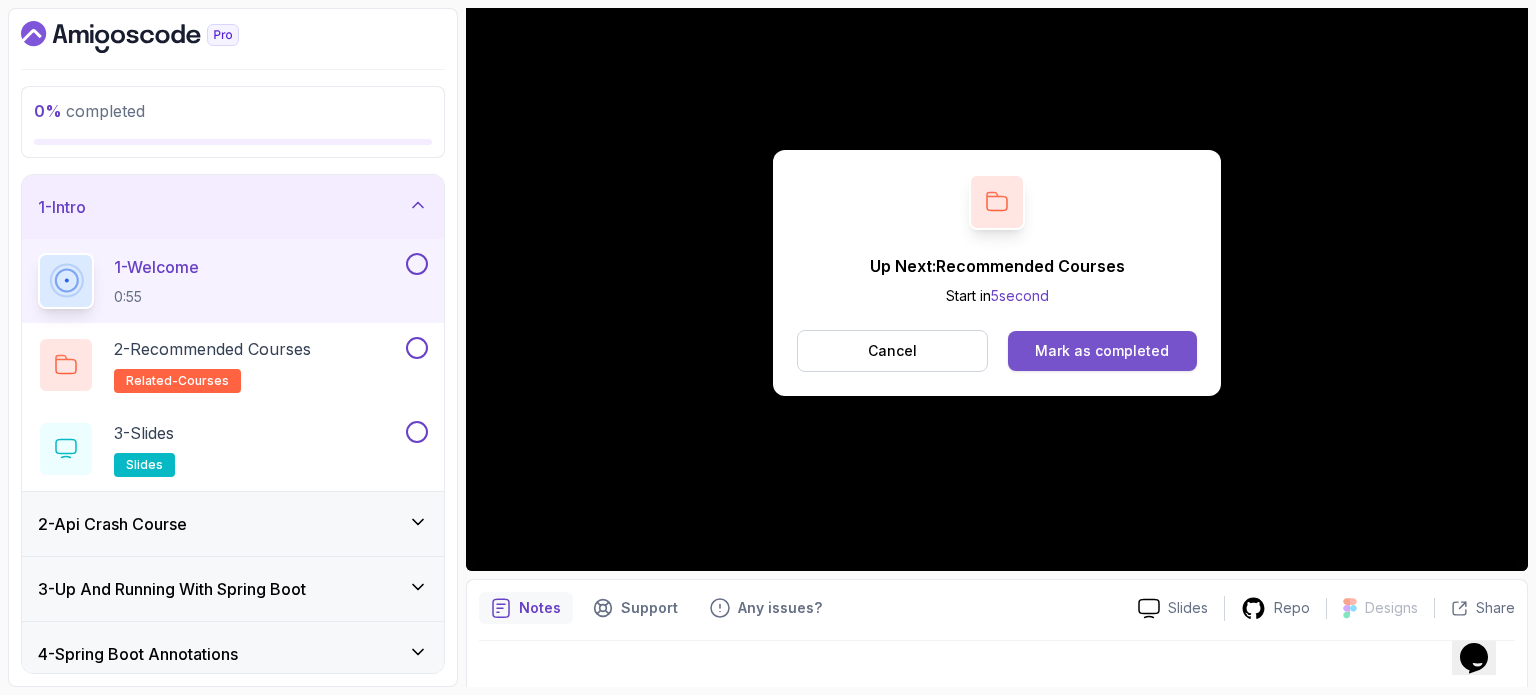 click on "Mark as completed" at bounding box center [1102, 351] 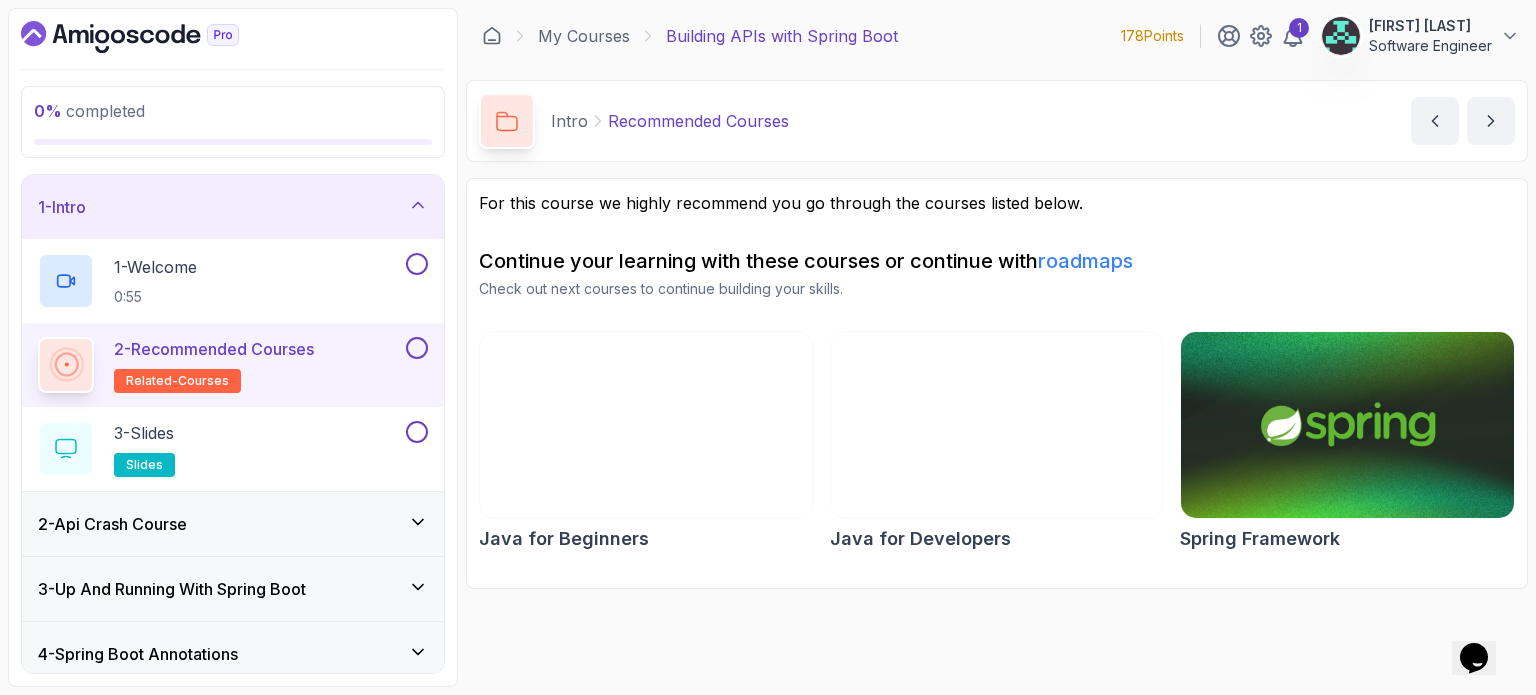 scroll, scrollTop: 0, scrollLeft: 0, axis: both 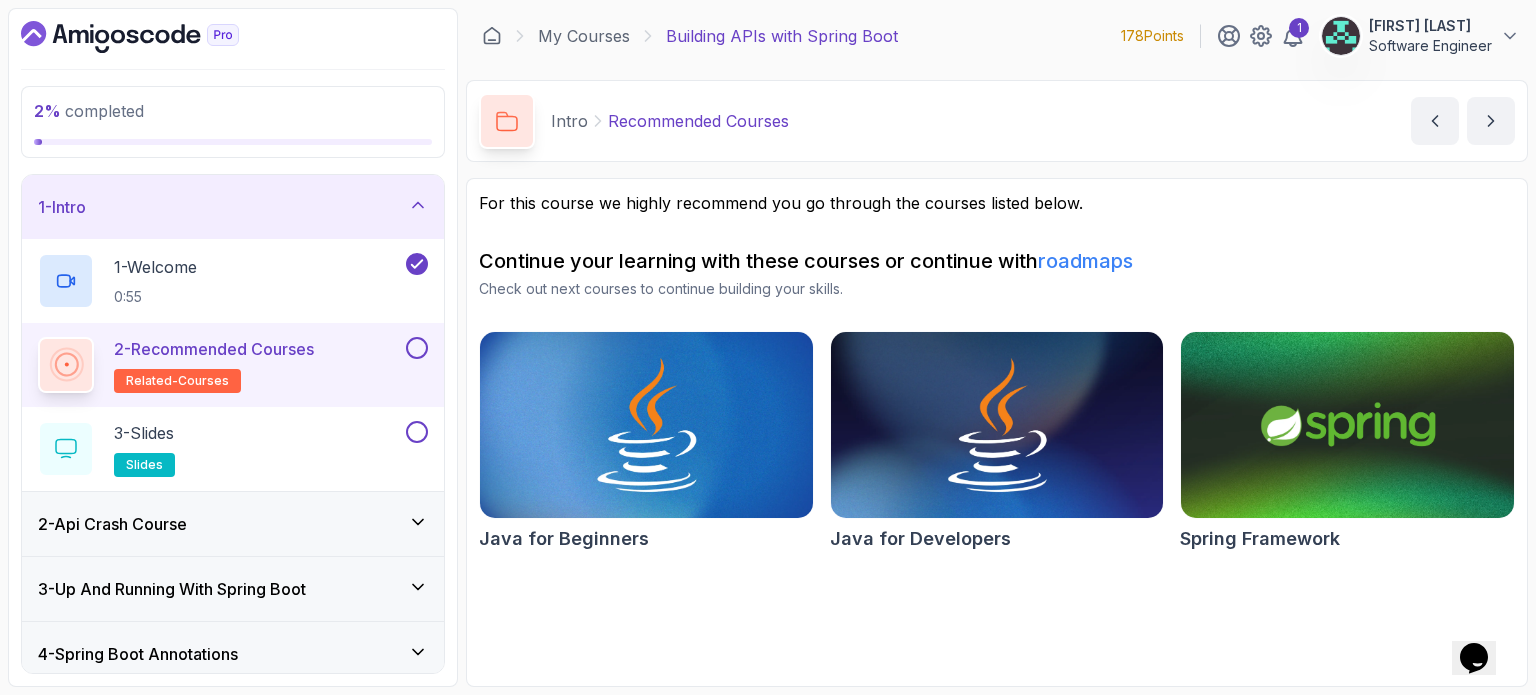 click at bounding box center [417, 348] 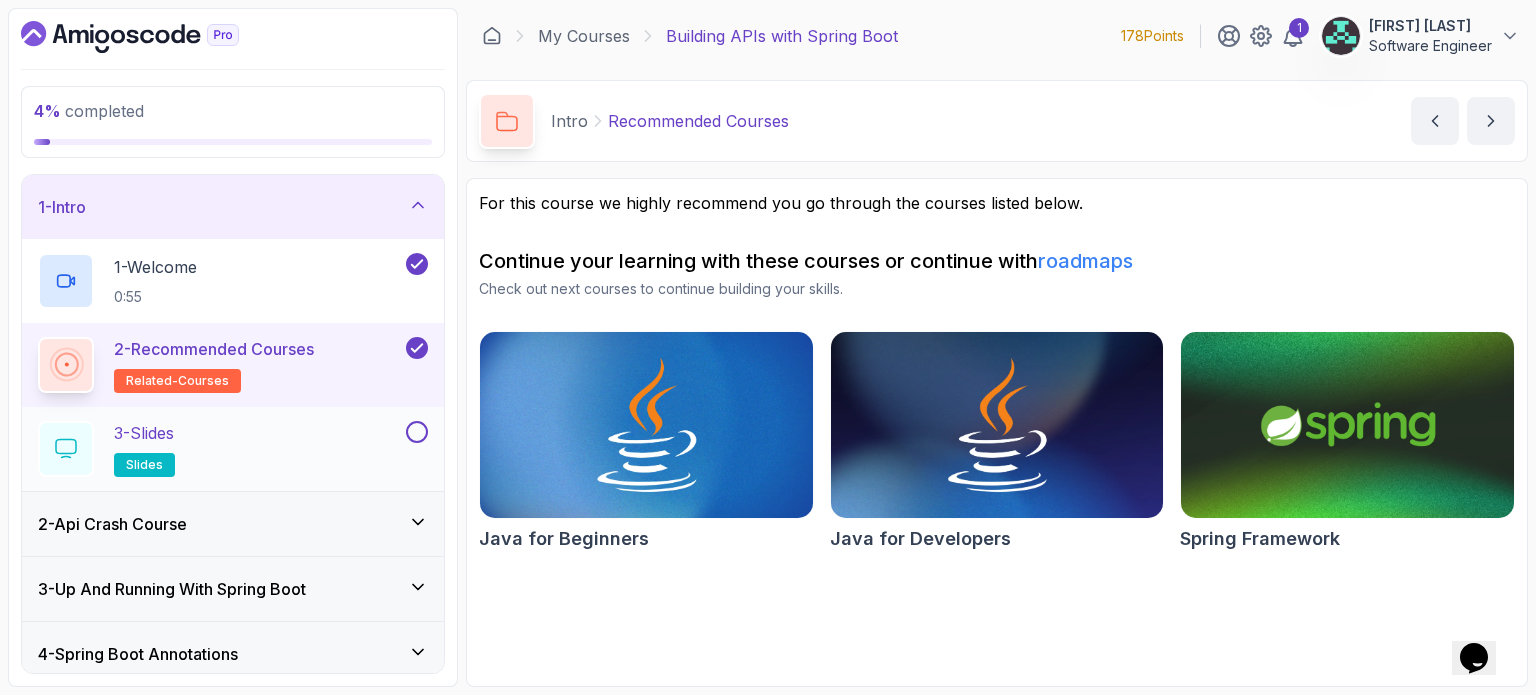 click on "3  -  Slides slides" at bounding box center [220, 449] 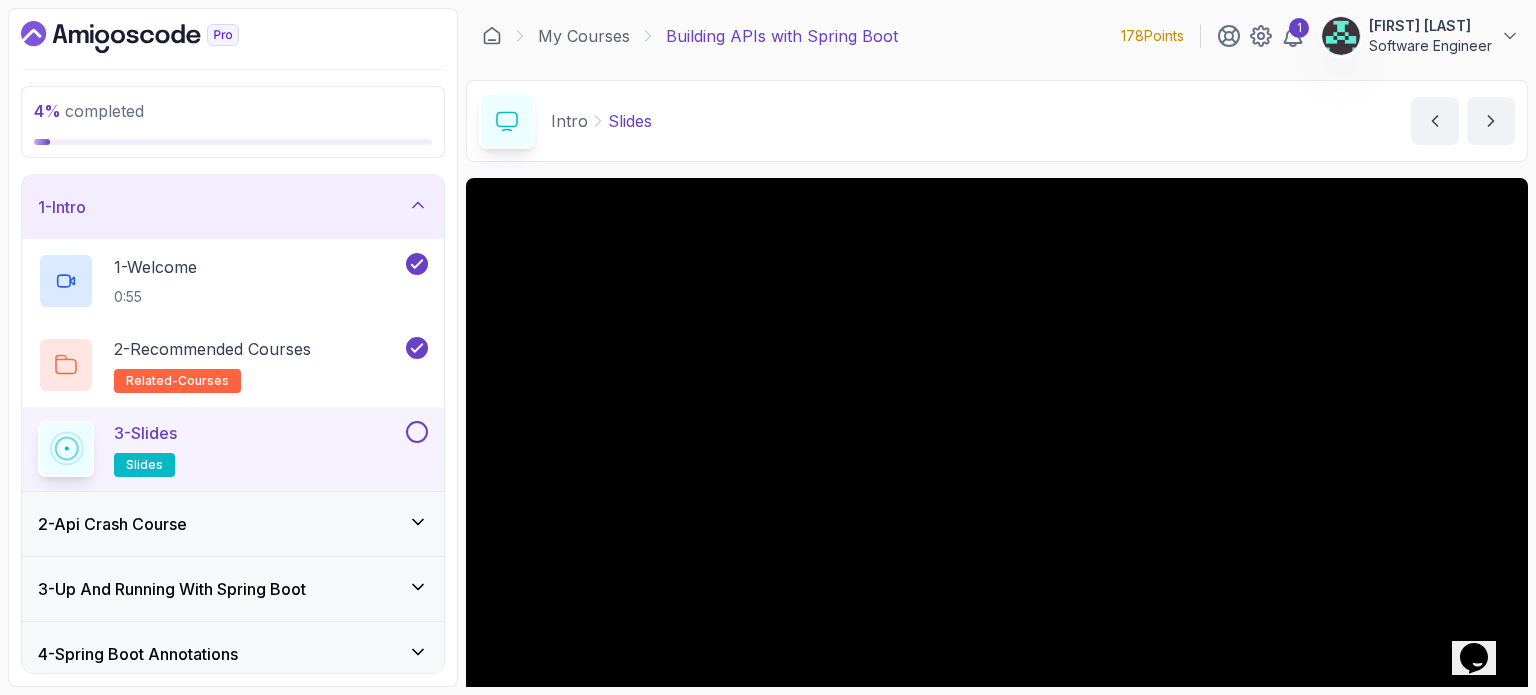 click at bounding box center (417, 432) 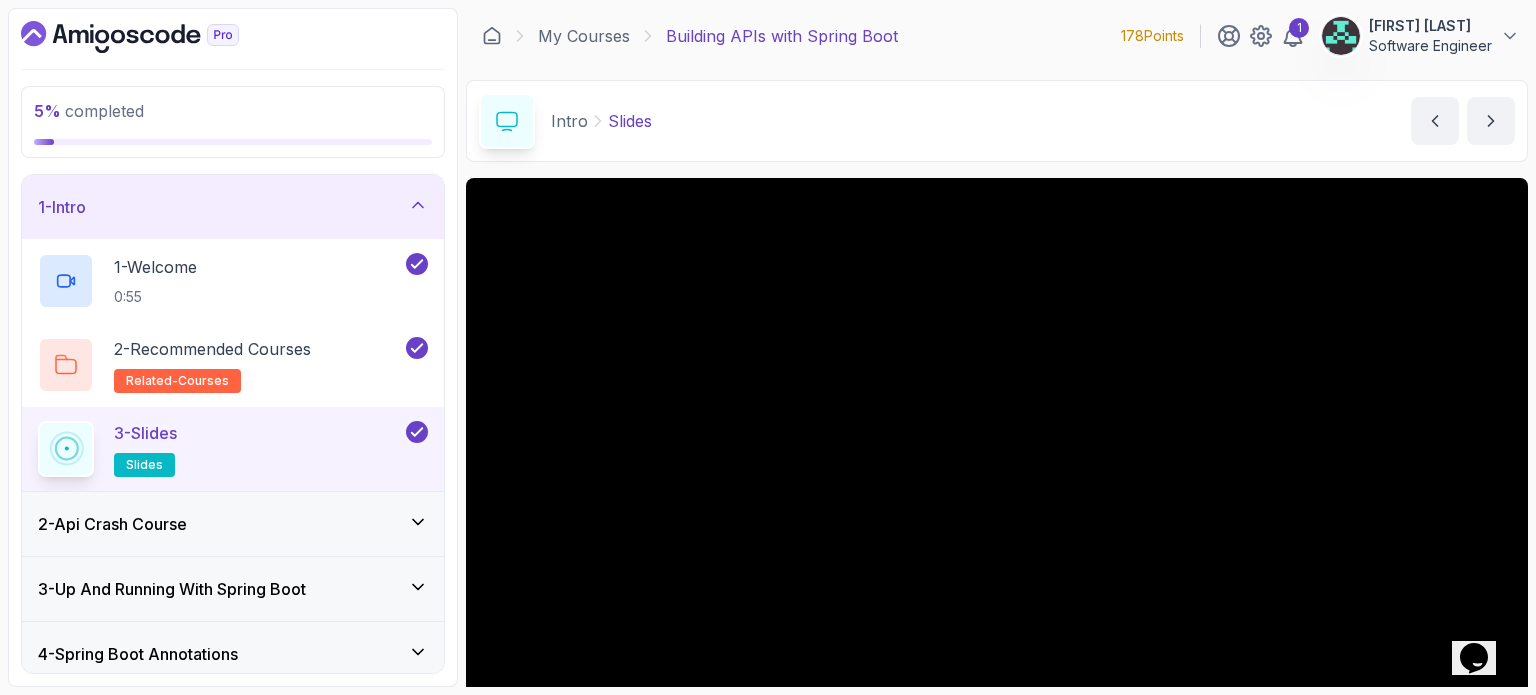 click 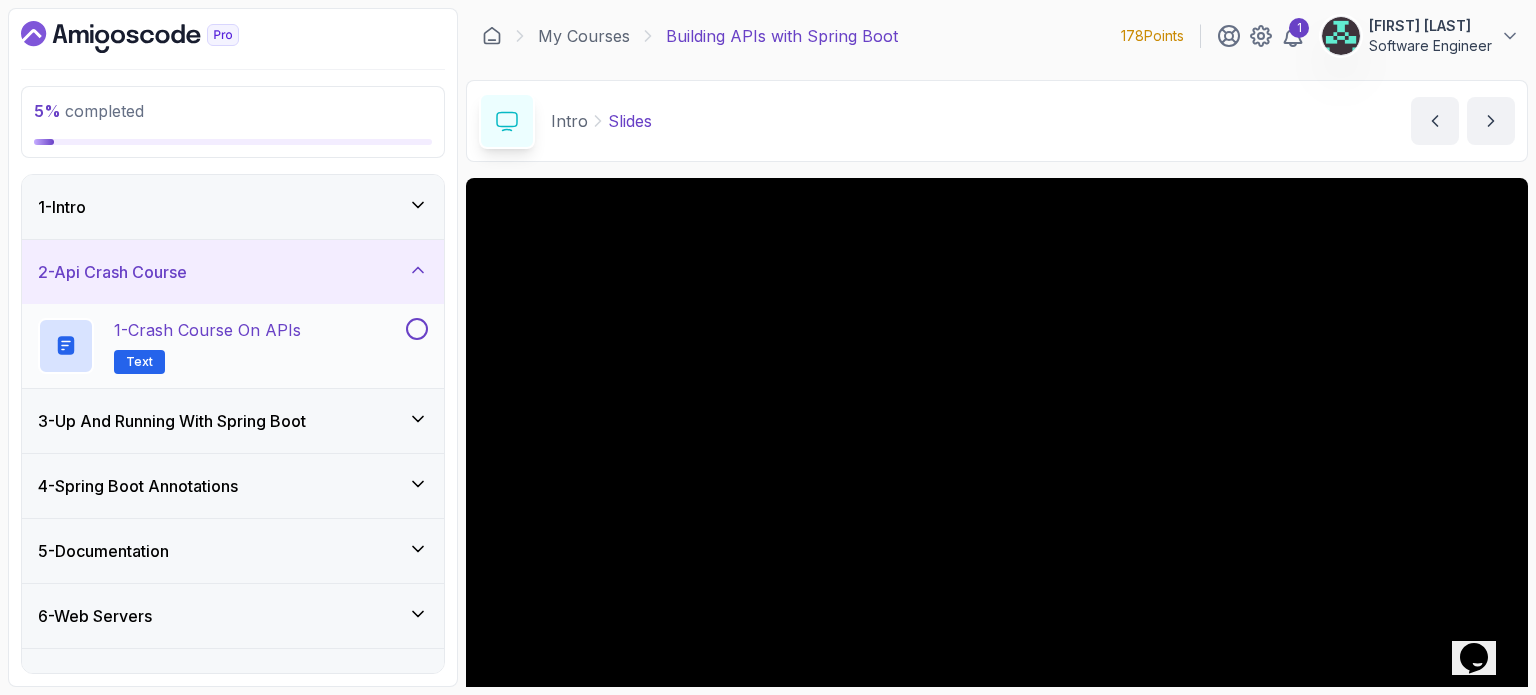 click on "1  -  Crash Course on APIs Text" at bounding box center [220, 346] 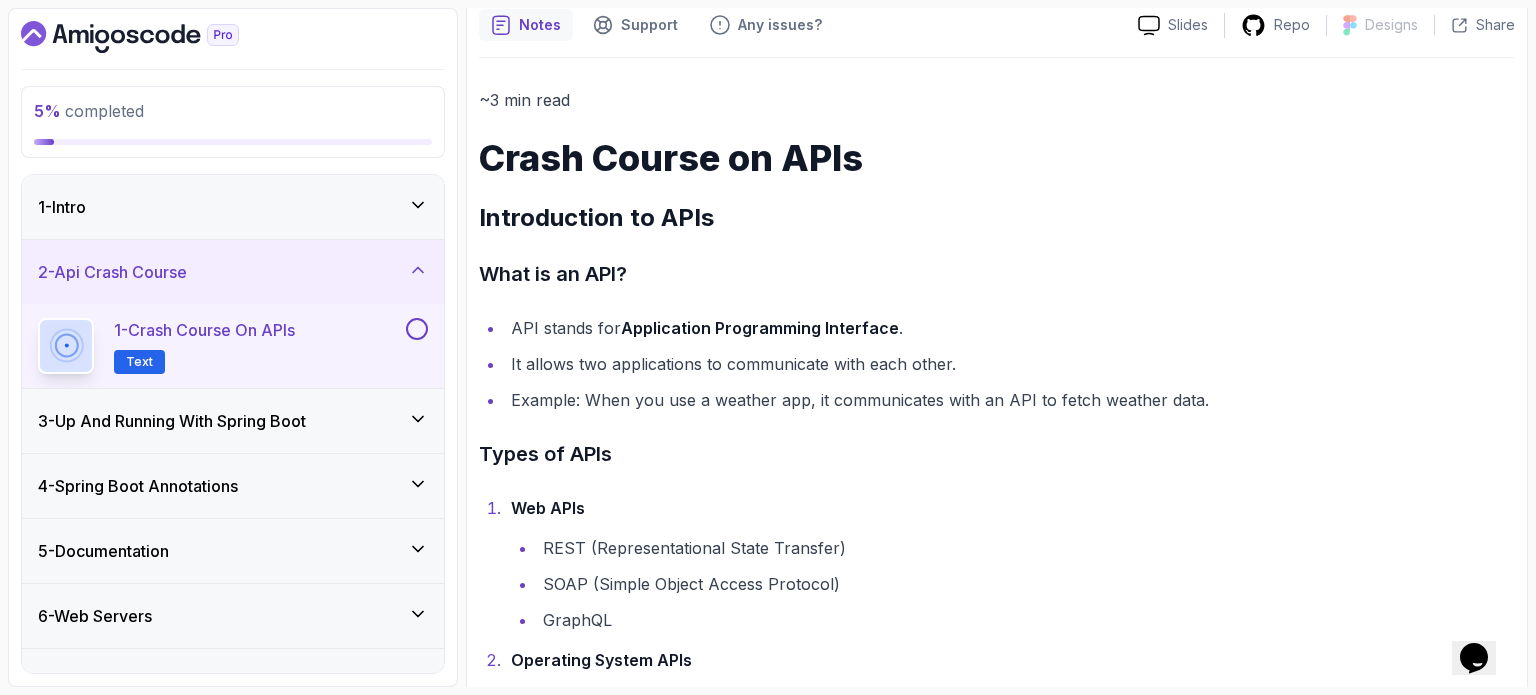 scroll, scrollTop: 0, scrollLeft: 0, axis: both 